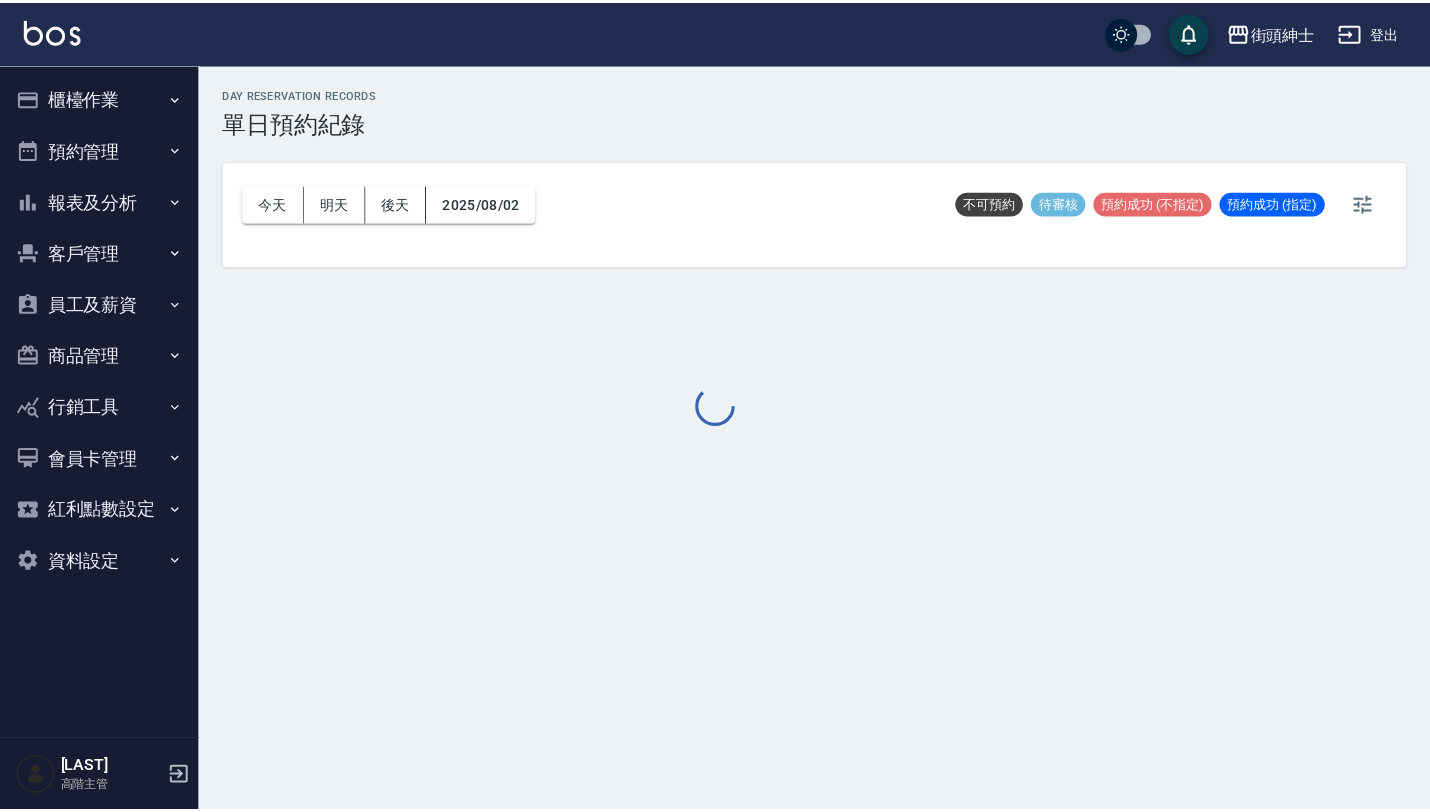 scroll, scrollTop: 0, scrollLeft: 0, axis: both 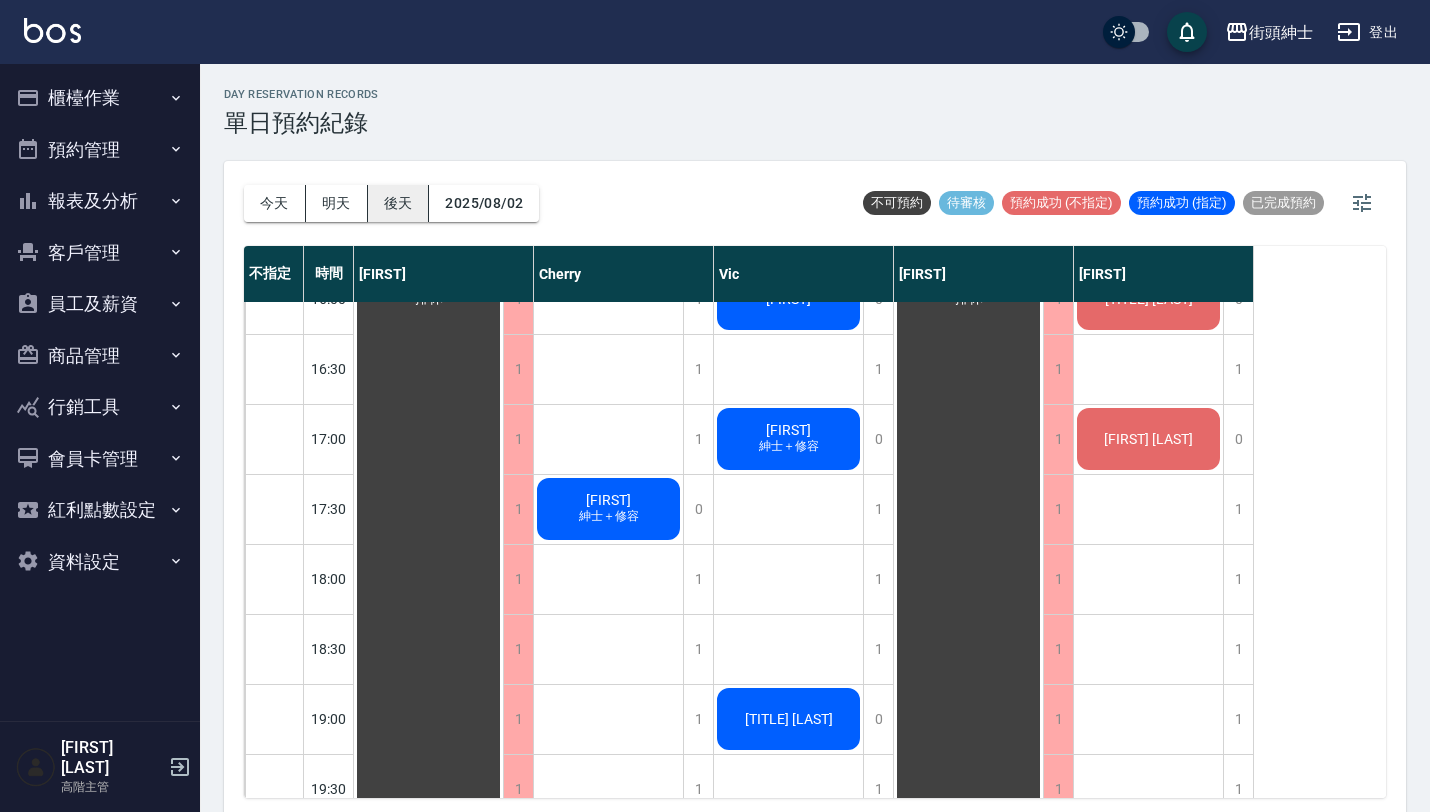 click on "後天" at bounding box center [399, 203] 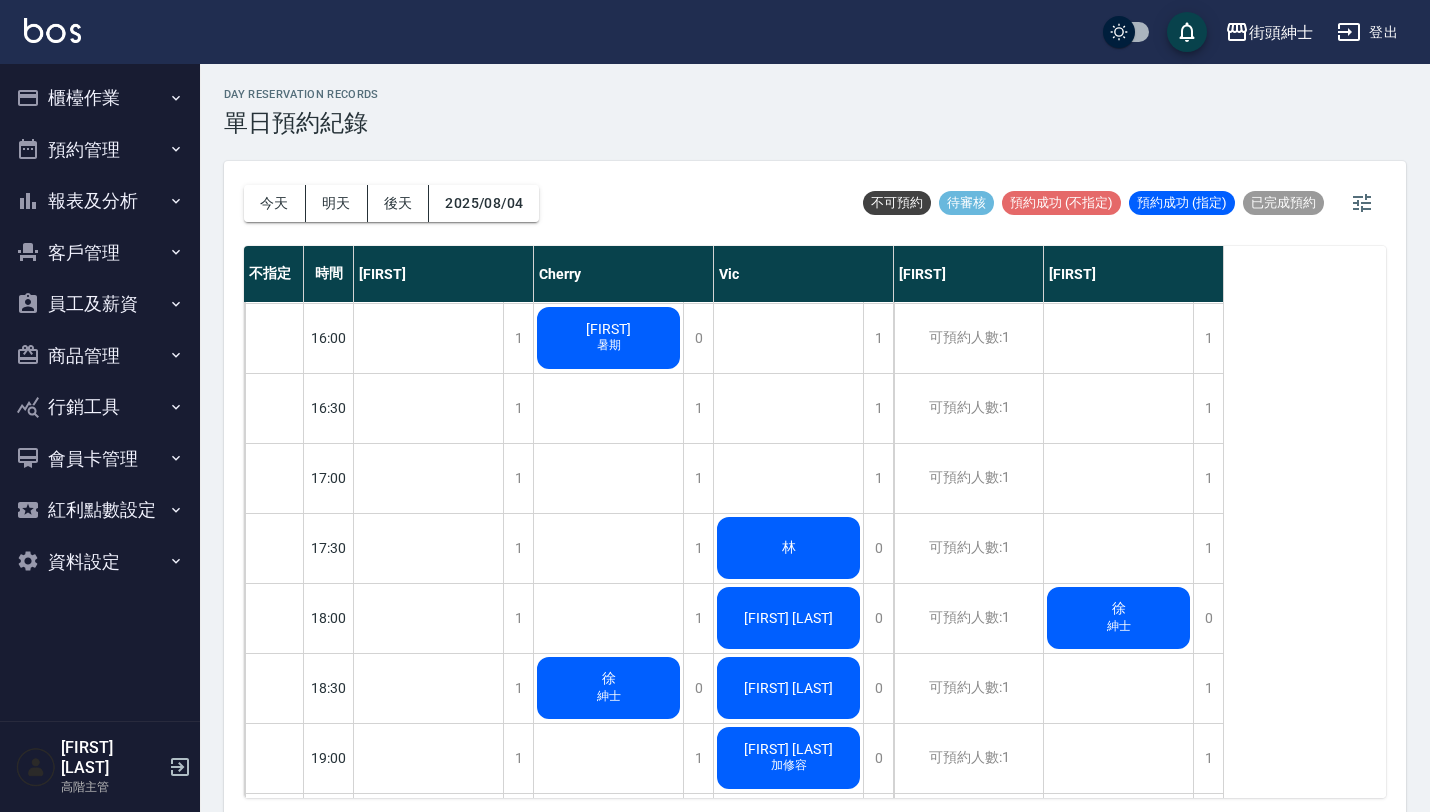 scroll, scrollTop: 978, scrollLeft: 0, axis: vertical 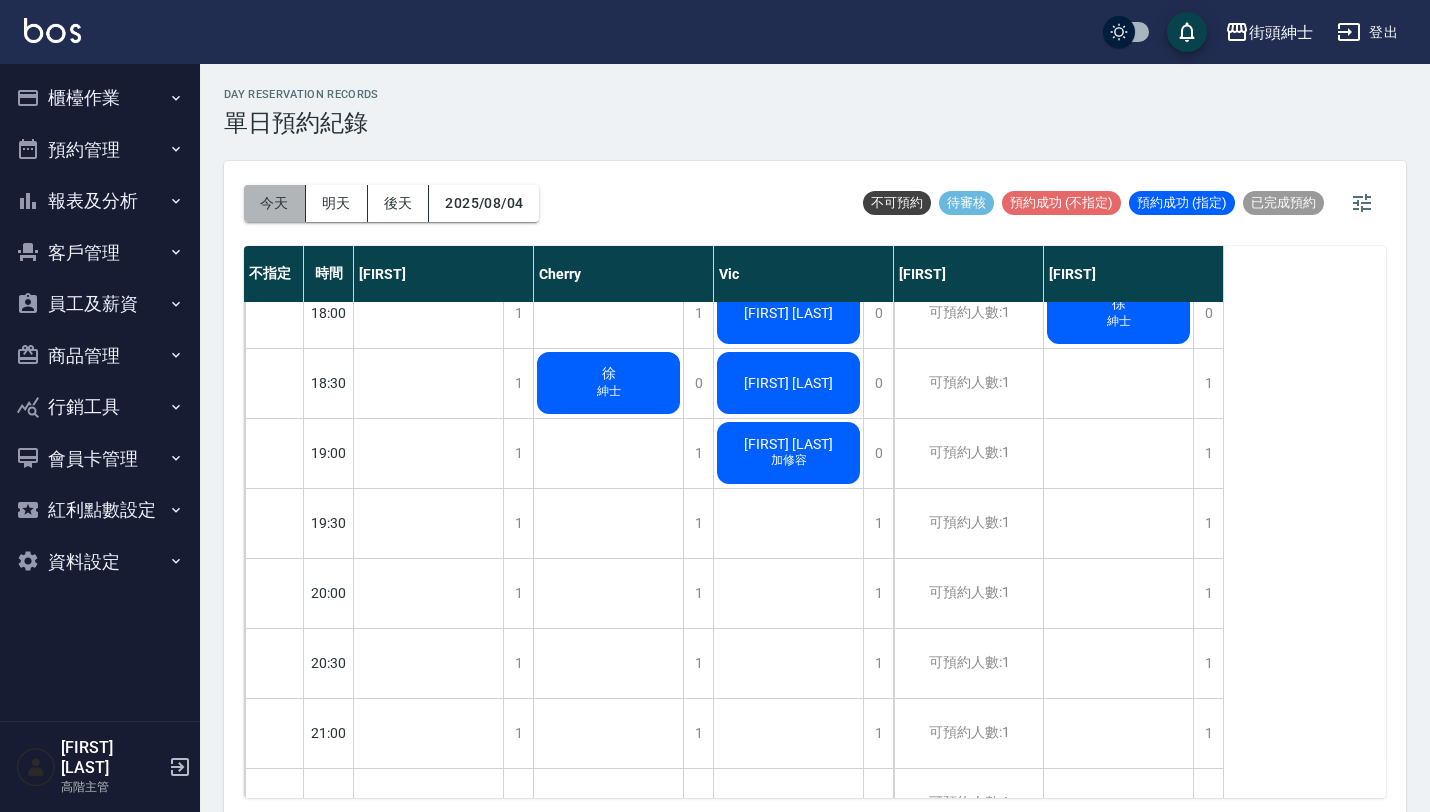 click on "今天" at bounding box center [275, 203] 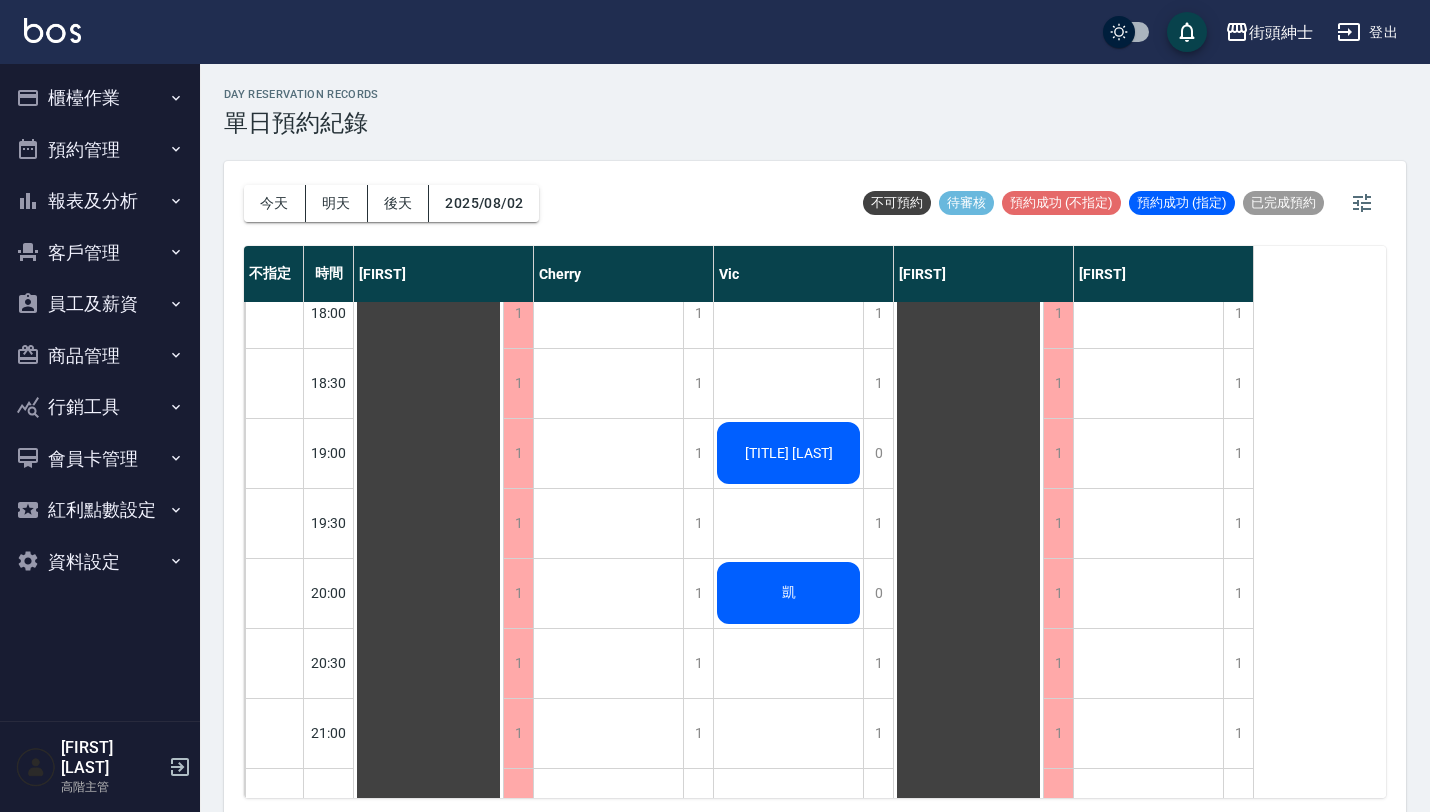 click on "[TITLE] [LAST]" at bounding box center (428, 33) 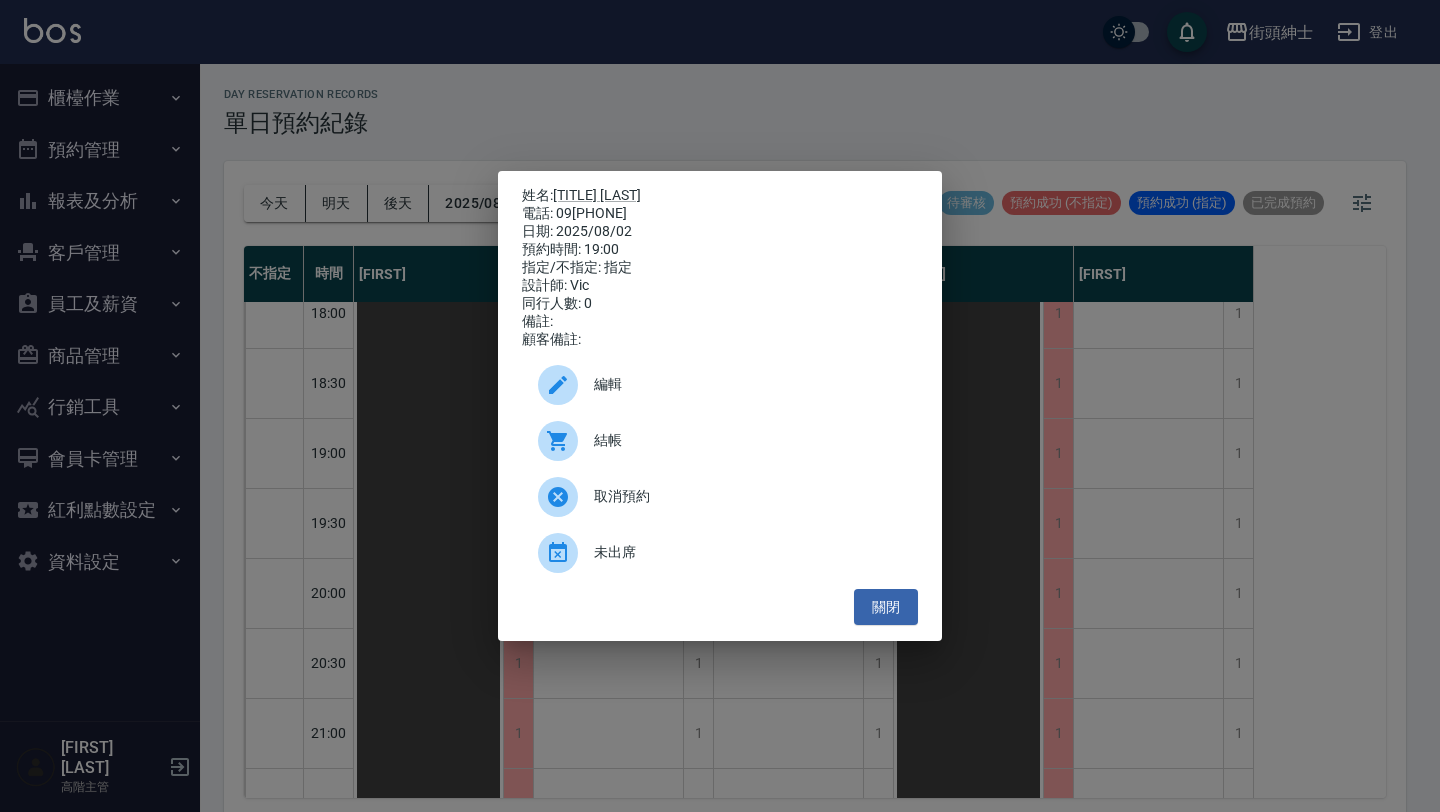 click on "姓名:  翁先生 電話: 09[PHONE] 日期: 2025/08/02 預約時間: 19:00 指定/不指定: 指定 設計師: Vic 同行人數: 0 備註:  顧客備註:  編輯 結帳 取消預約 未出席 關閉" at bounding box center (720, 406) 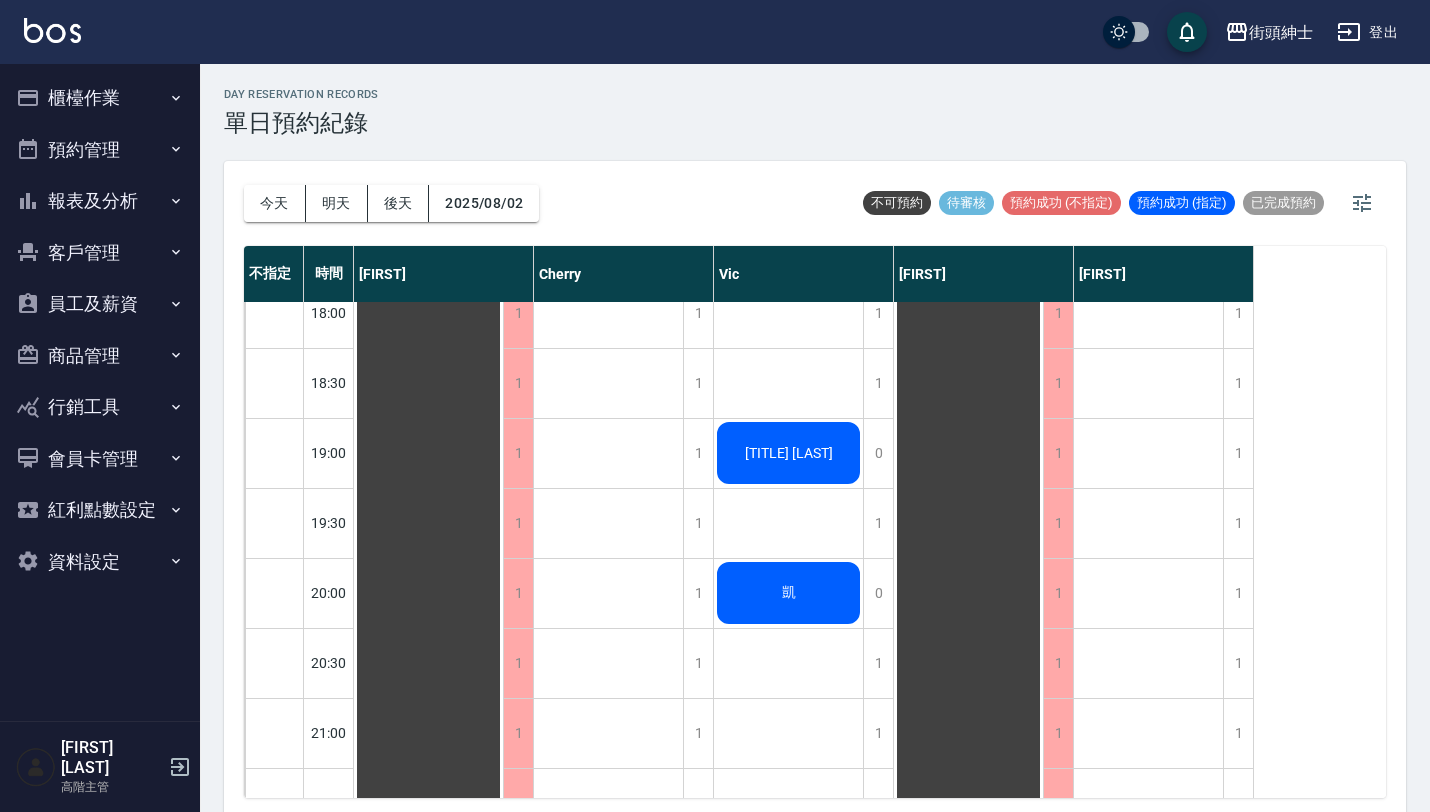 click on "凱" at bounding box center (429, 33) 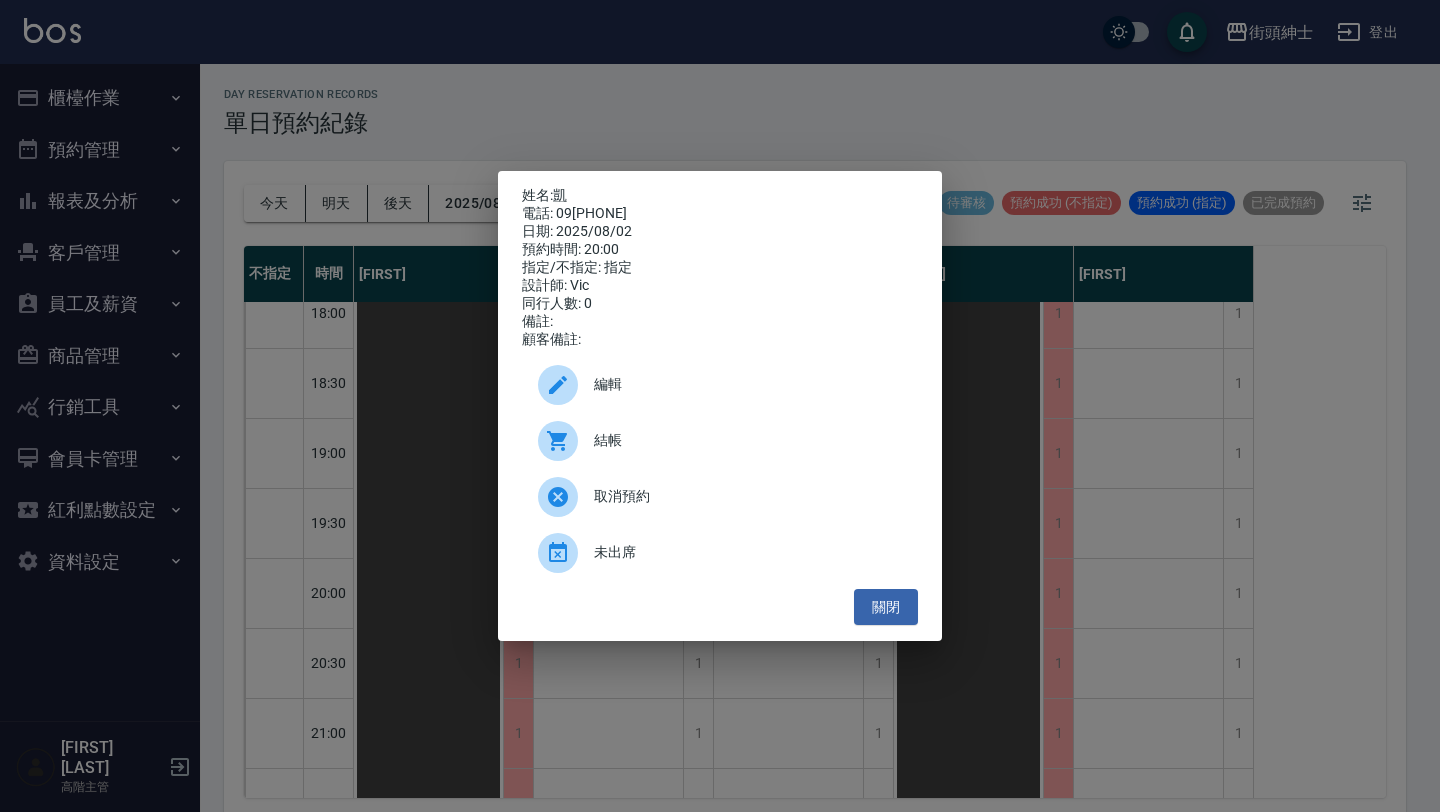click on "姓名:  凱 電話: 09[PHONE] 日期: 2025/08/02 預約時間: 20:00 指定/不指定: 指定 設計師: Vic 同行人數: 0 備註:  顧客備註:  編輯 結帳 取消預約 未出席 關閉" at bounding box center [720, 406] 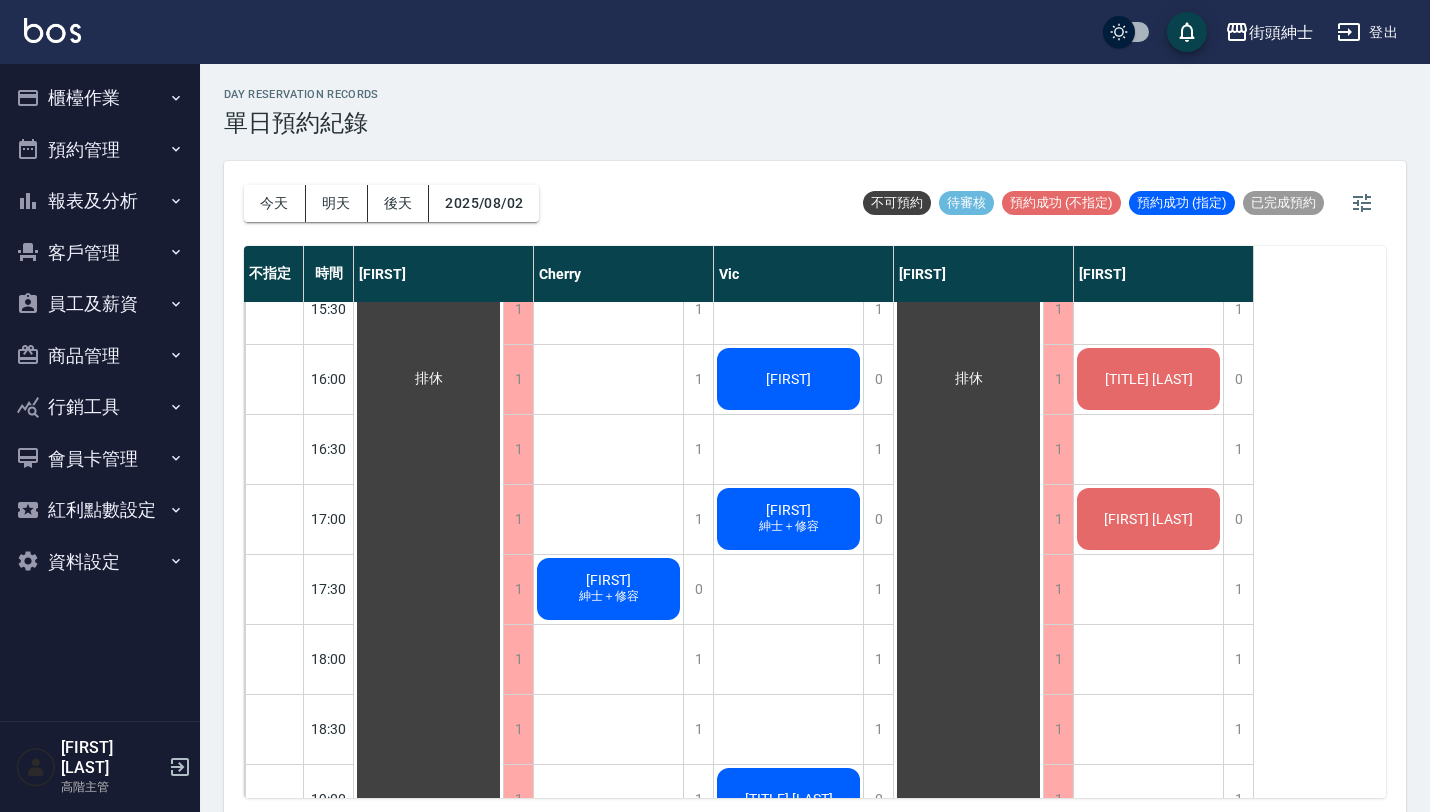 scroll, scrollTop: 932, scrollLeft: 0, axis: vertical 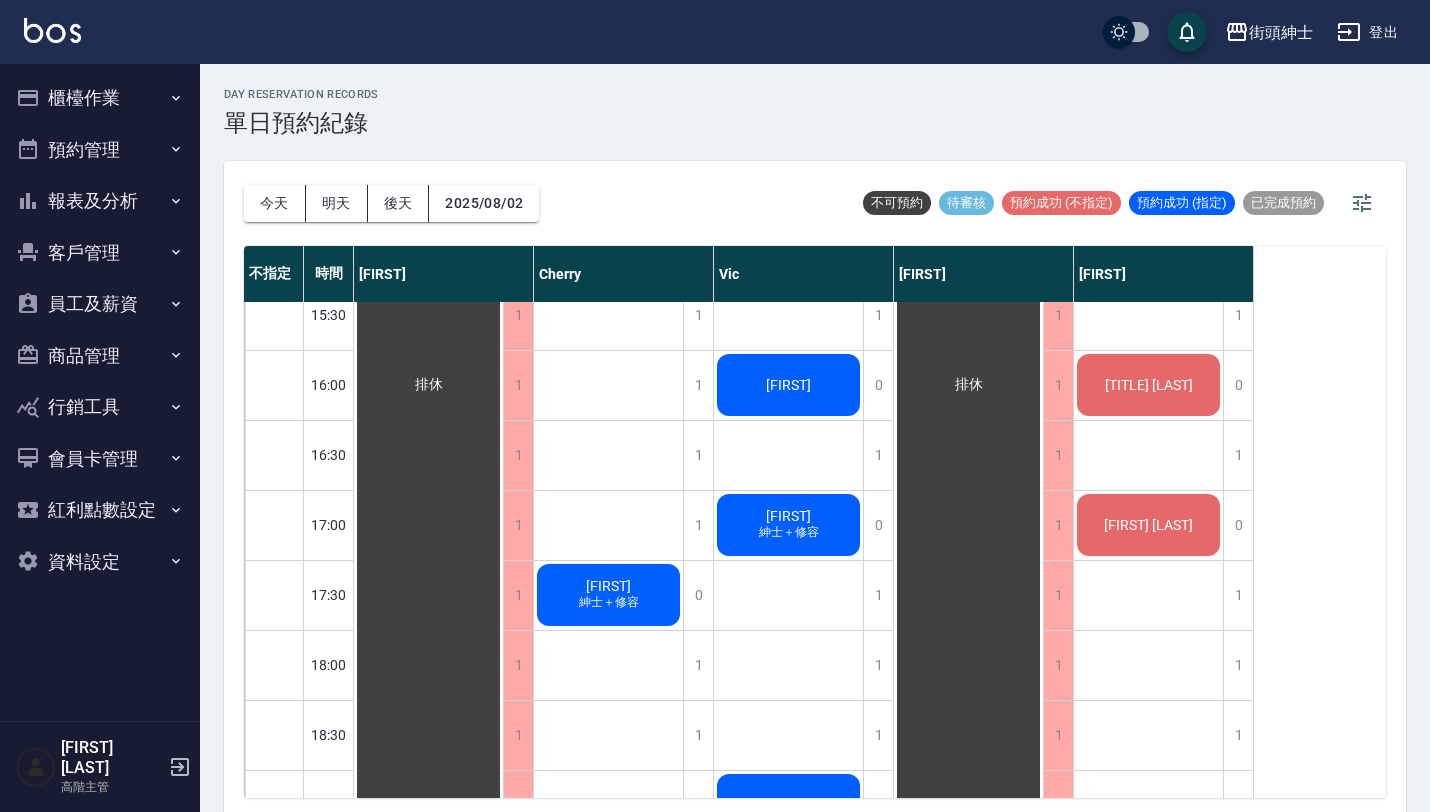 click on "[FIRST]" at bounding box center [429, 385] 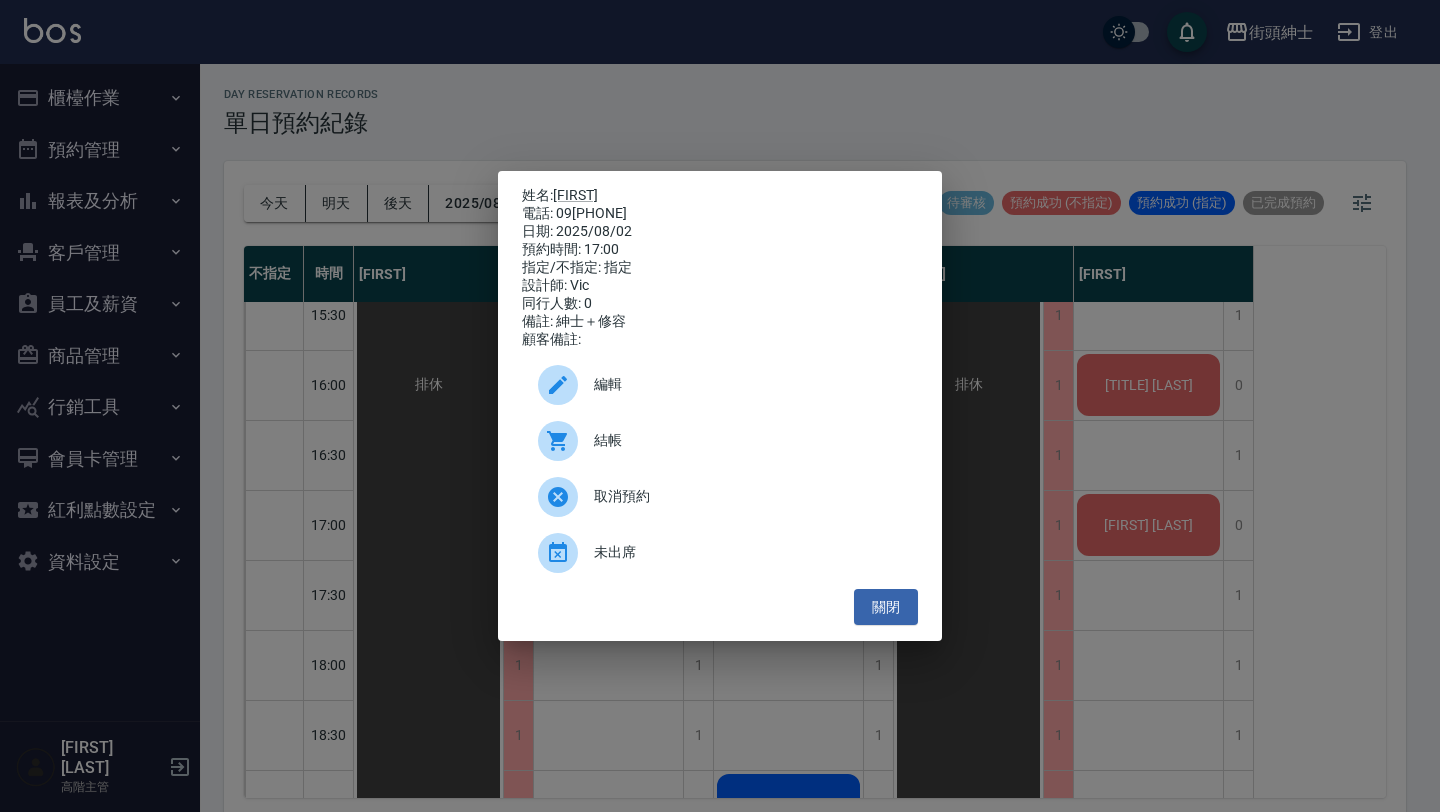 click on "姓名:  Sam 電話: 09[PHONE] 日期: 2025/08/02 預約時間: 17:00 指定/不指定: 指定 設計師: Vic 同行人數: 0 備註: 紳士＋修容 顧客備註:  編輯 結帳 取消預約 未出席 關閉" at bounding box center [720, 406] 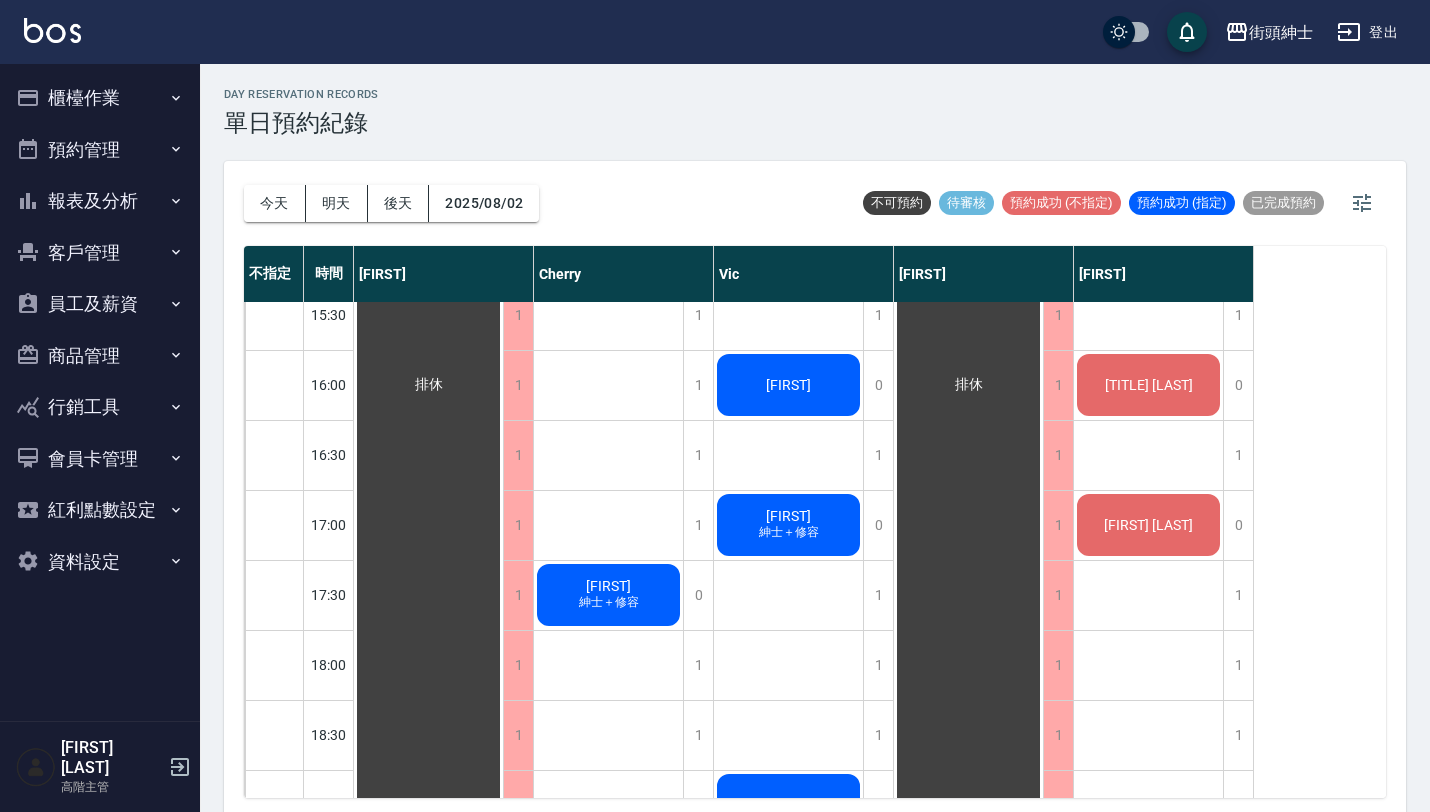 click on "[FIRST] [LAST]" at bounding box center (428, 385) 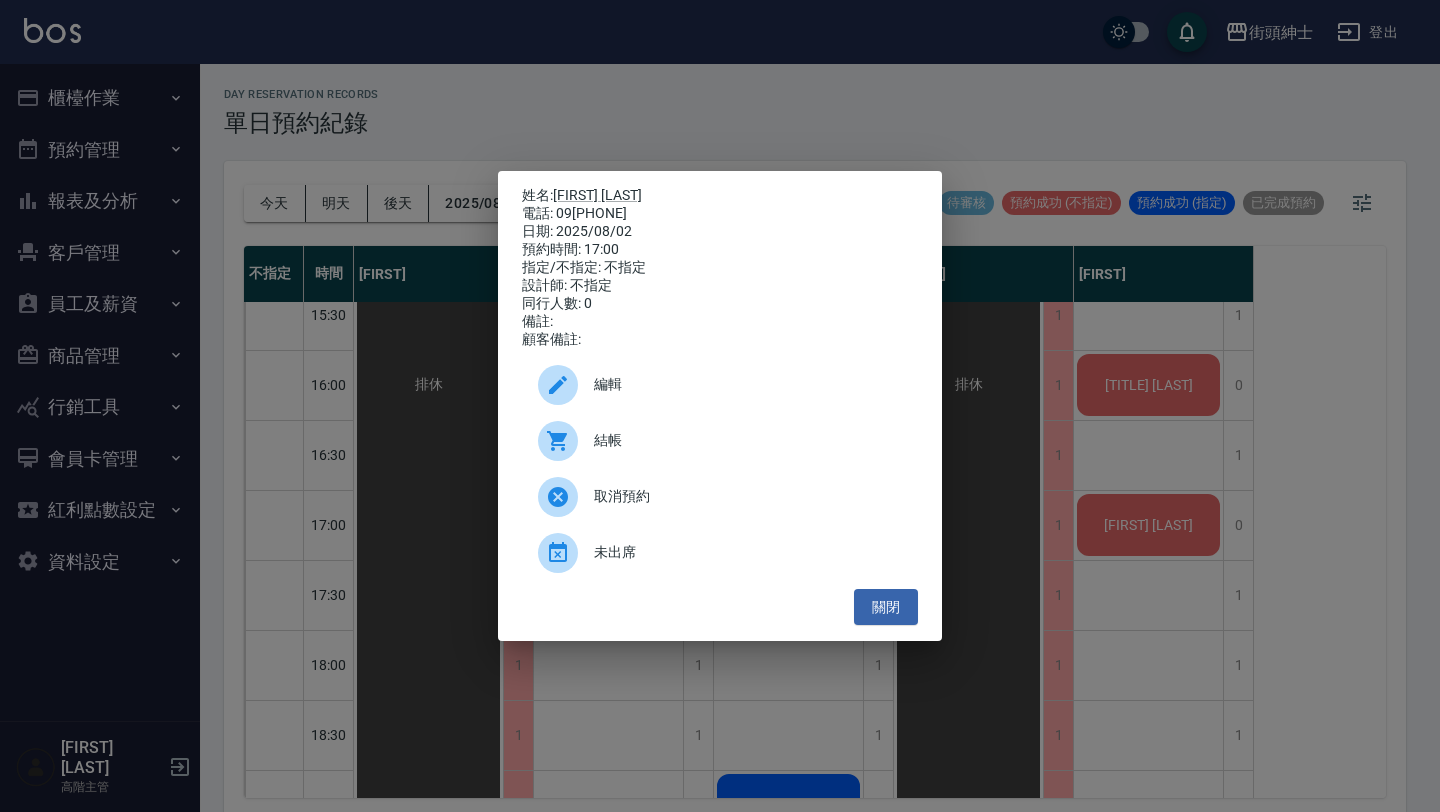 click on "姓名:  [FIRST] [LAST] 電話: 09[PHONE] 日期: 2025/08/02 預約時間: 17:00 指定/不指定: 不指定 設計師: 不指定 同行人數: 0 備註:  顧客備註:  編輯 結帳 取消預約 未出席 關閉" at bounding box center [720, 406] 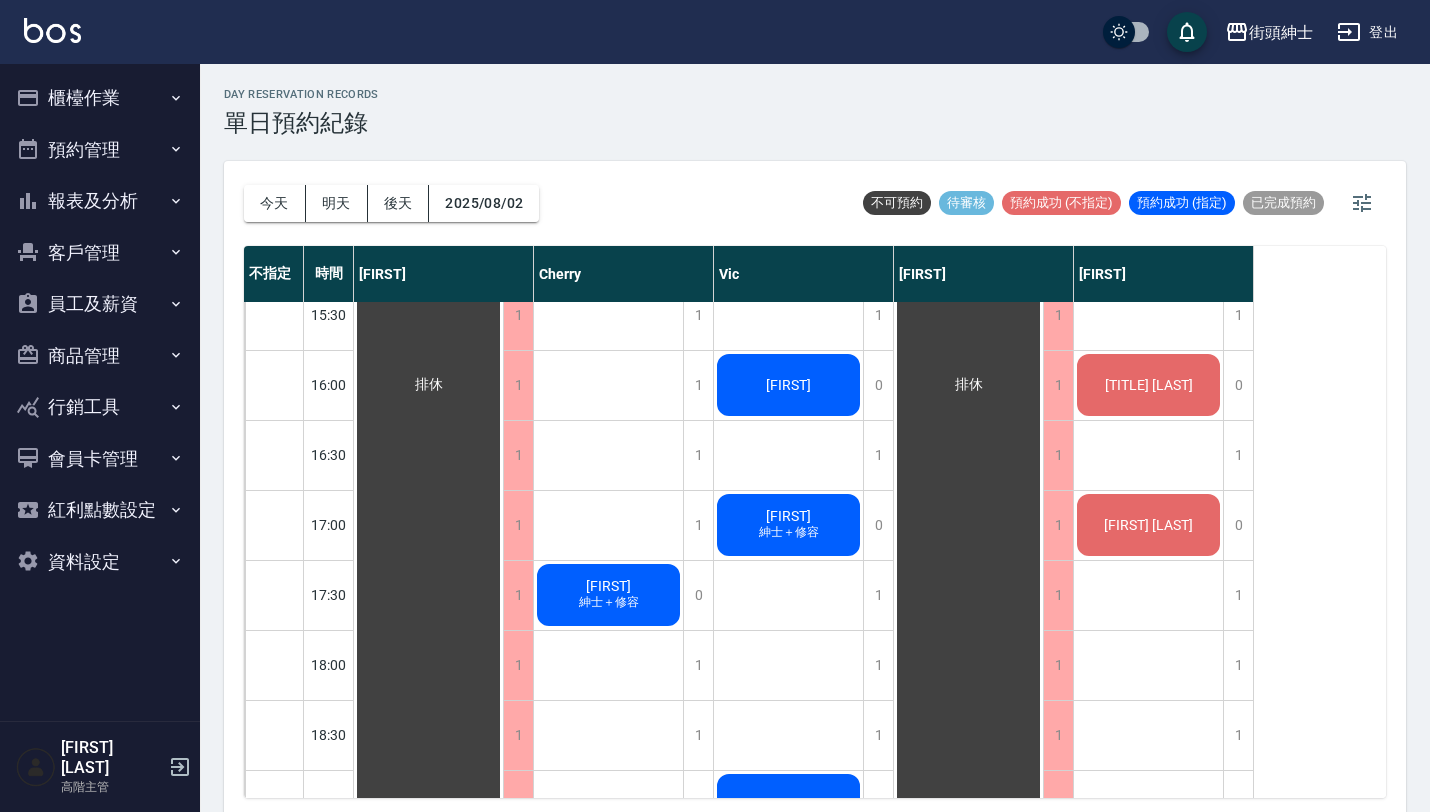 click on "[FIRST]" at bounding box center [428, 385] 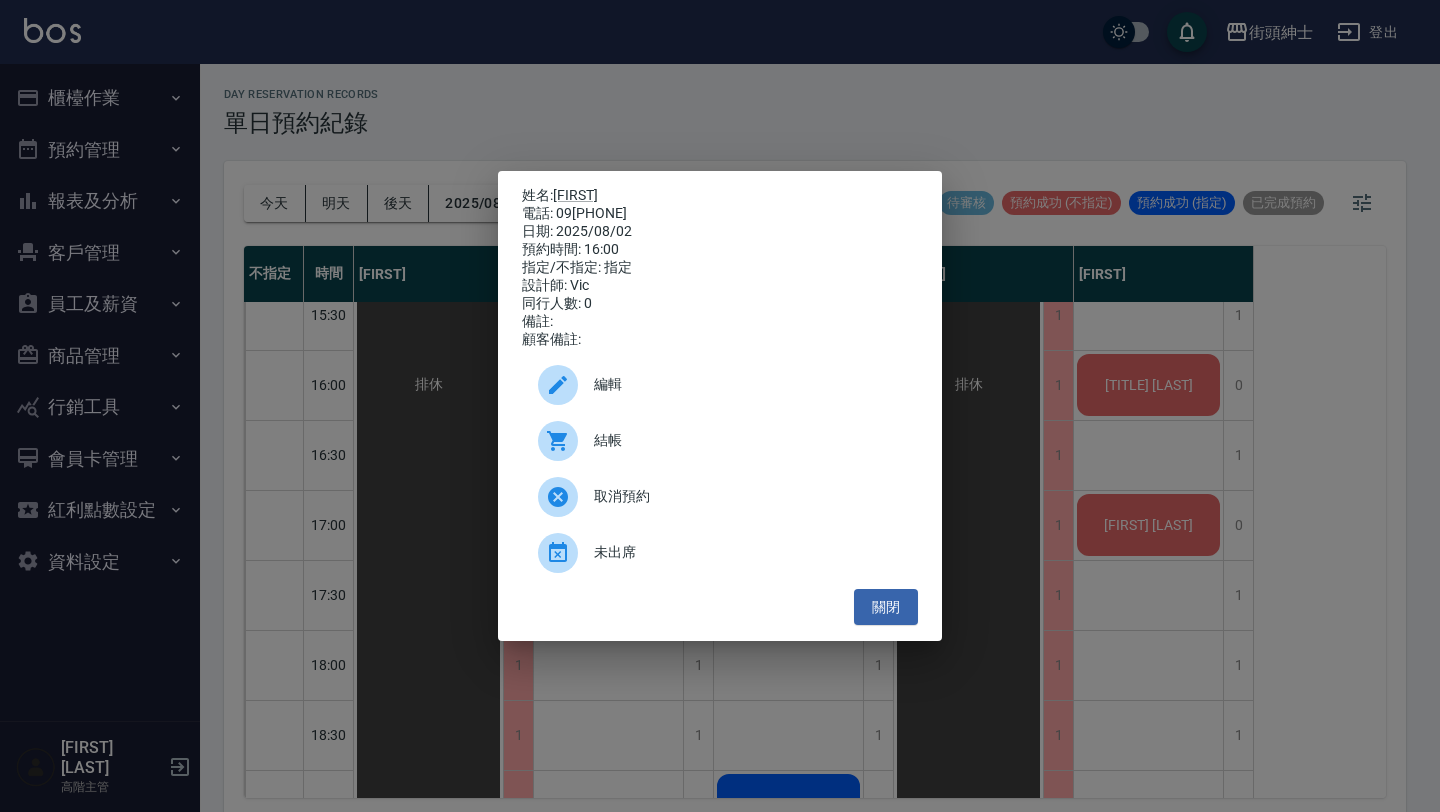 click on "姓名:  東哲 電話: 09[PHONE] 日期: 2025/08/02 預約時間: 16:00 指定/不指定: 指定 設計師: Vic 同行人數: 0 備註:  顧客備註:  編輯 結帳 取消預約 未出席 關閉" at bounding box center [720, 406] 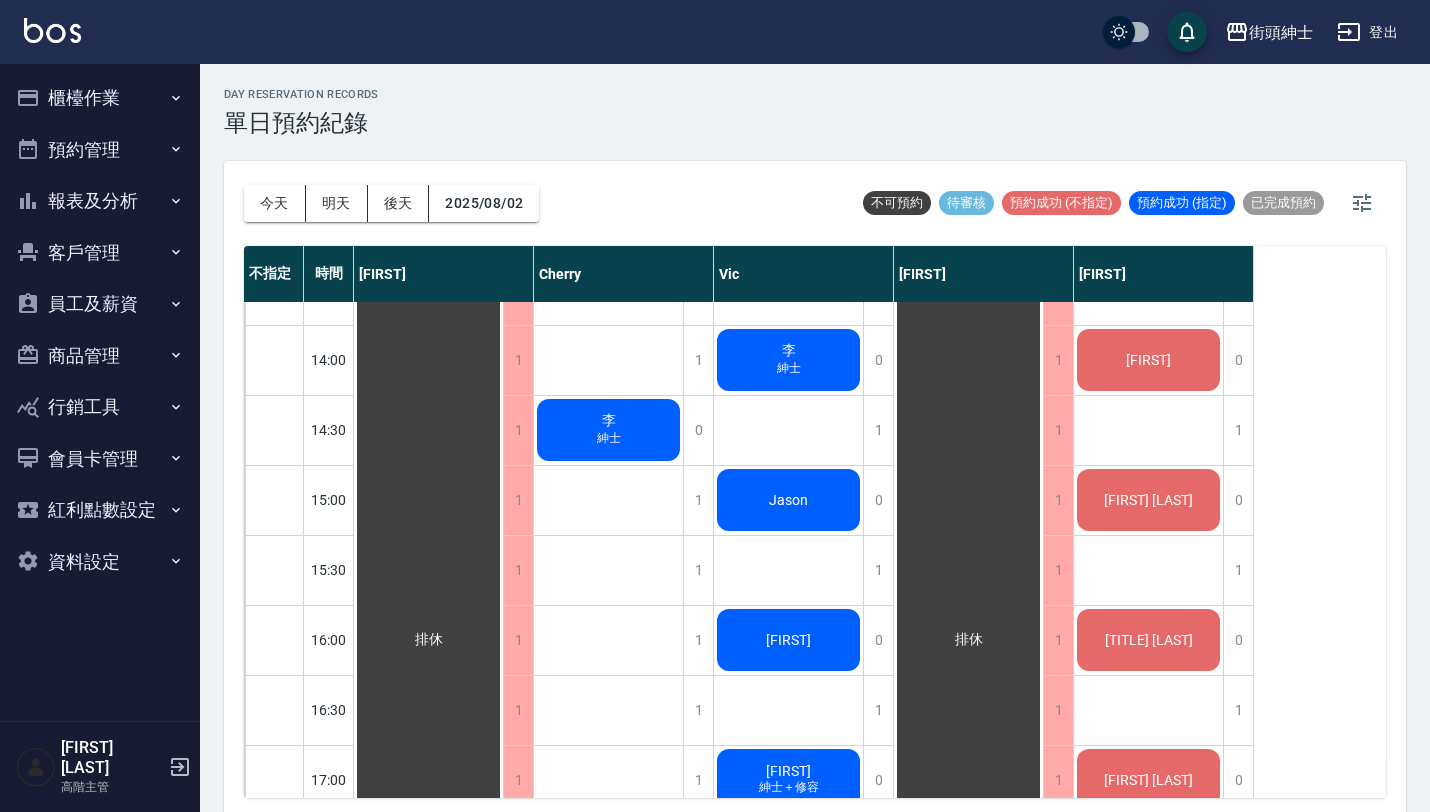 scroll, scrollTop: 670, scrollLeft: 0, axis: vertical 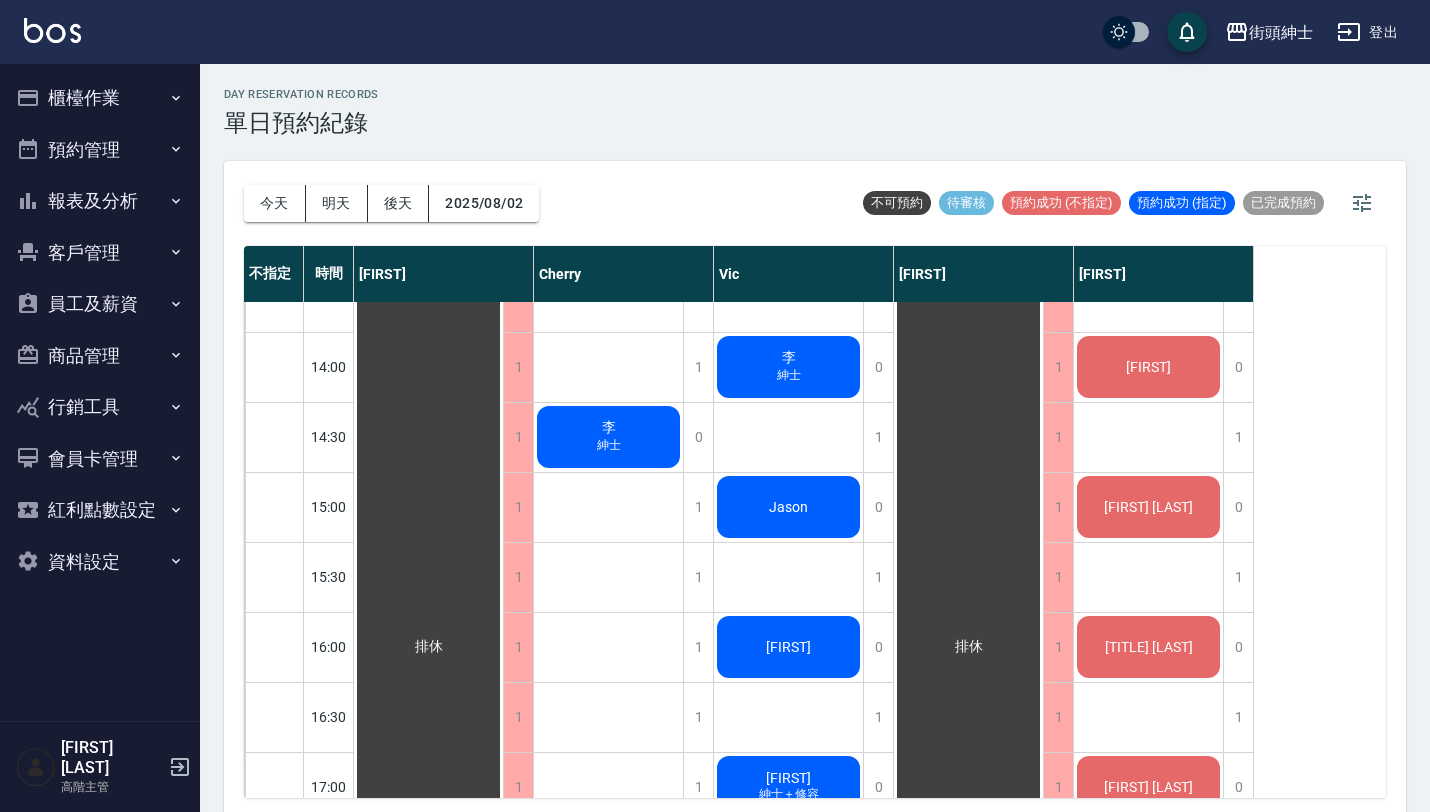 click on "Jason" at bounding box center [428, 647] 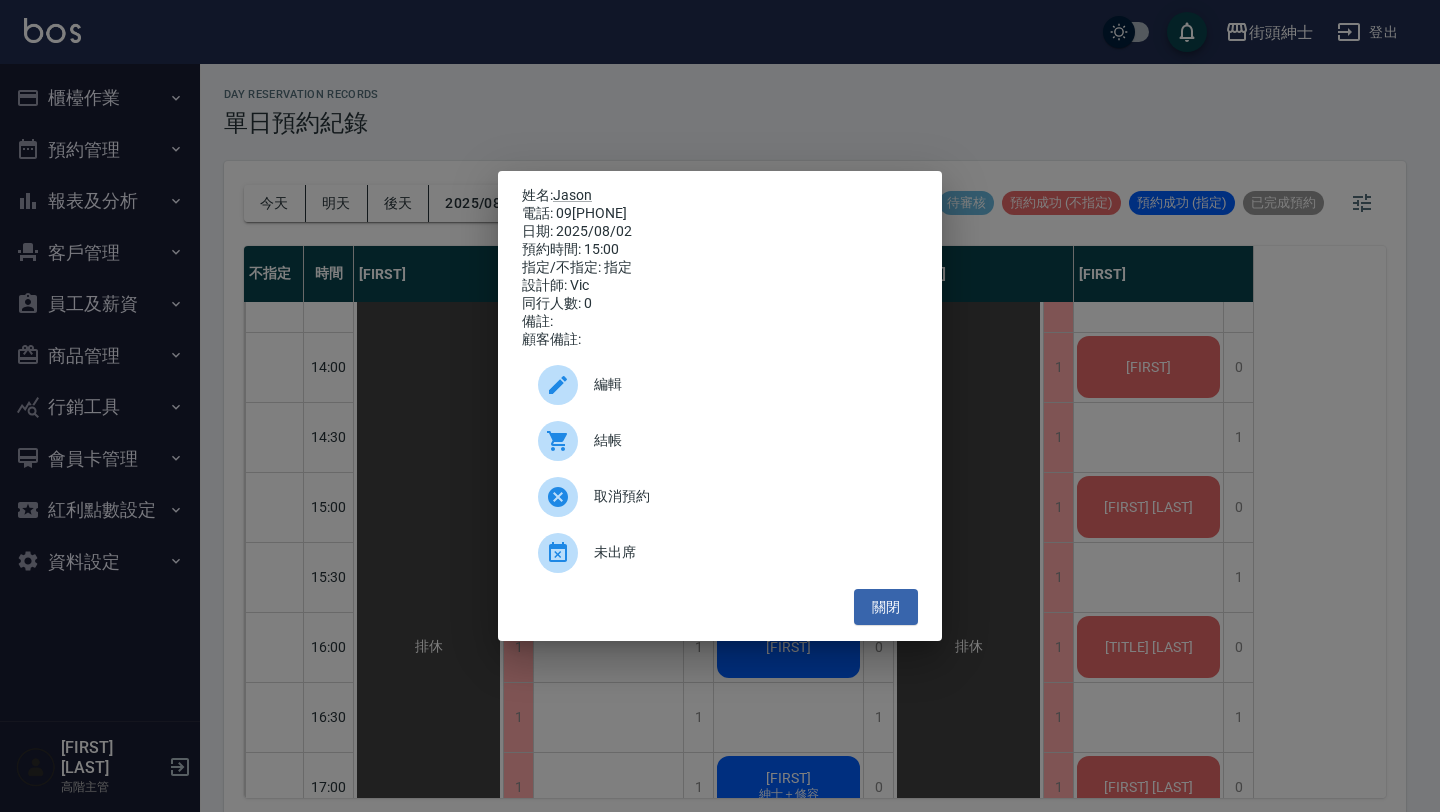 click on "姓名:  Jason 電話: 09[PHONE] 日期: 2025/08/02 預約時間: 15:00 指定/不指定: 指定 設計師: Vic 同行人數: 0 備註:  顧客備註:  編輯 結帳 取消預約 未出席 關閉" at bounding box center (720, 406) 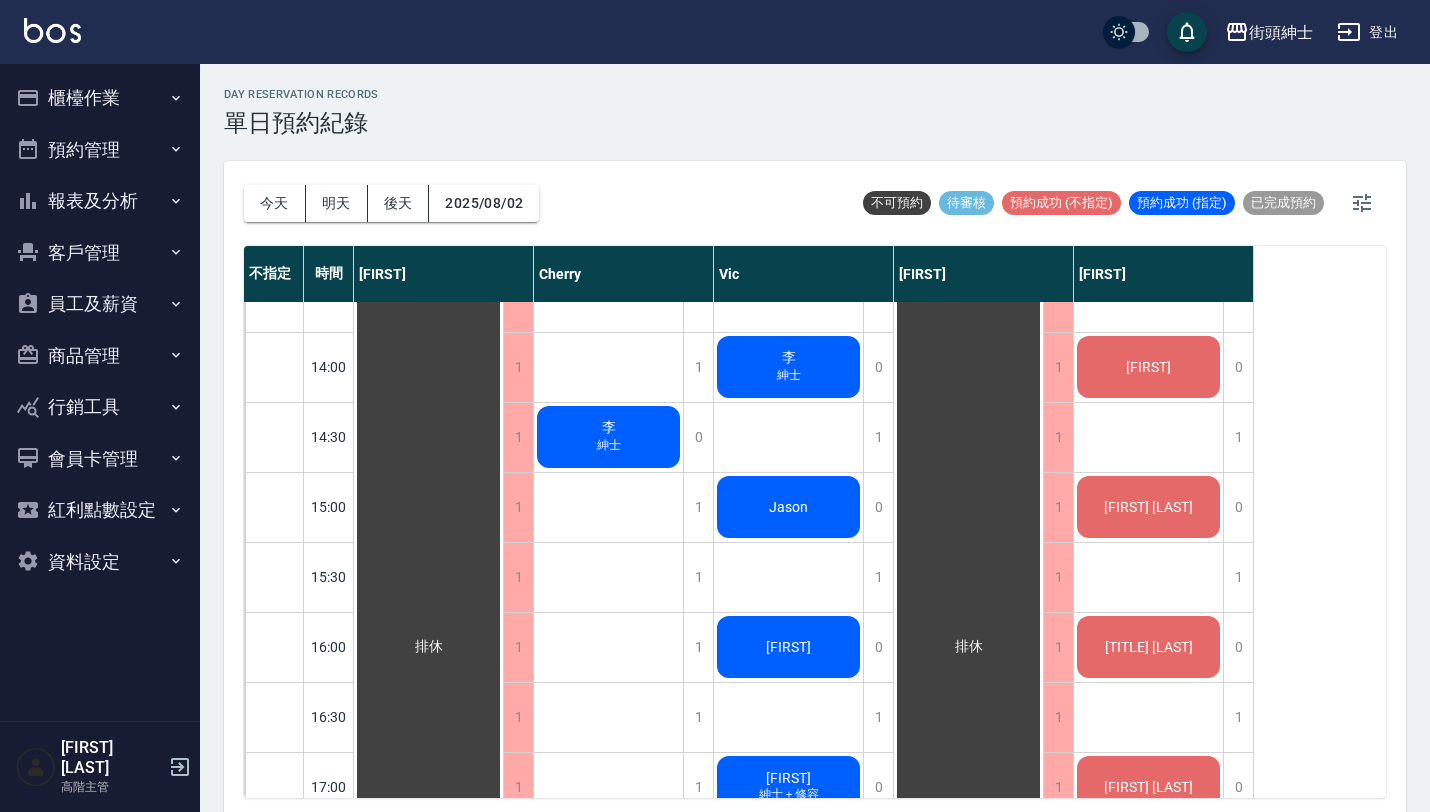 click on "[FIRST] [LAST]" at bounding box center (428, 647) 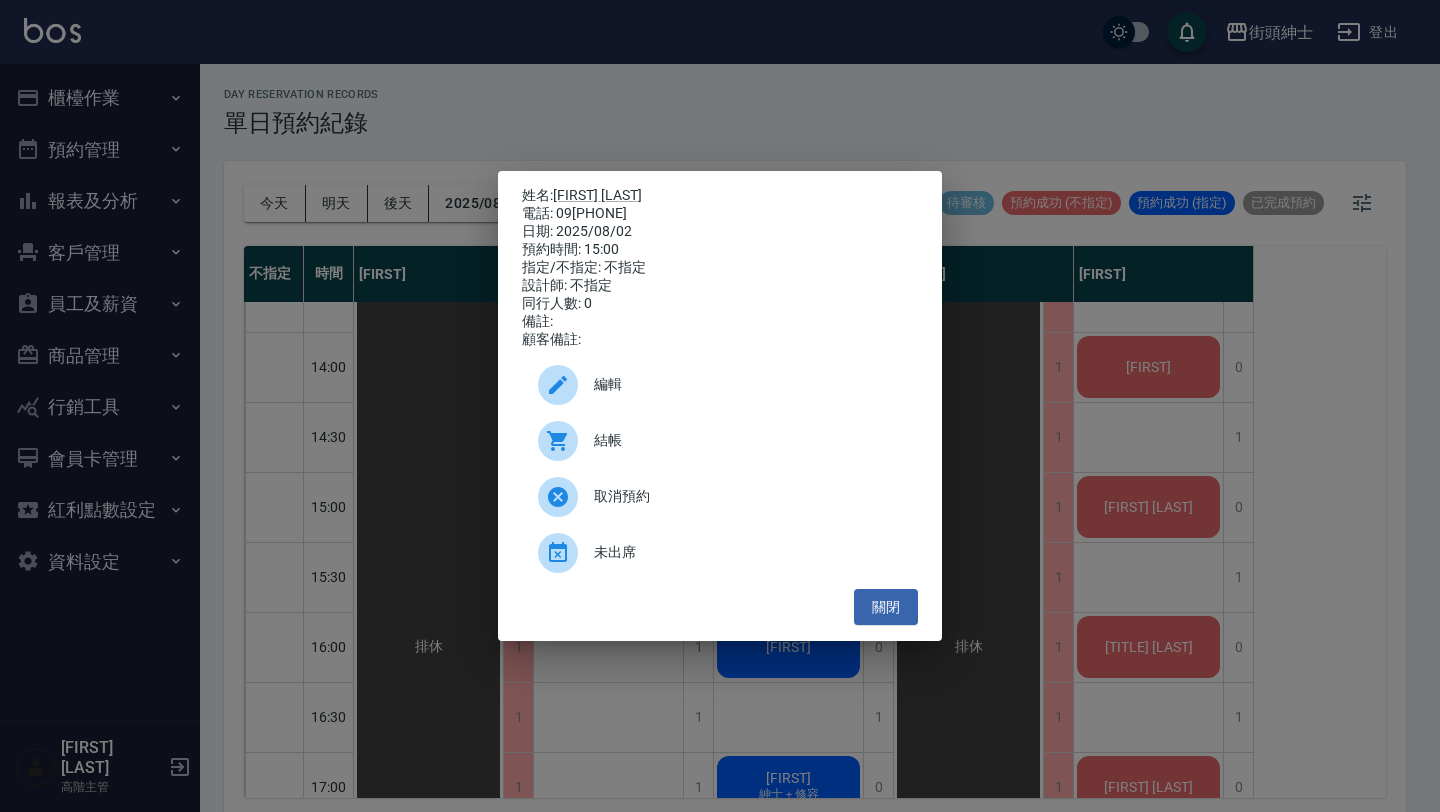 click on "姓名:  羅先生 電話: 09[PHONE] 日期: 2025/08/02 預約時間: 15:00 指定/不指定: 不指定 設計師: 不指定 同行人數: 0 備註:  顧客備註:  編輯 結帳 取消預約 未出席 關閉" at bounding box center [720, 406] 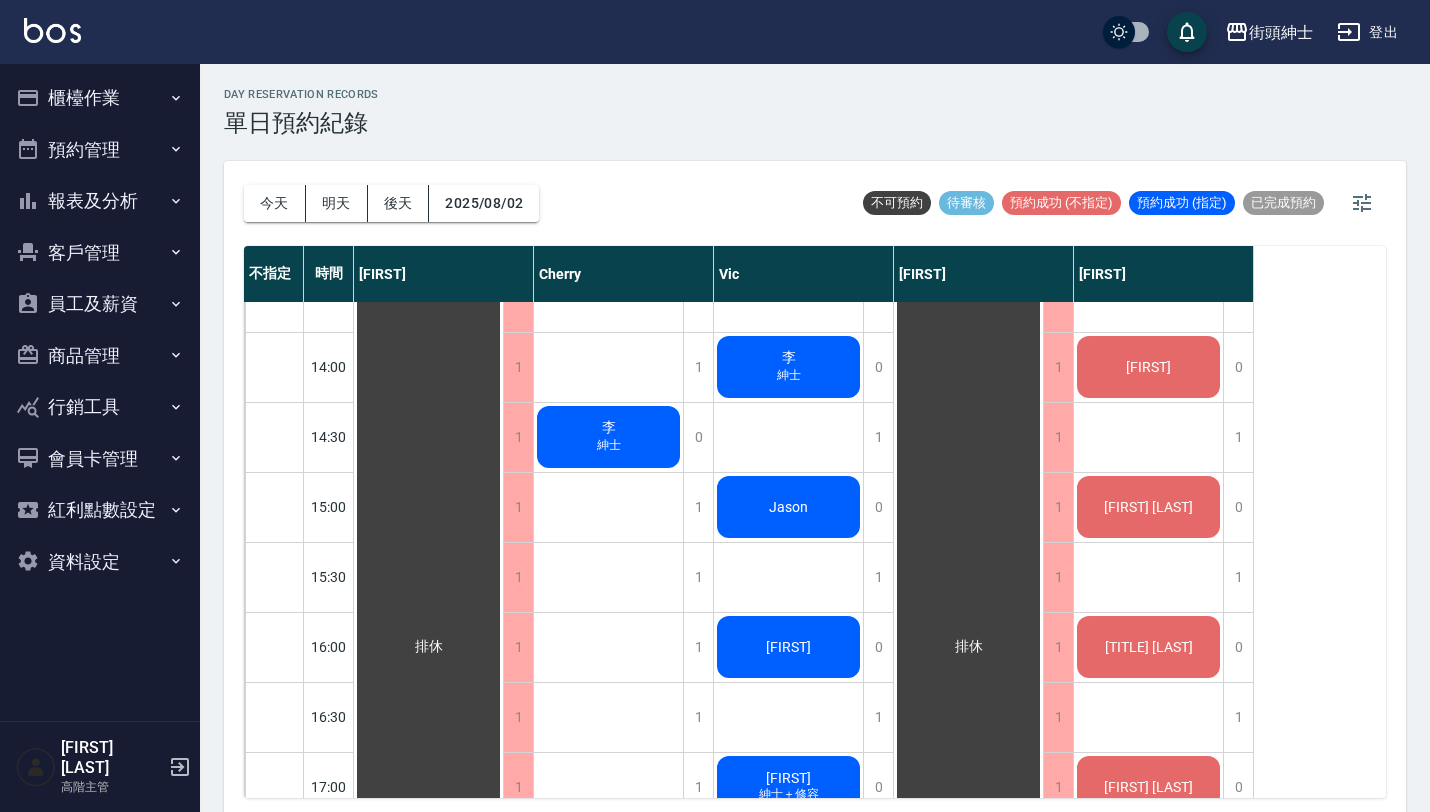 click on "[FIRST] [LAST]" at bounding box center [428, 647] 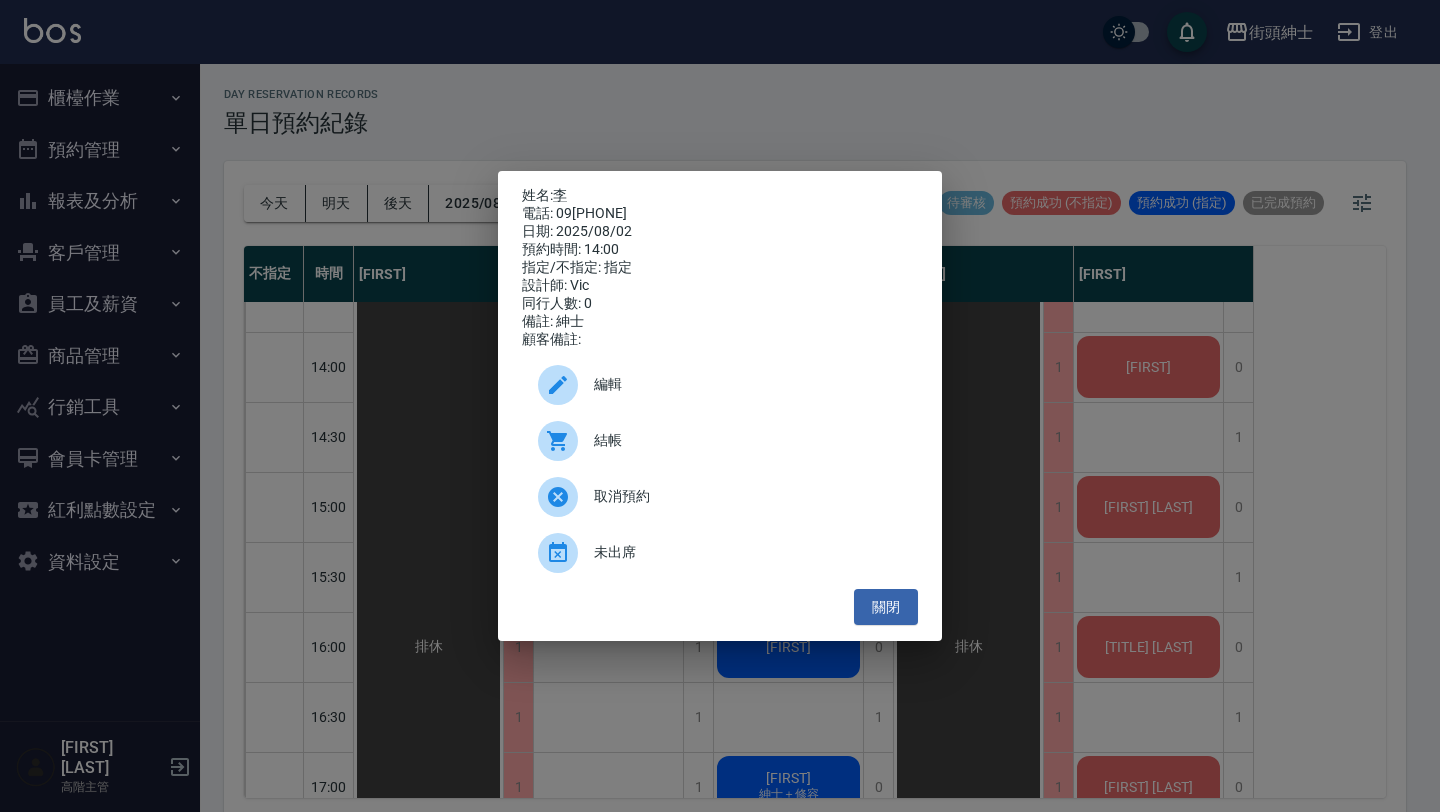 click on "姓名:  李 電話: 09[PHONE] 日期: 2025/08/02 預約時間: 14:00 指定/不指定: 指定 設計師: Vic 同行人數: 0 備註: 紳士 顧客備註:  編輯 結帳 取消預約 未出席 關閉" at bounding box center [720, 406] 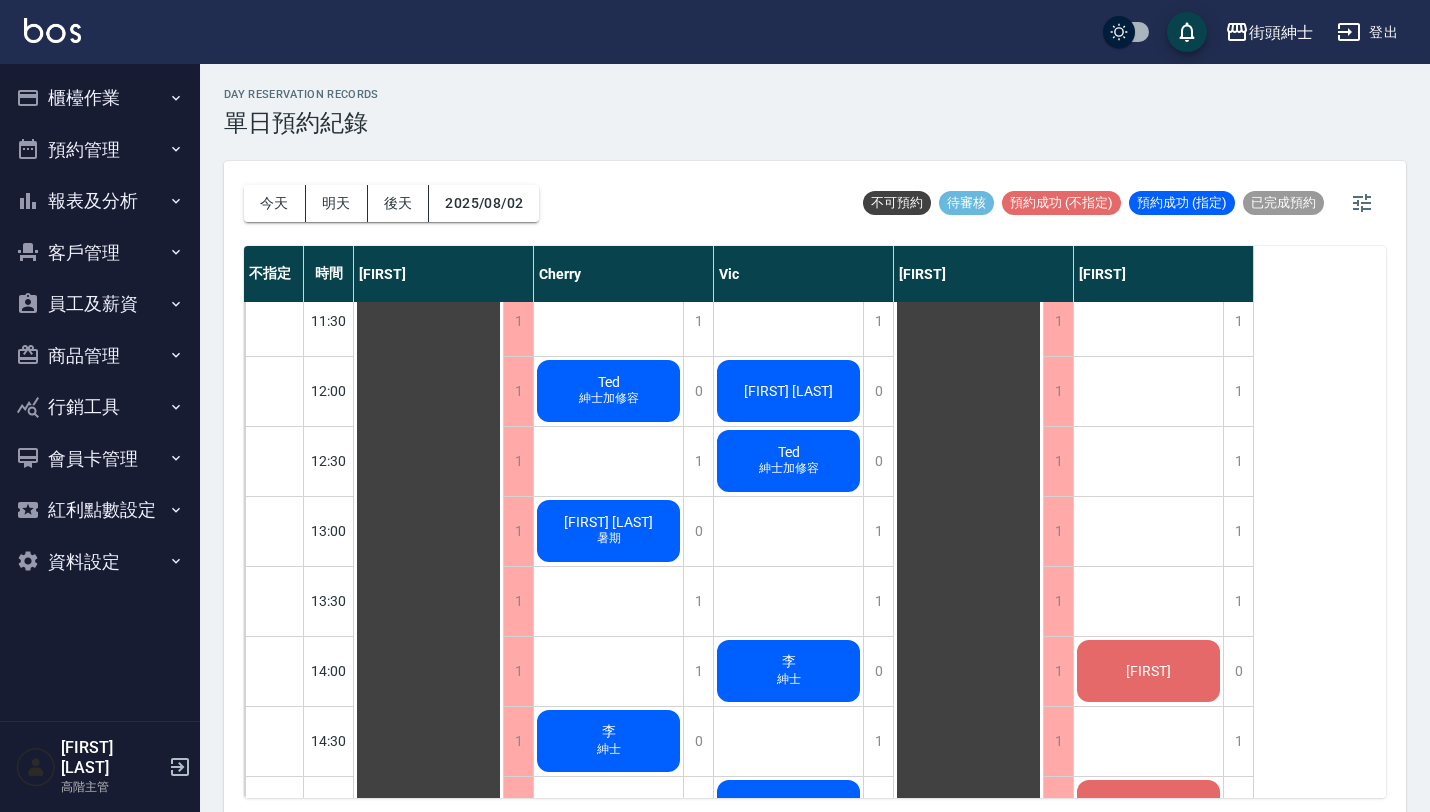 scroll, scrollTop: 365, scrollLeft: 0, axis: vertical 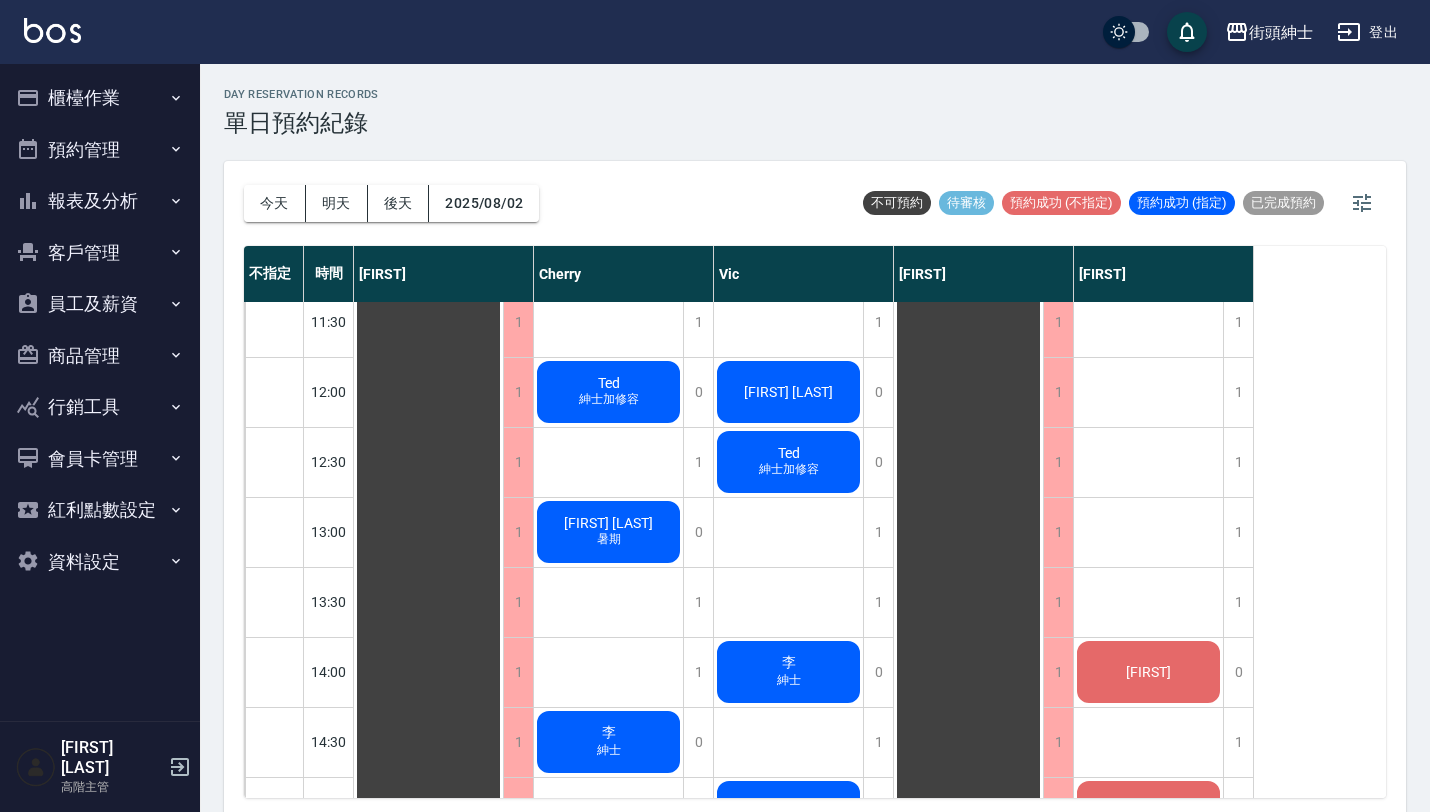 click on "Ted 紳士加修容" at bounding box center (428, 952) 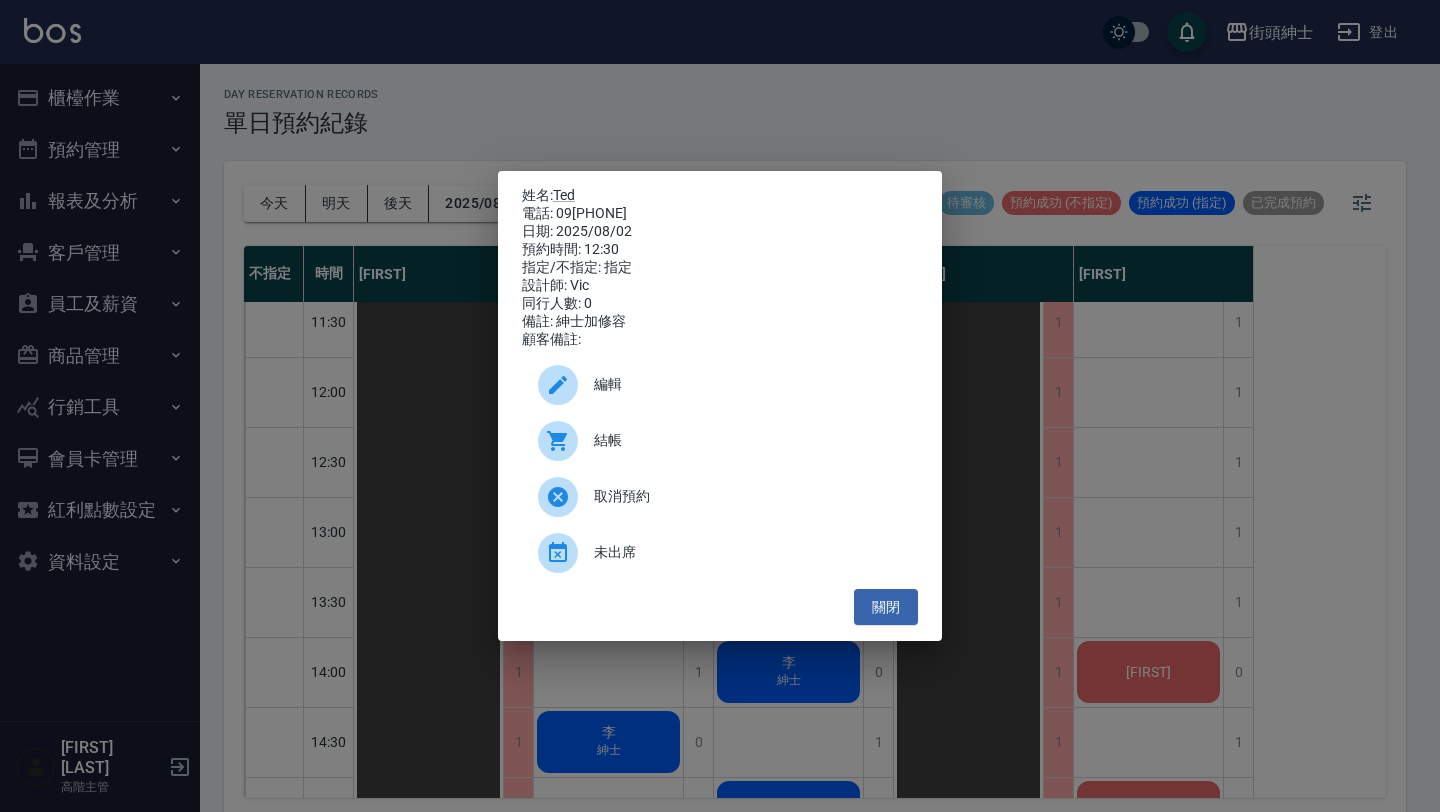 click on "姓名:  Ted 電話: 09[PHONE] 日期: 2025/08/02 預約時間: 12:30 指定/不指定: 指定 設計師: Vic 同行人數: 0 備註: 紳士加修容 顧客備註:  編輯 結帳 取消預約 未出席 關閉" at bounding box center [720, 406] 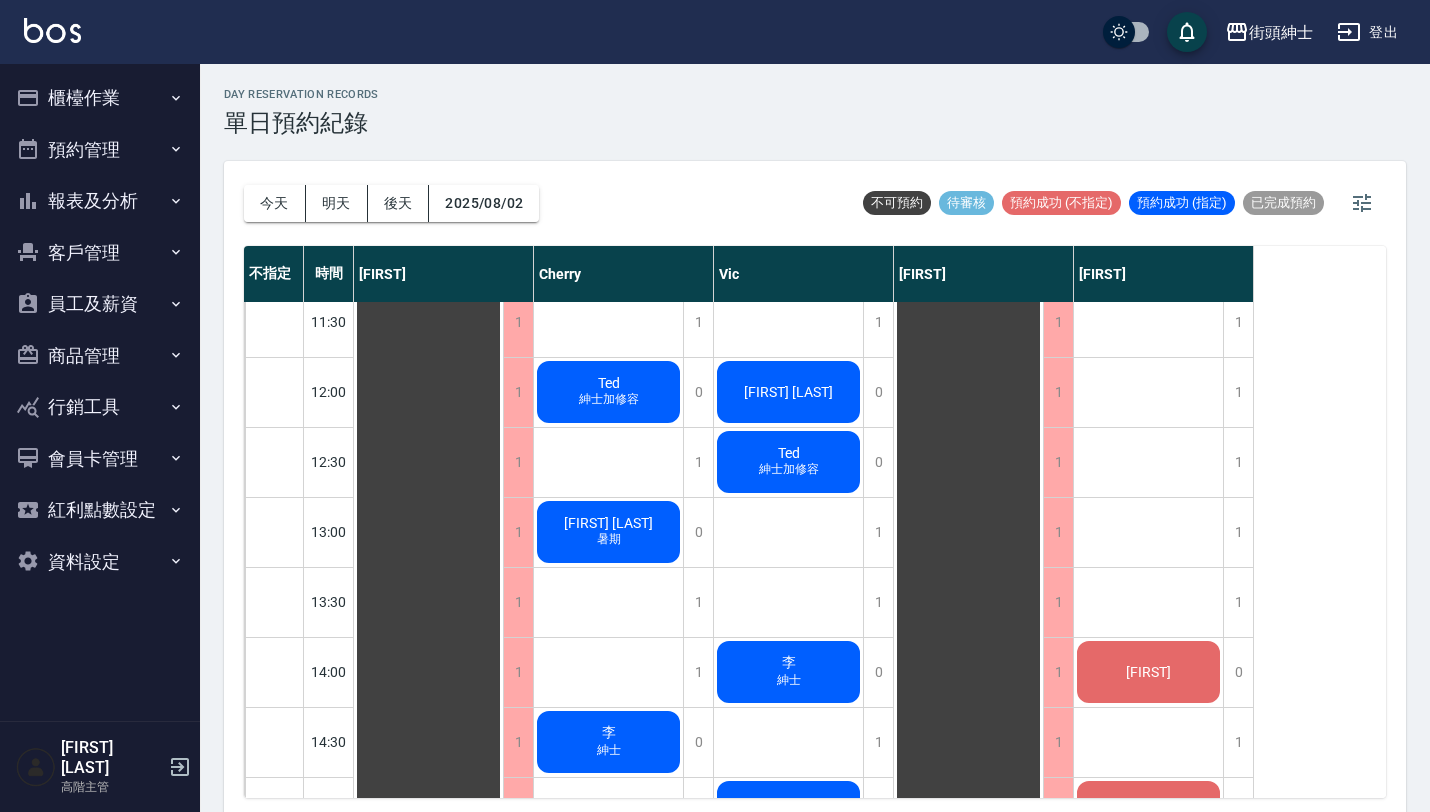 click on "[FIRST] [LAST]" at bounding box center [428, 952] 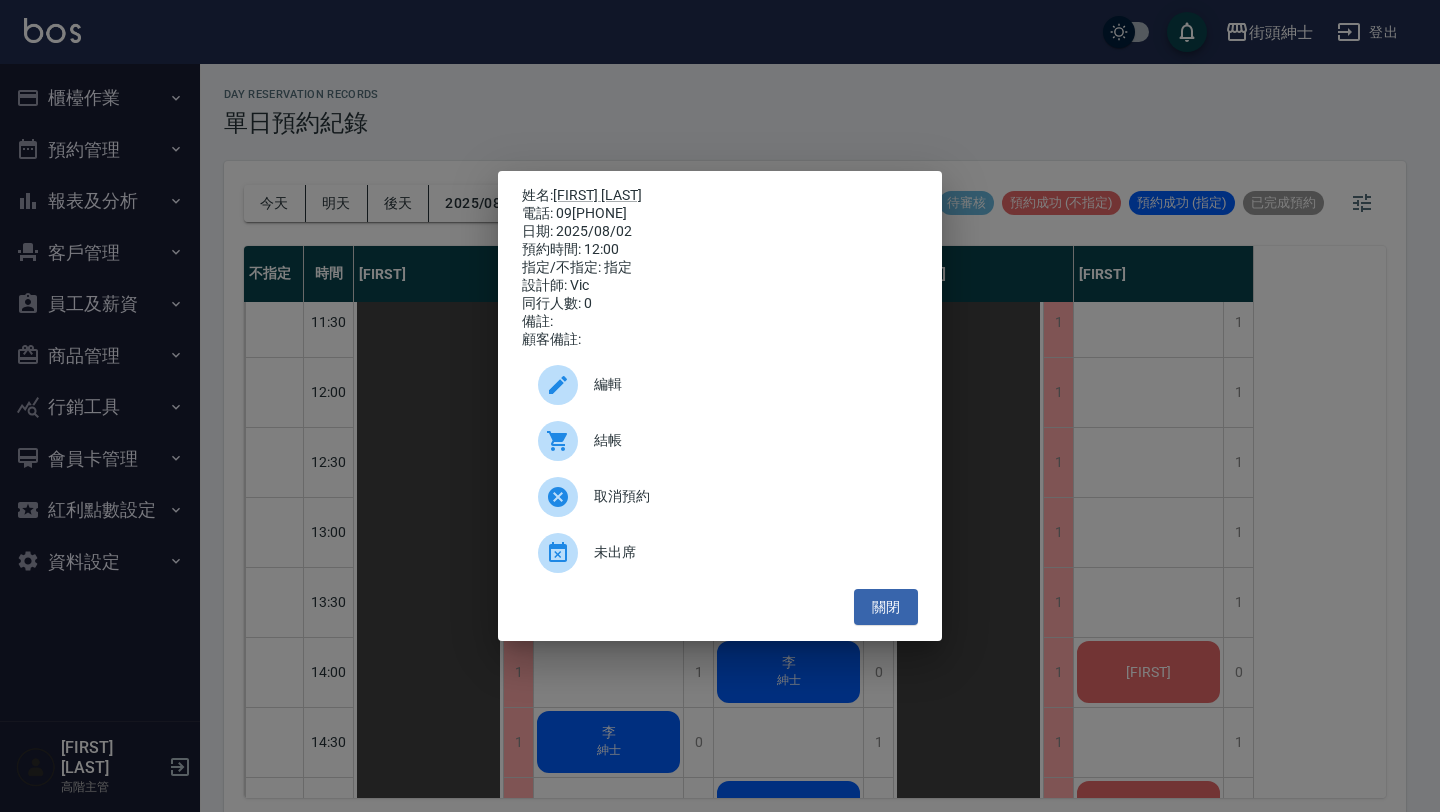 click on "姓名:  貝文聖 電話: 09[PHONE] 日期: 2025/08/02 預約時間: 12:00 指定/不指定: 指定 設計師: Vic 同行人數: 0 備註:  顧客備註:  編輯 結帳 取消預約 未出席 關閉" at bounding box center [720, 406] 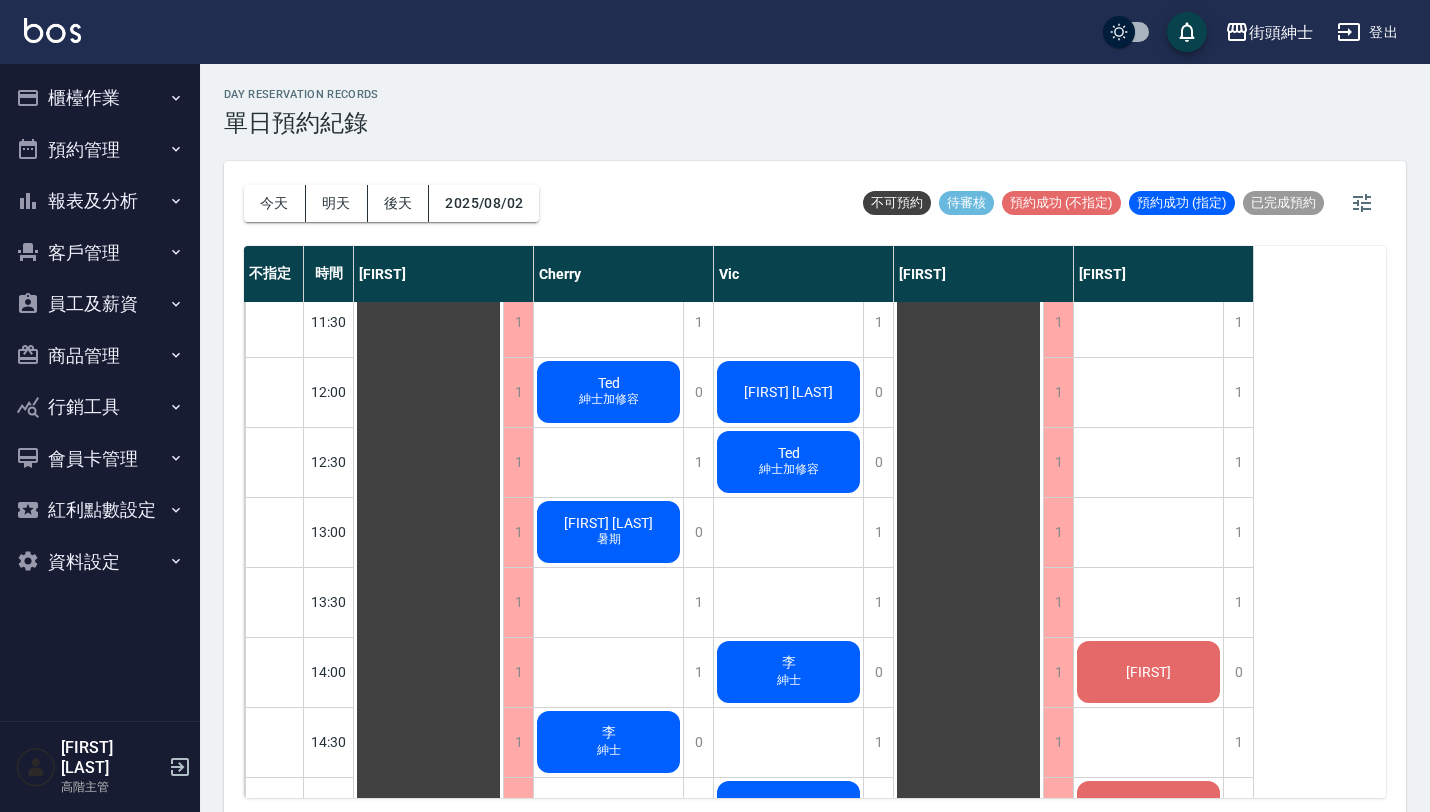 click on "[FIRST]" at bounding box center [428, 952] 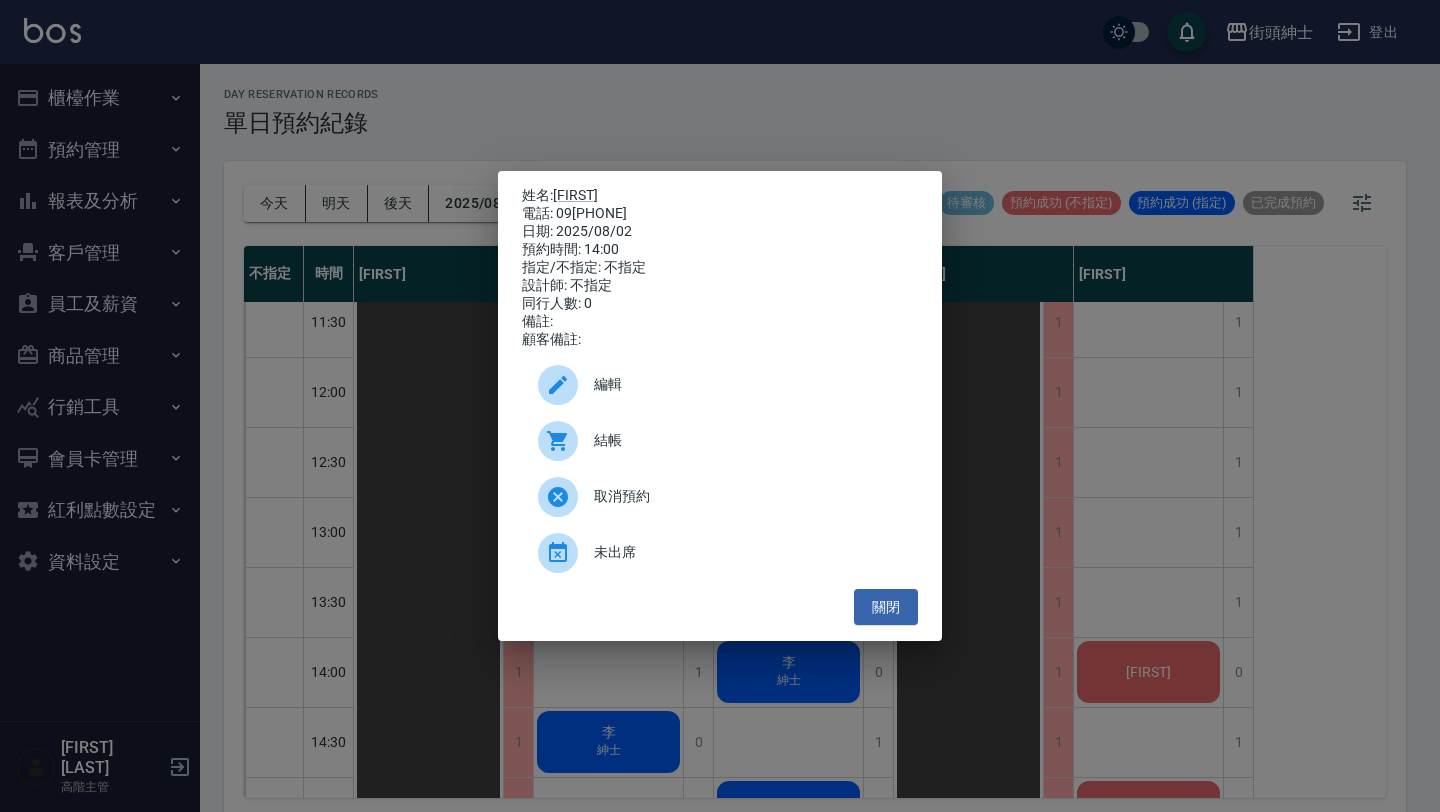 click on "姓名:  Louis 電話: 09[PHONE] 日期: 2025/08/02 預約時間: 14:00 指定/不指定: 不指定 設計師: 不指定 同行人數: 0 備註:  顧客備註:  編輯 結帳 取消預約 未出席 關閉" at bounding box center [720, 406] 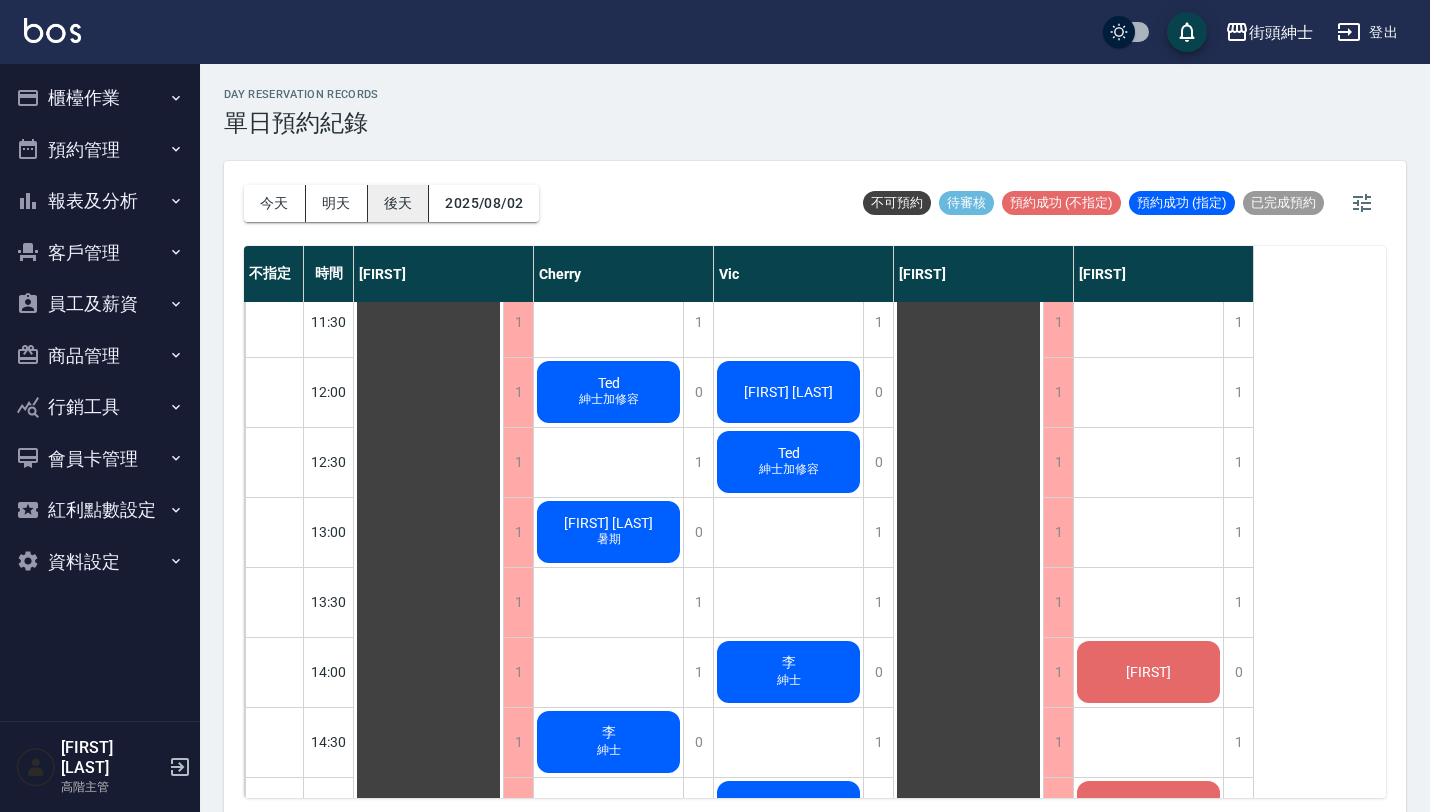 click on "後天" at bounding box center (399, 203) 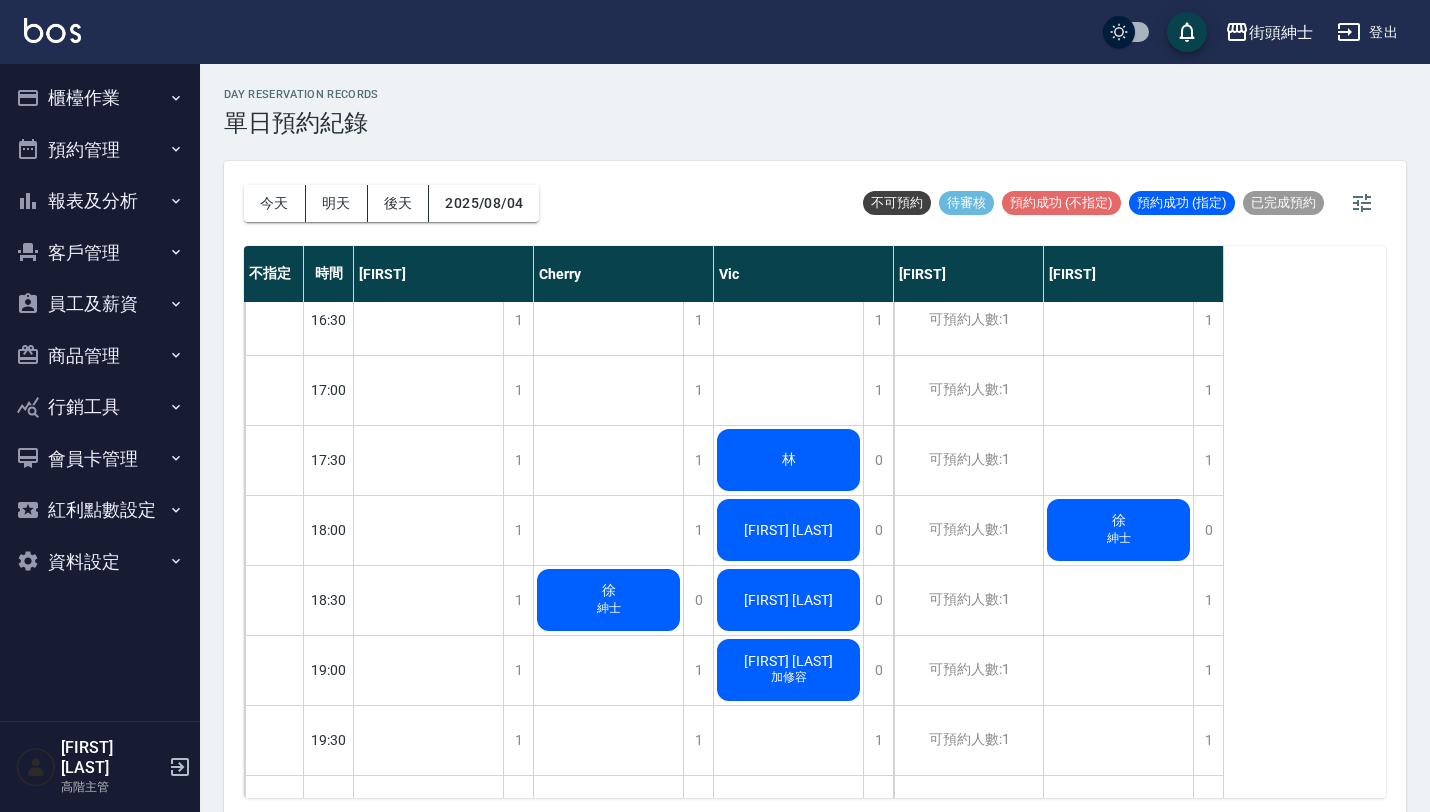 scroll, scrollTop: 1071, scrollLeft: 0, axis: vertical 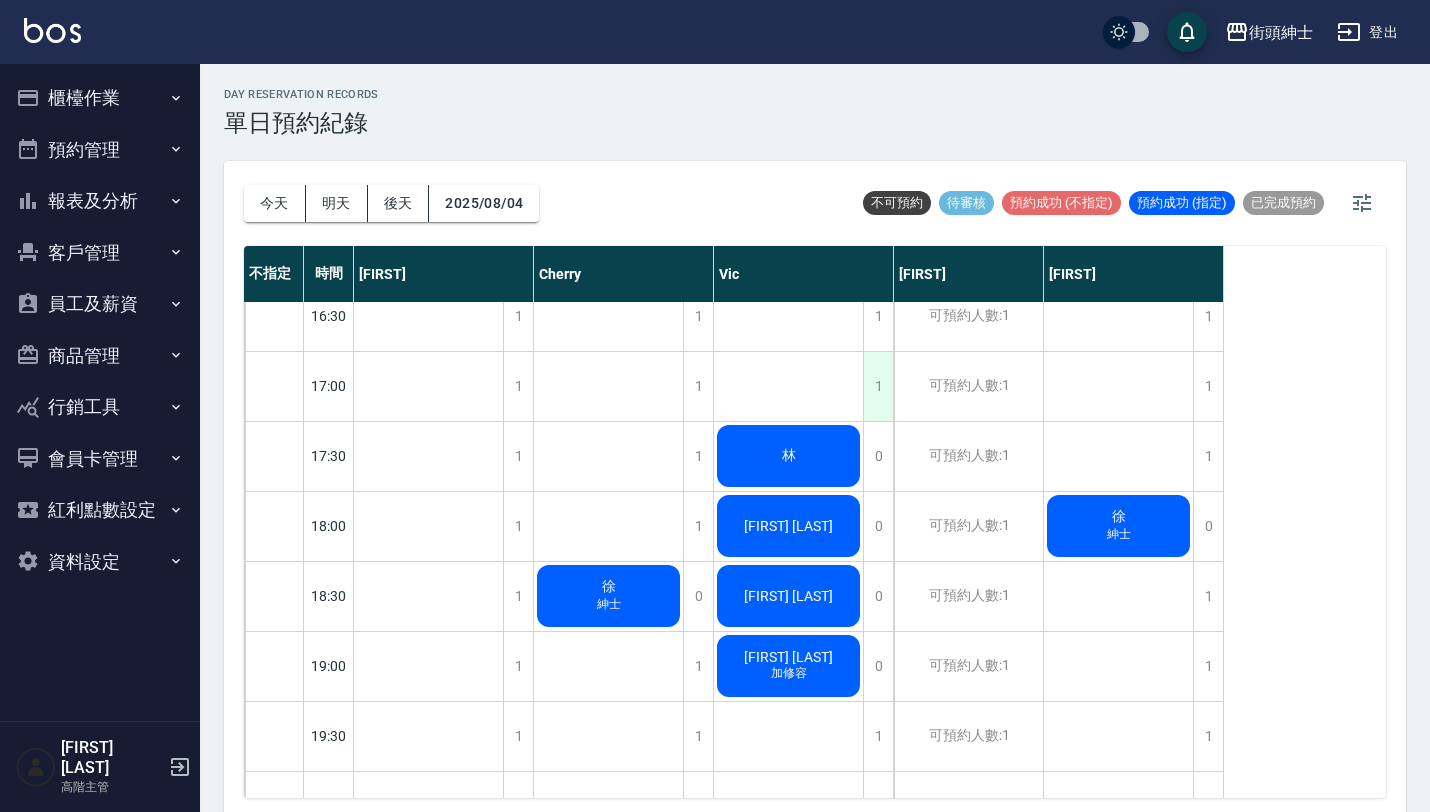 click on "1" at bounding box center (878, 386) 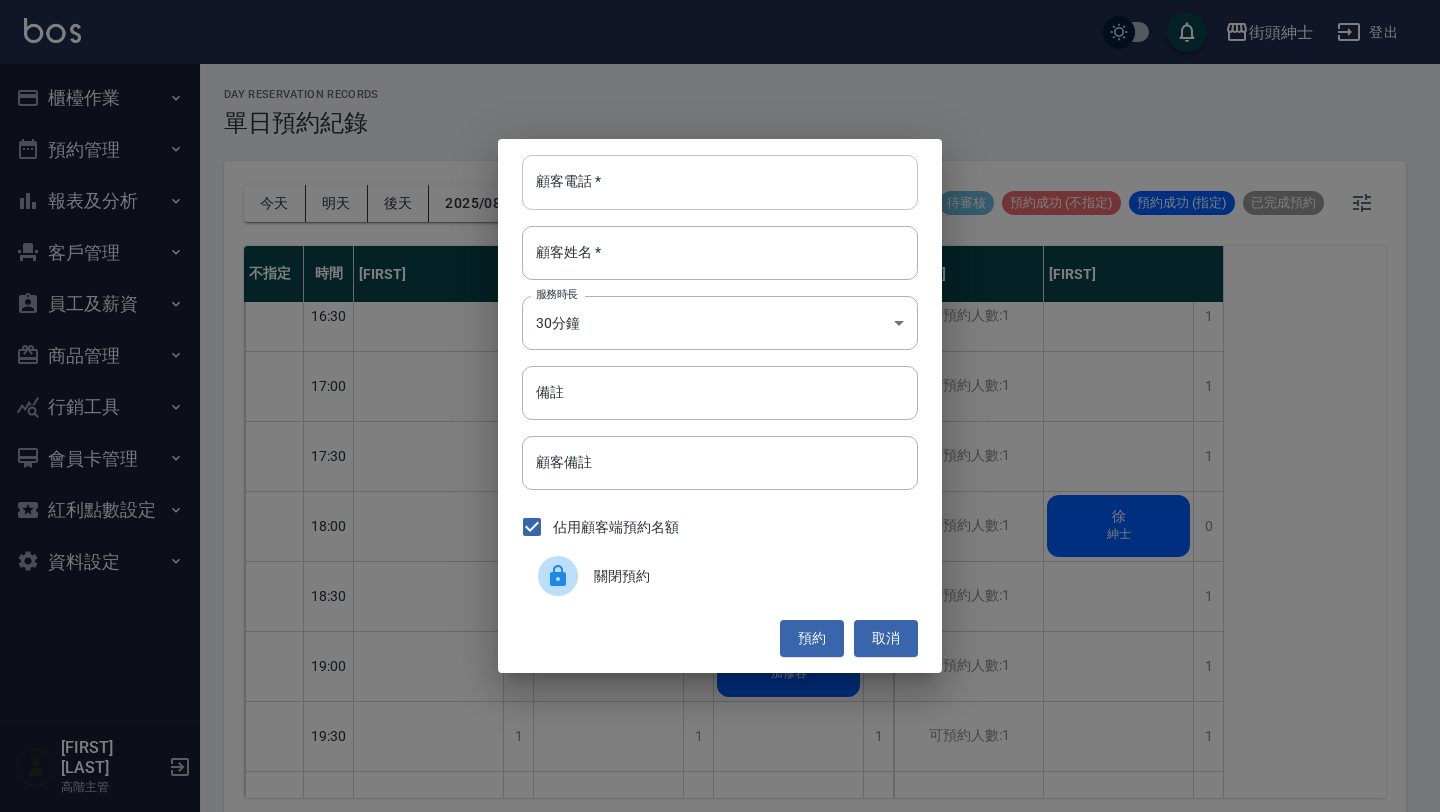 click on "顧客電話   *" at bounding box center [720, 182] 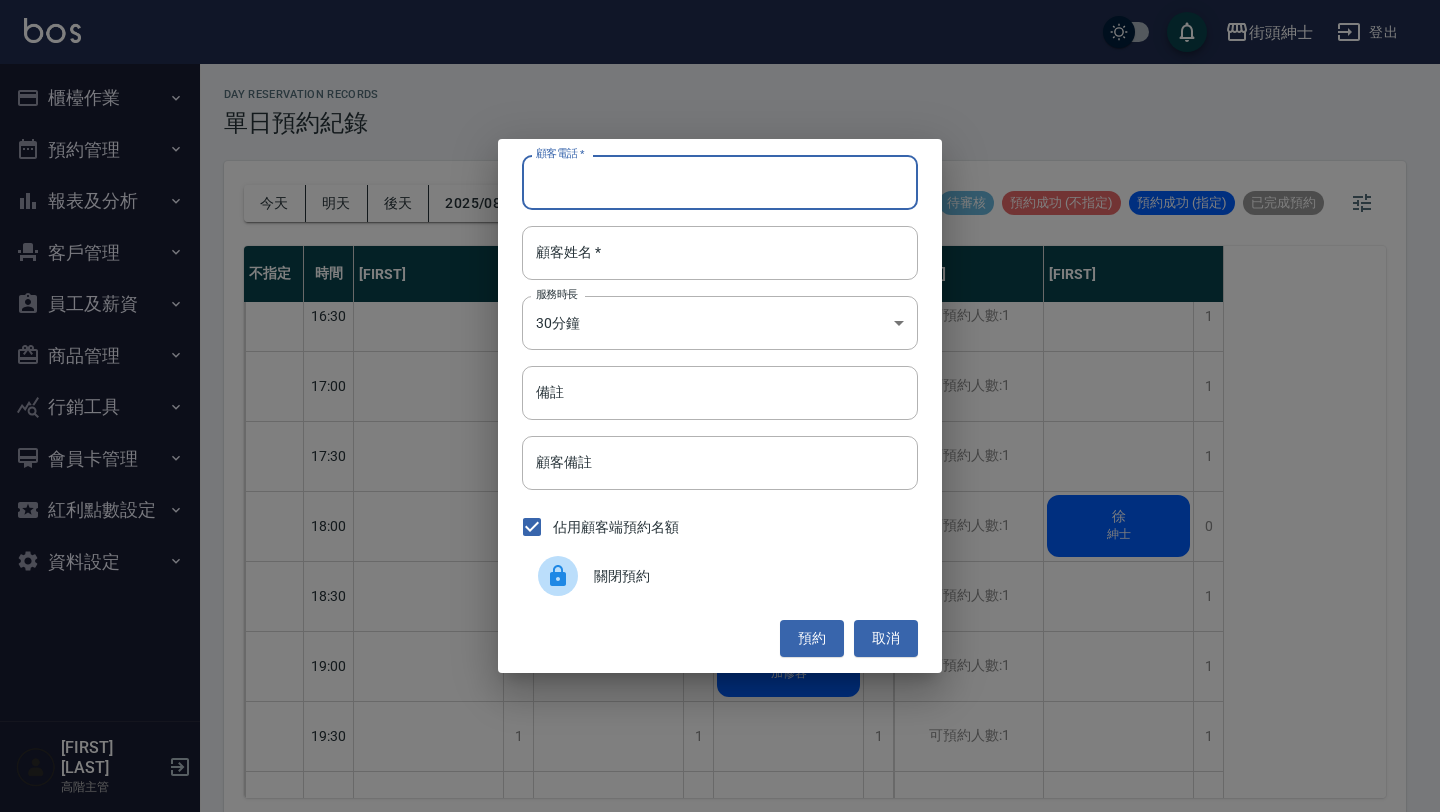 paste on "稱呼：凱瑞 電話：09[PHONE]" 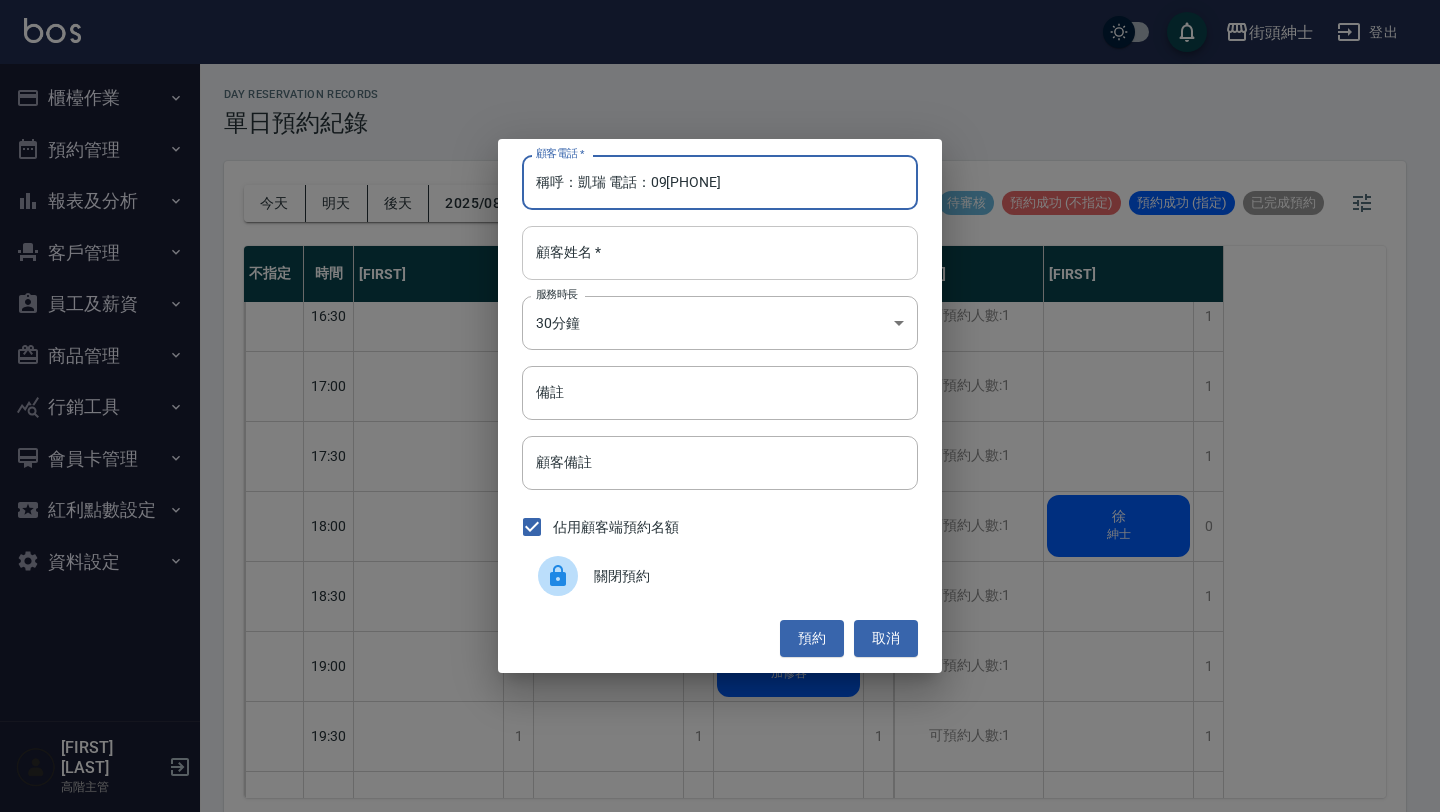 type on "稱呼：凱瑞 電話：09[PHONE]" 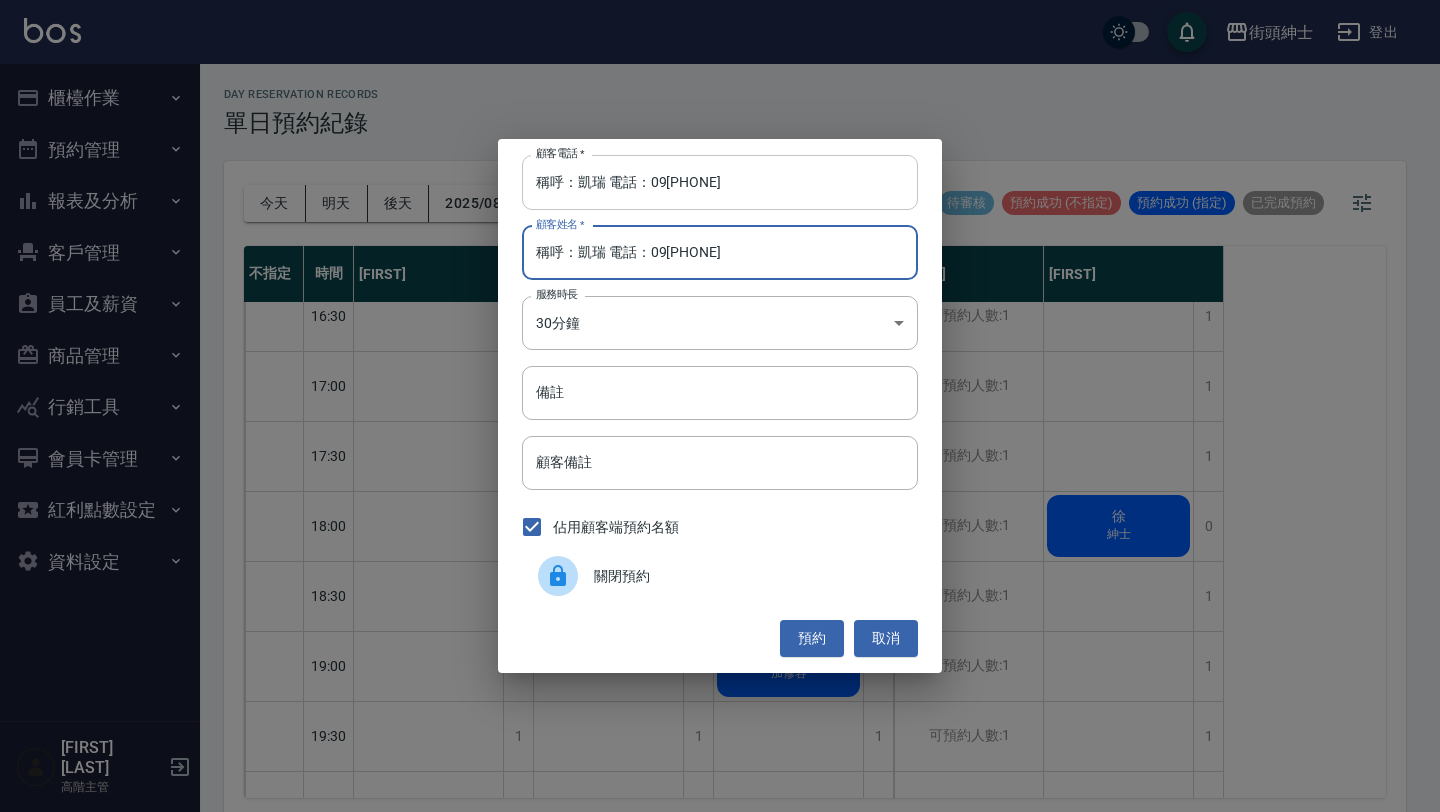 type on "稱呼：凱瑞 電話：09[PHONE]" 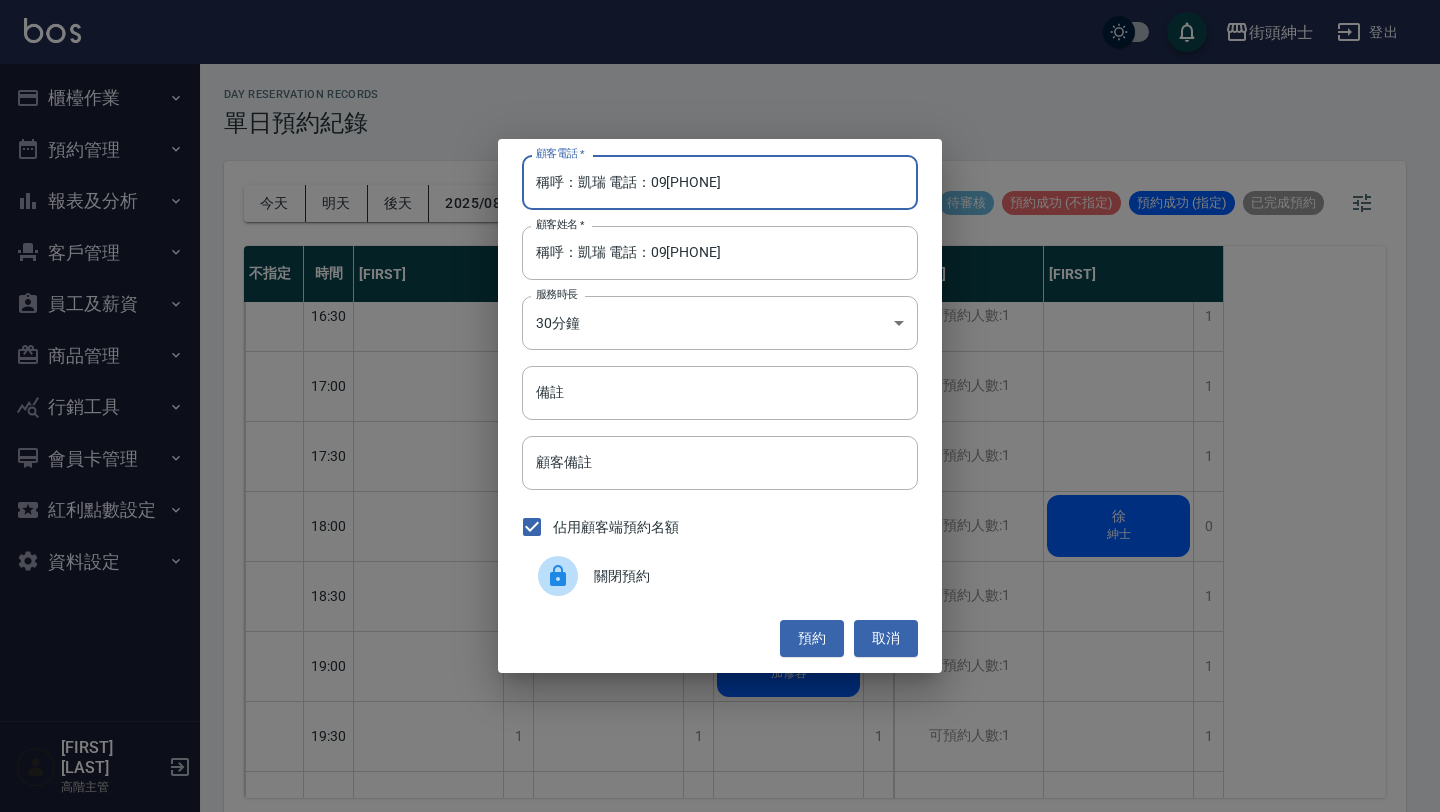 drag, startPoint x: 650, startPoint y: 178, endPoint x: 403, endPoint y: 160, distance: 247.655 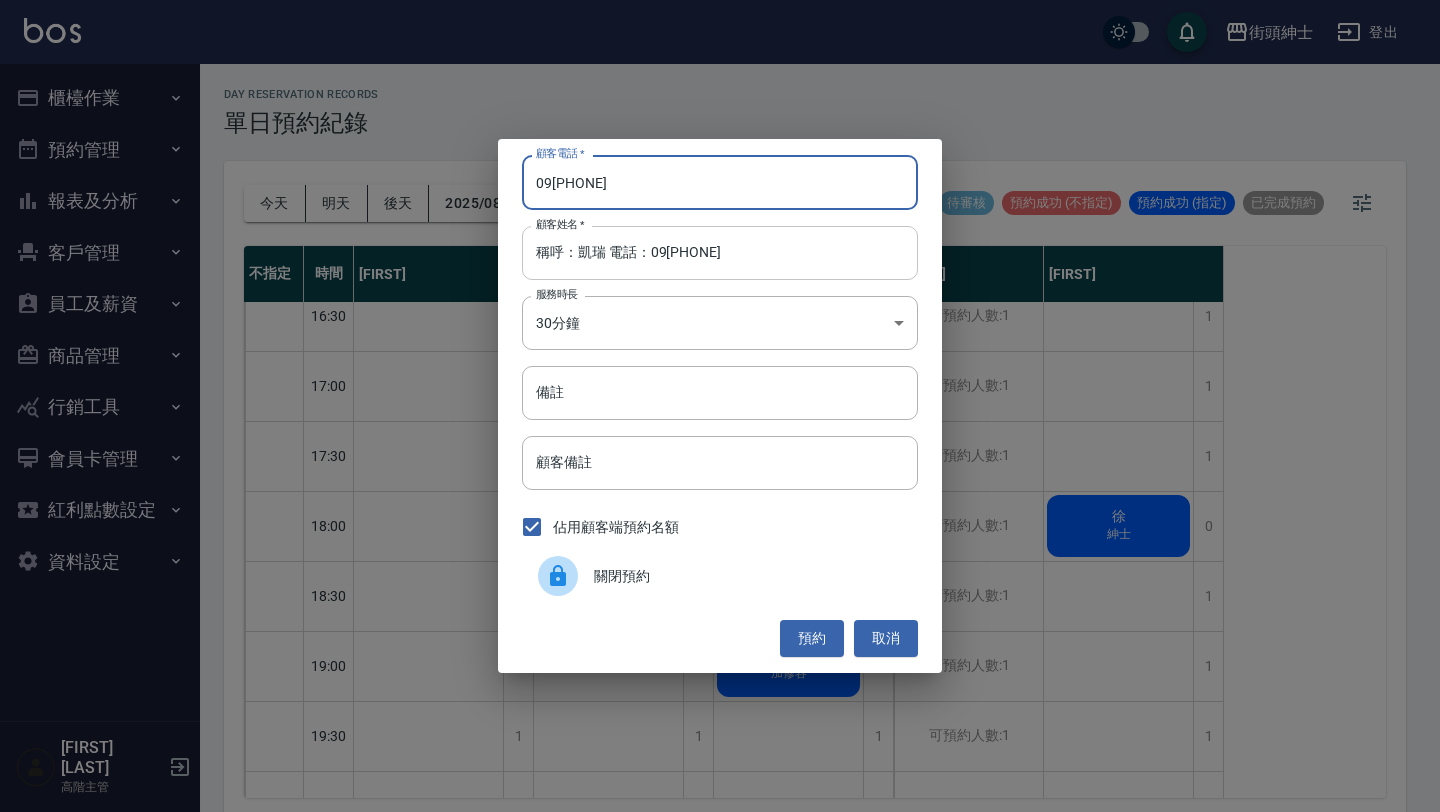 type on "09[PHONE]" 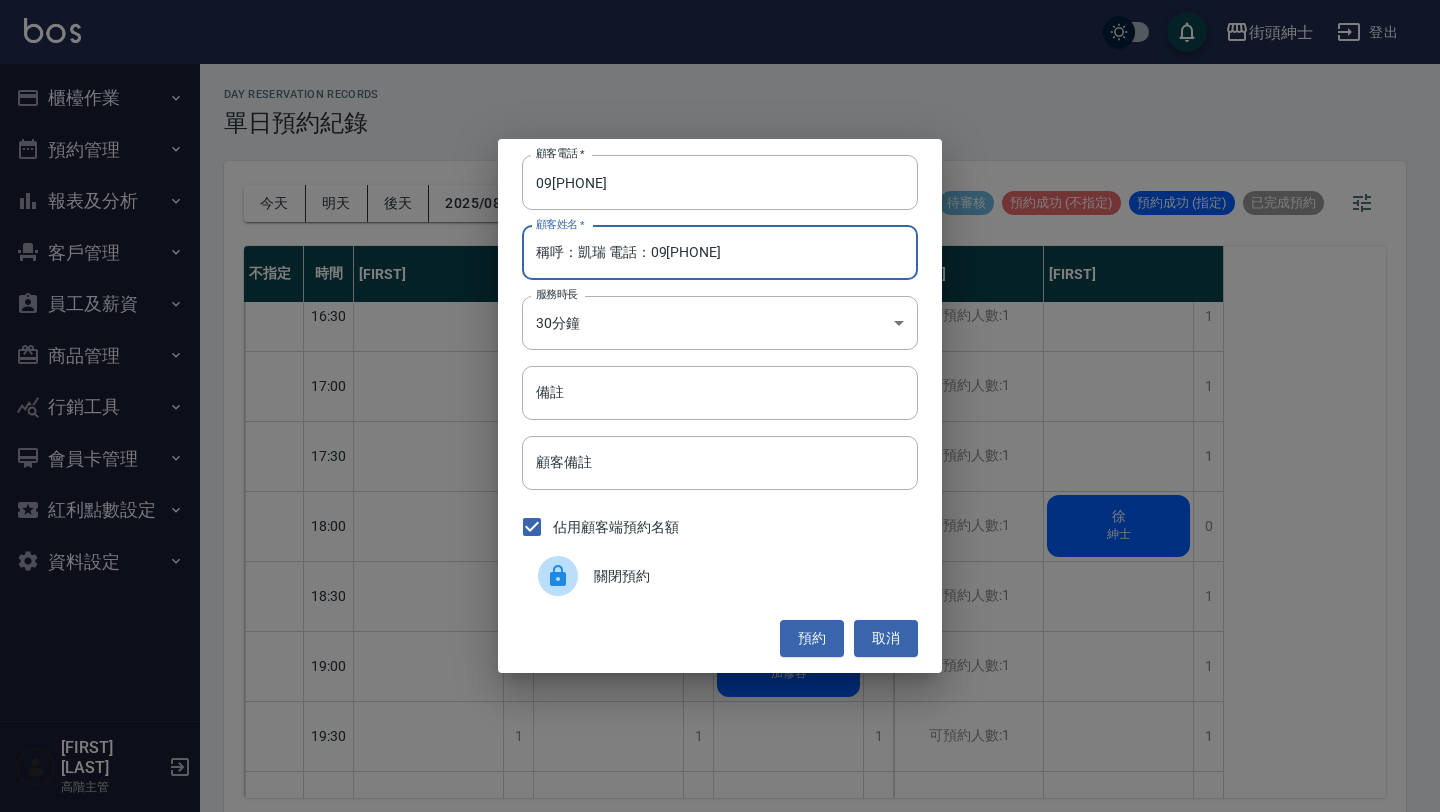 drag, startPoint x: 578, startPoint y: 250, endPoint x: 416, endPoint y: 250, distance: 162 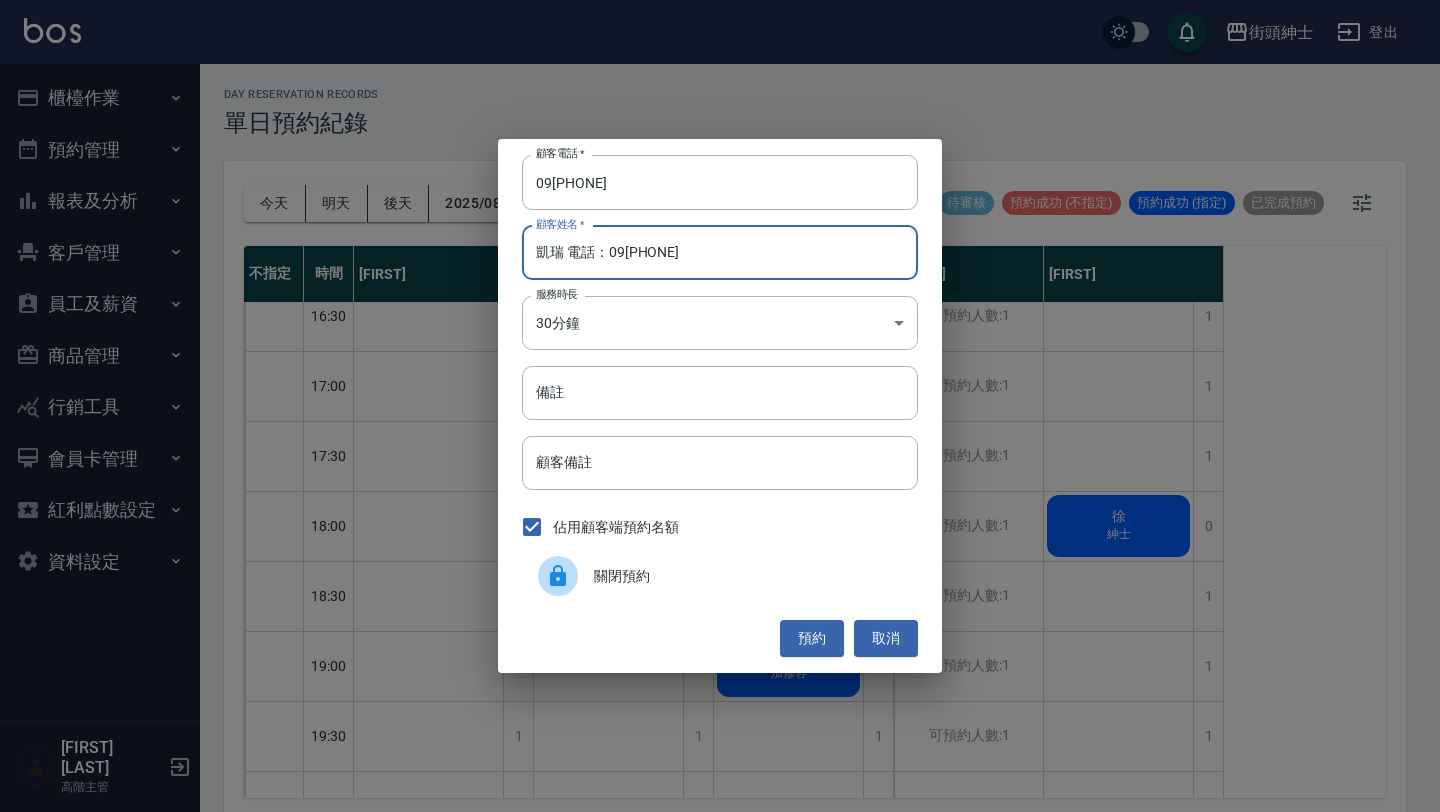 drag, startPoint x: 559, startPoint y: 249, endPoint x: 794, endPoint y: 266, distance: 235.61409 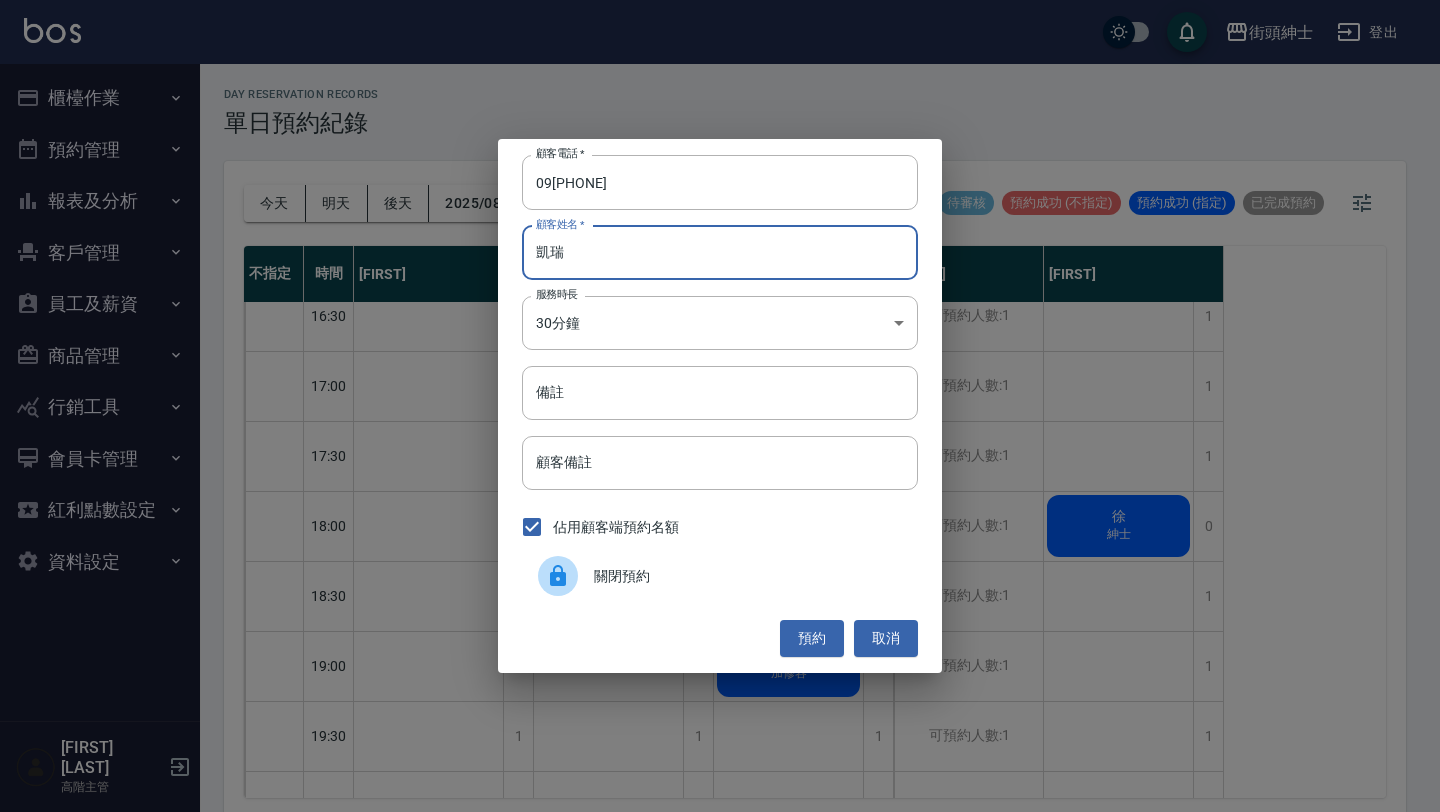type on "凱瑞" 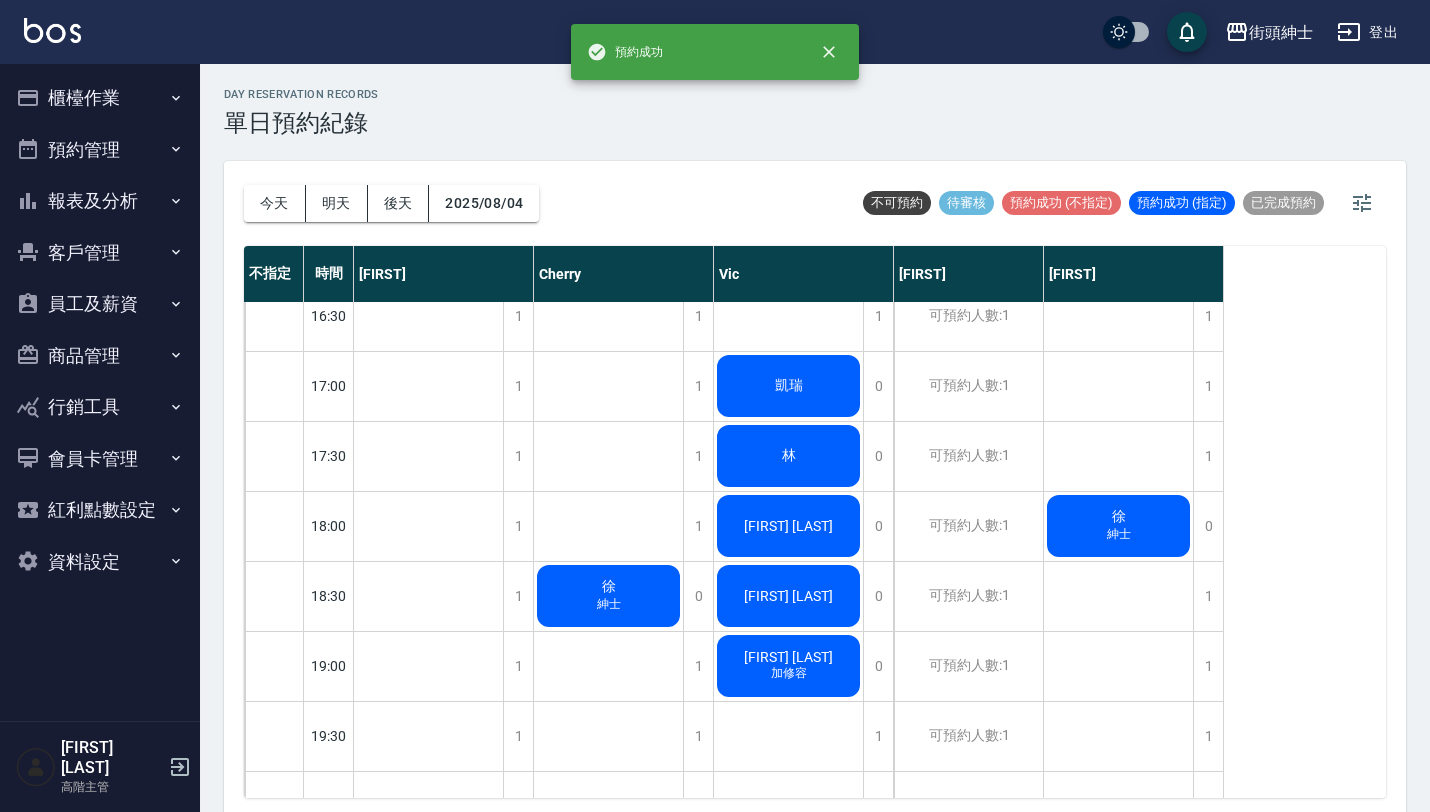 click on "凱瑞" at bounding box center [428, -174] 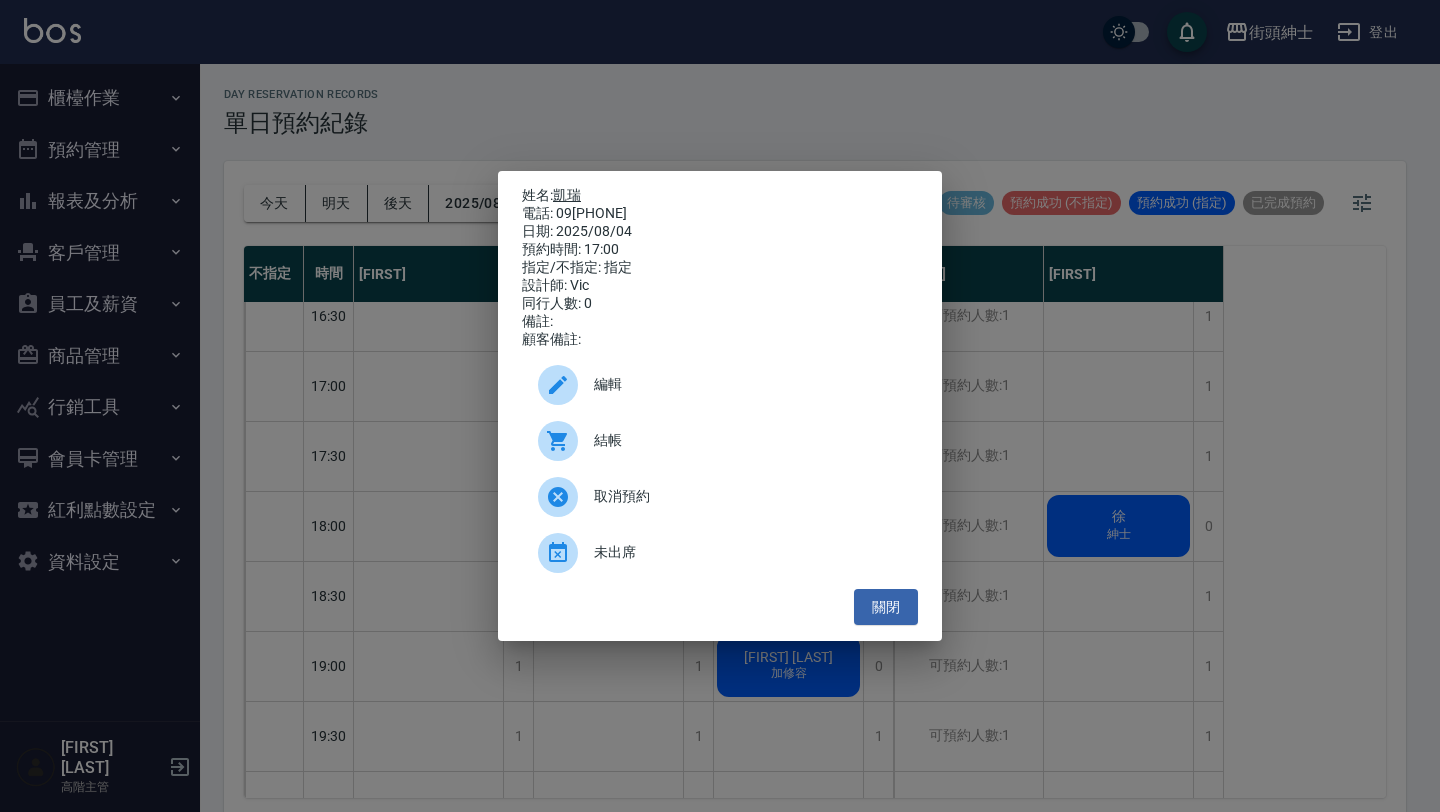 click on "凱瑞" at bounding box center (567, 195) 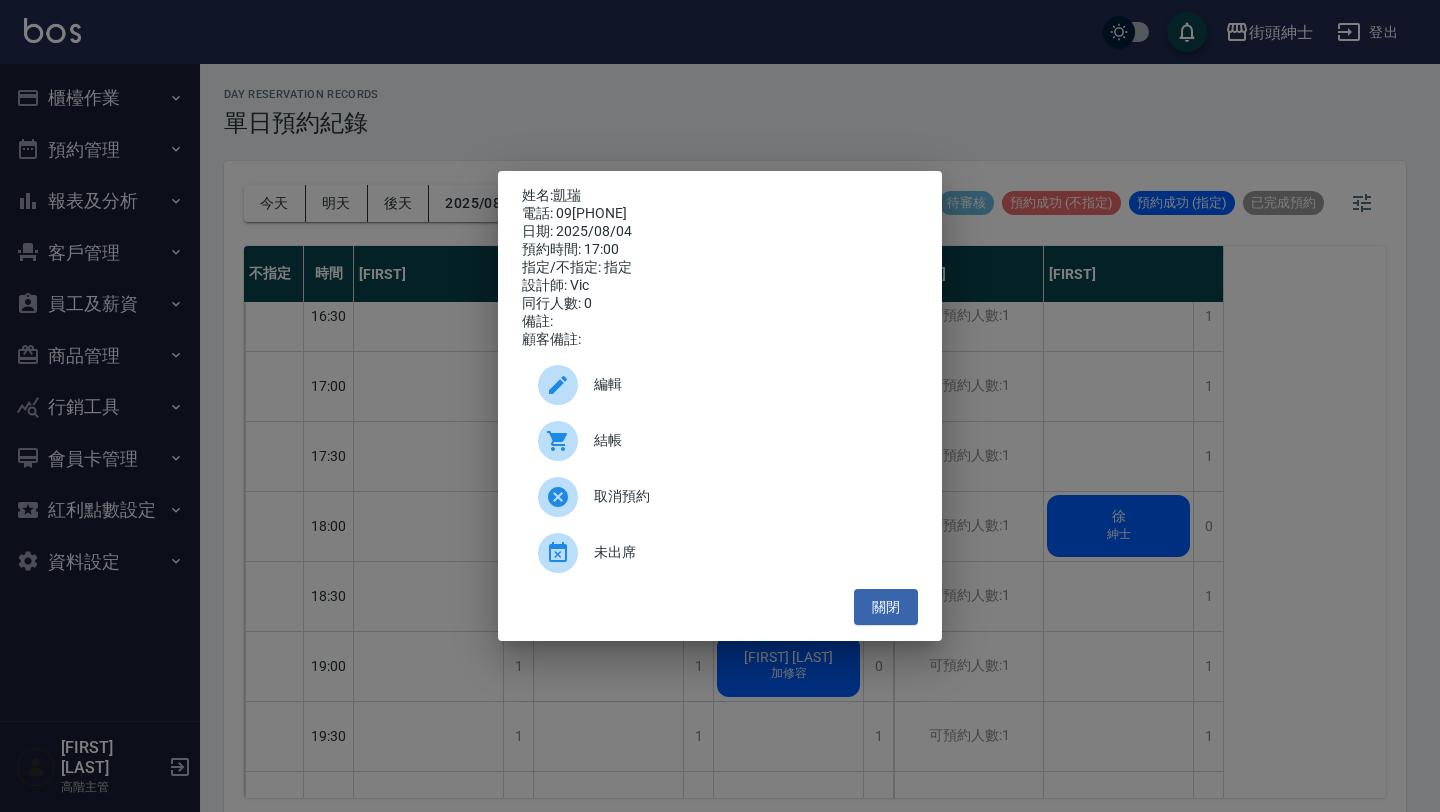 click on "姓名:  凱瑞 電話: 09[PHONE] 日期: 2025/08/04 預約時間: 17:00 指定/不指定: 指定 設計師: Vic 同行人數: 0 備註:  顧客備註:  編輯 結帳 取消預約 未出席 關閉" at bounding box center (720, 406) 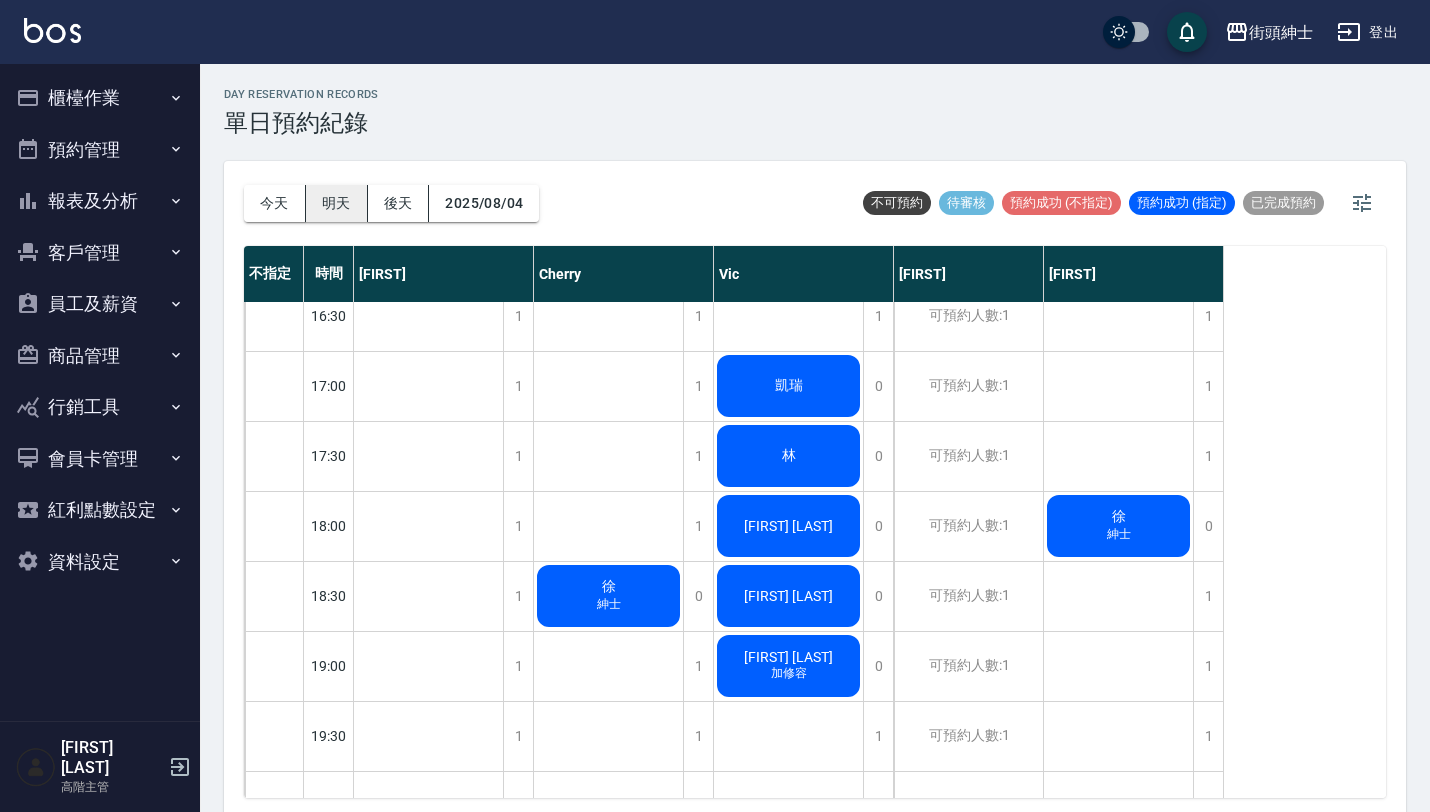 click on "明天" at bounding box center (337, 203) 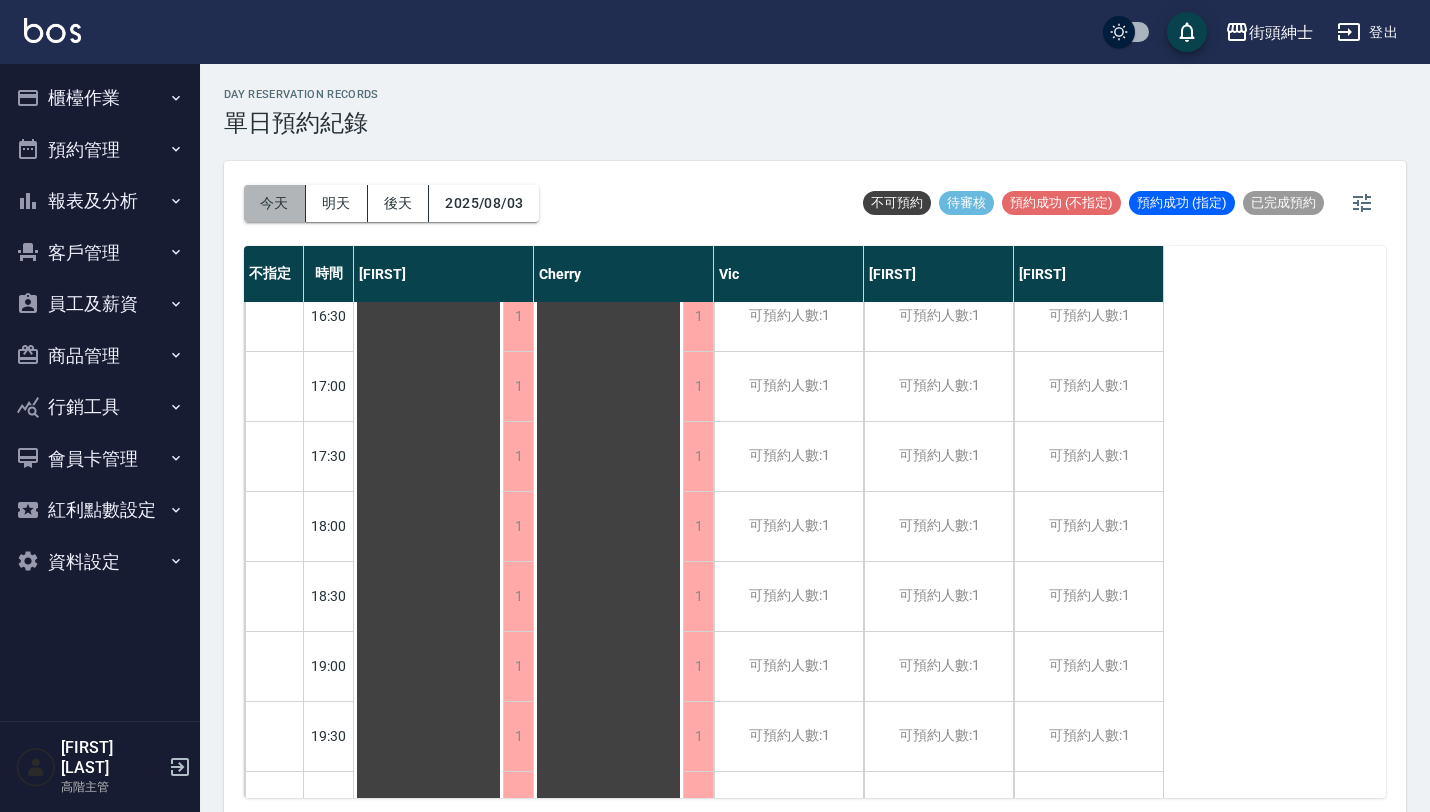 click on "今天" at bounding box center (275, 203) 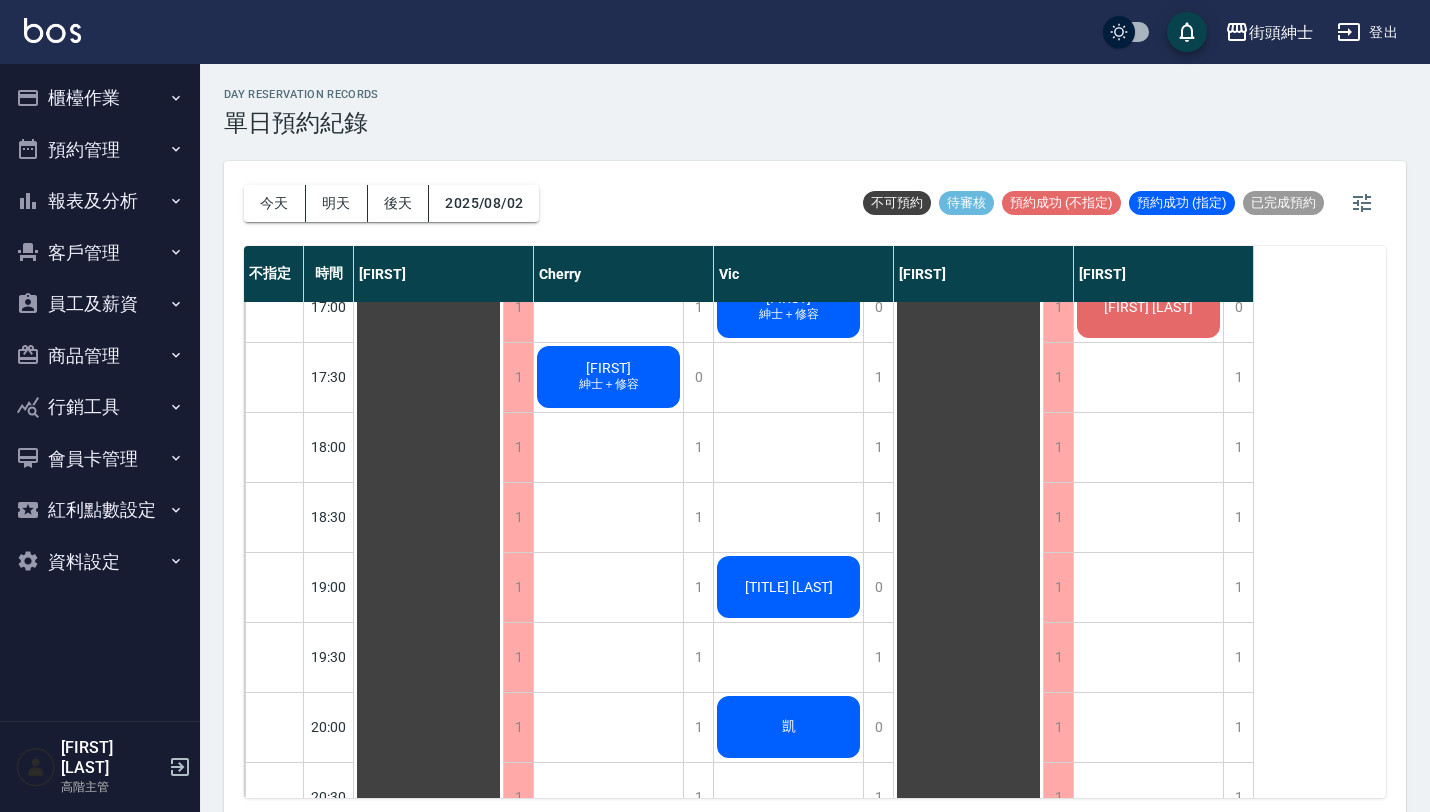 scroll, scrollTop: 1159, scrollLeft: 0, axis: vertical 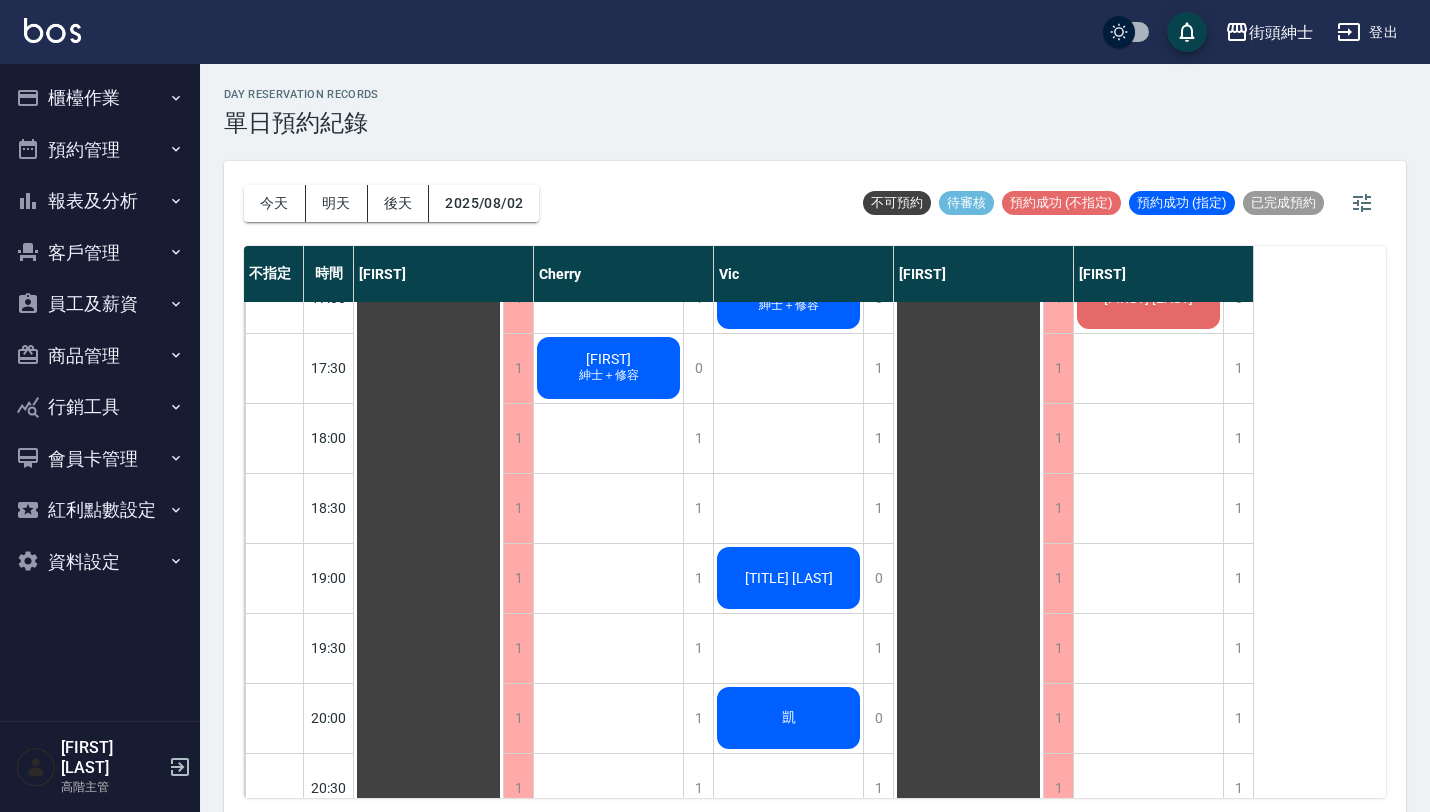 click on "後天" at bounding box center [399, 203] 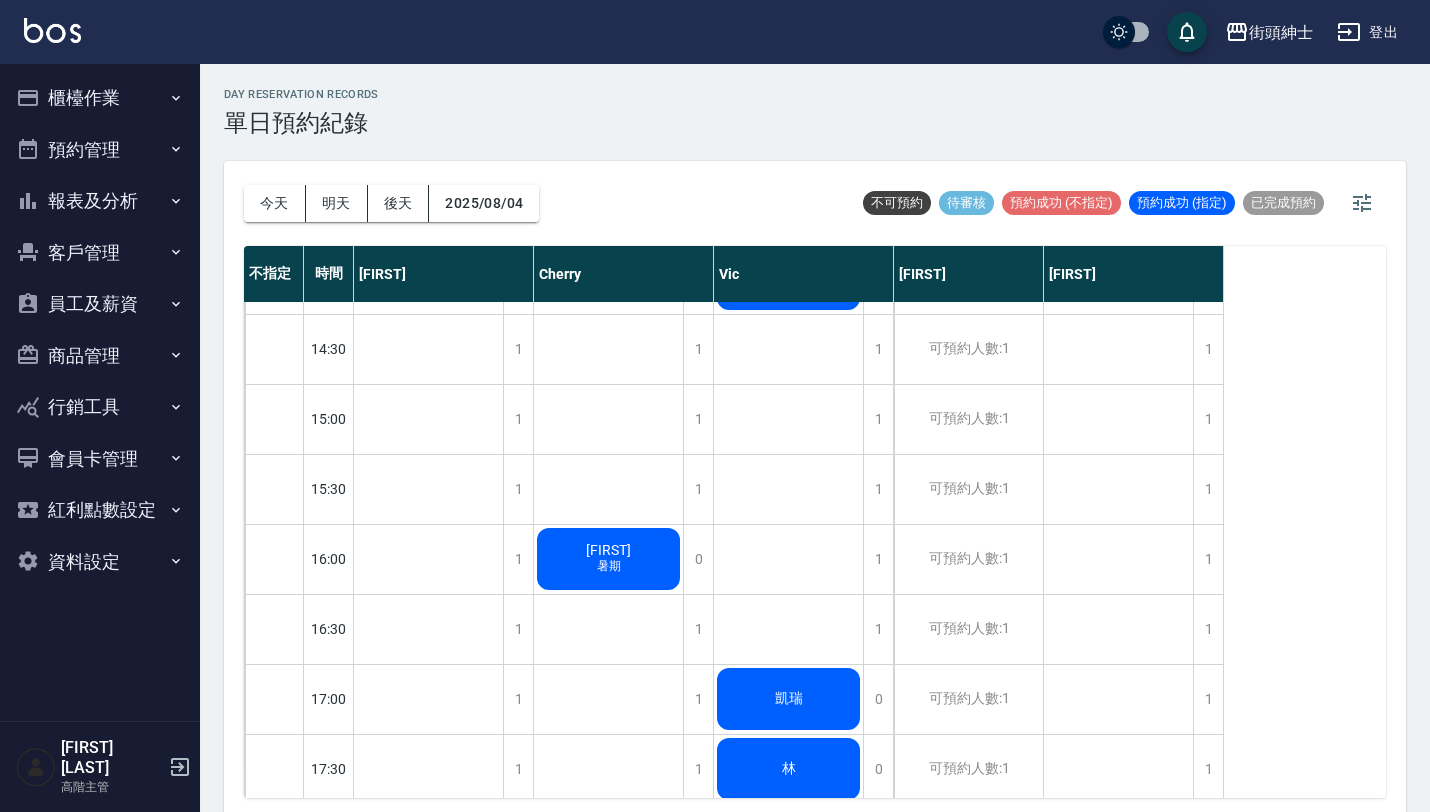 scroll, scrollTop: 730, scrollLeft: 0, axis: vertical 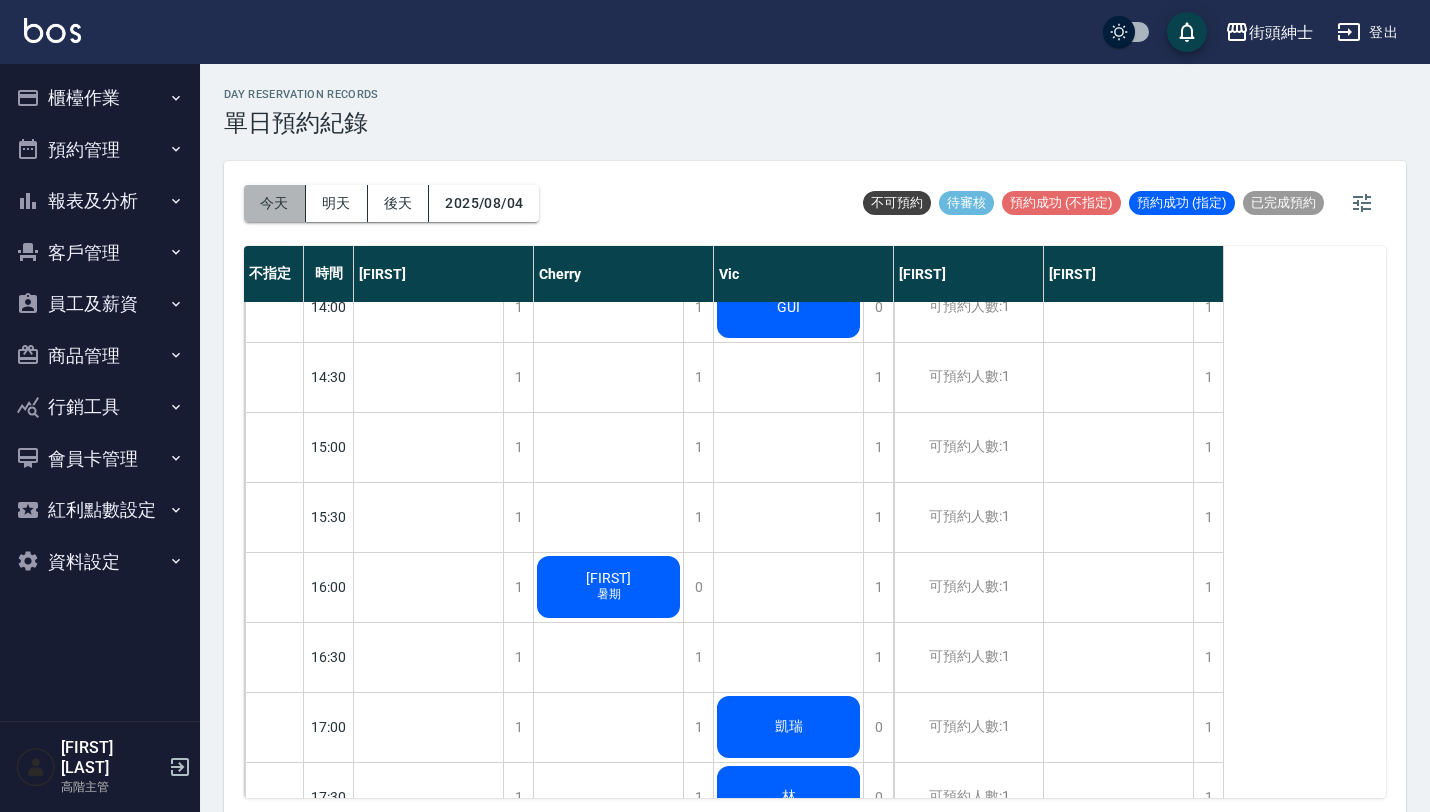 click on "今天" at bounding box center (275, 203) 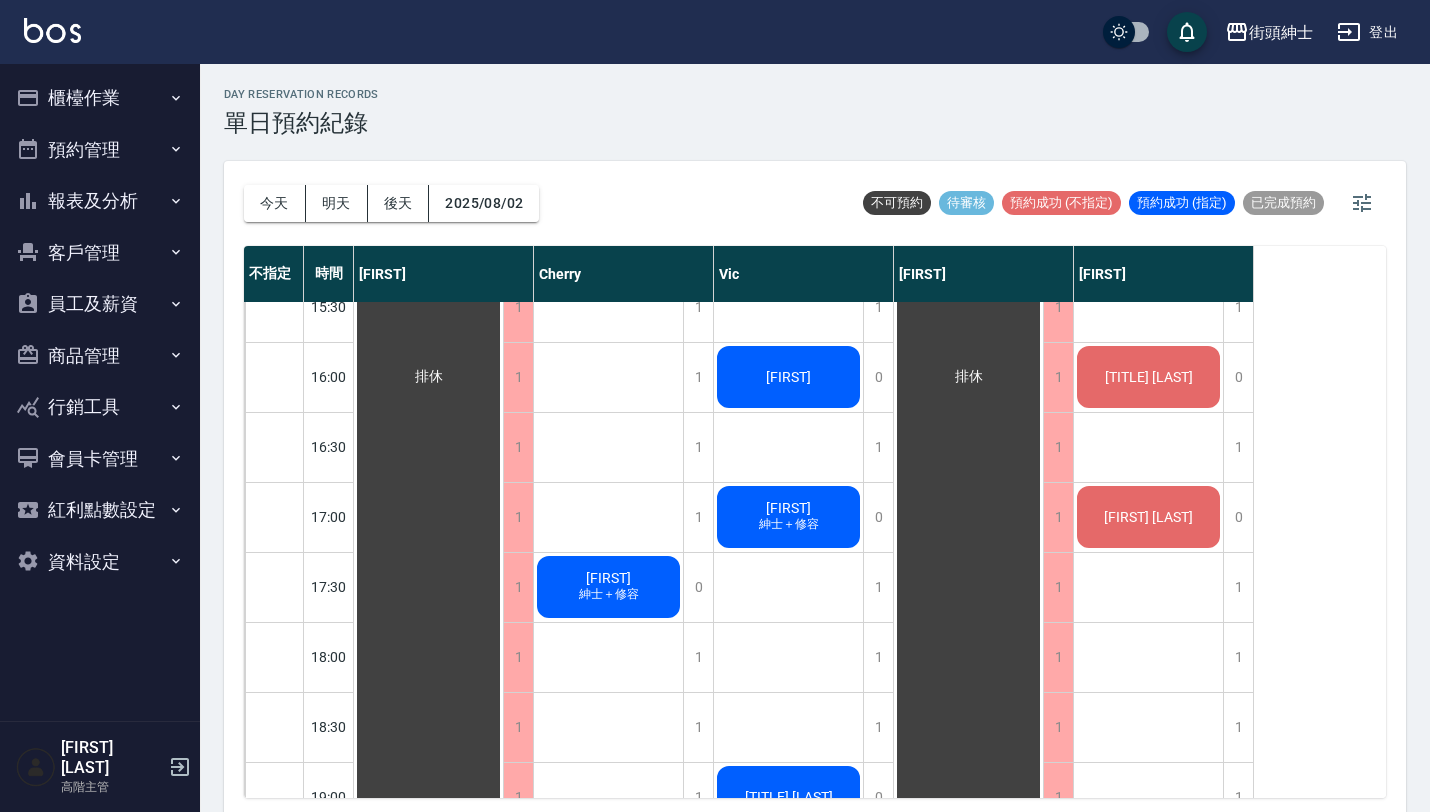 scroll, scrollTop: 946, scrollLeft: 0, axis: vertical 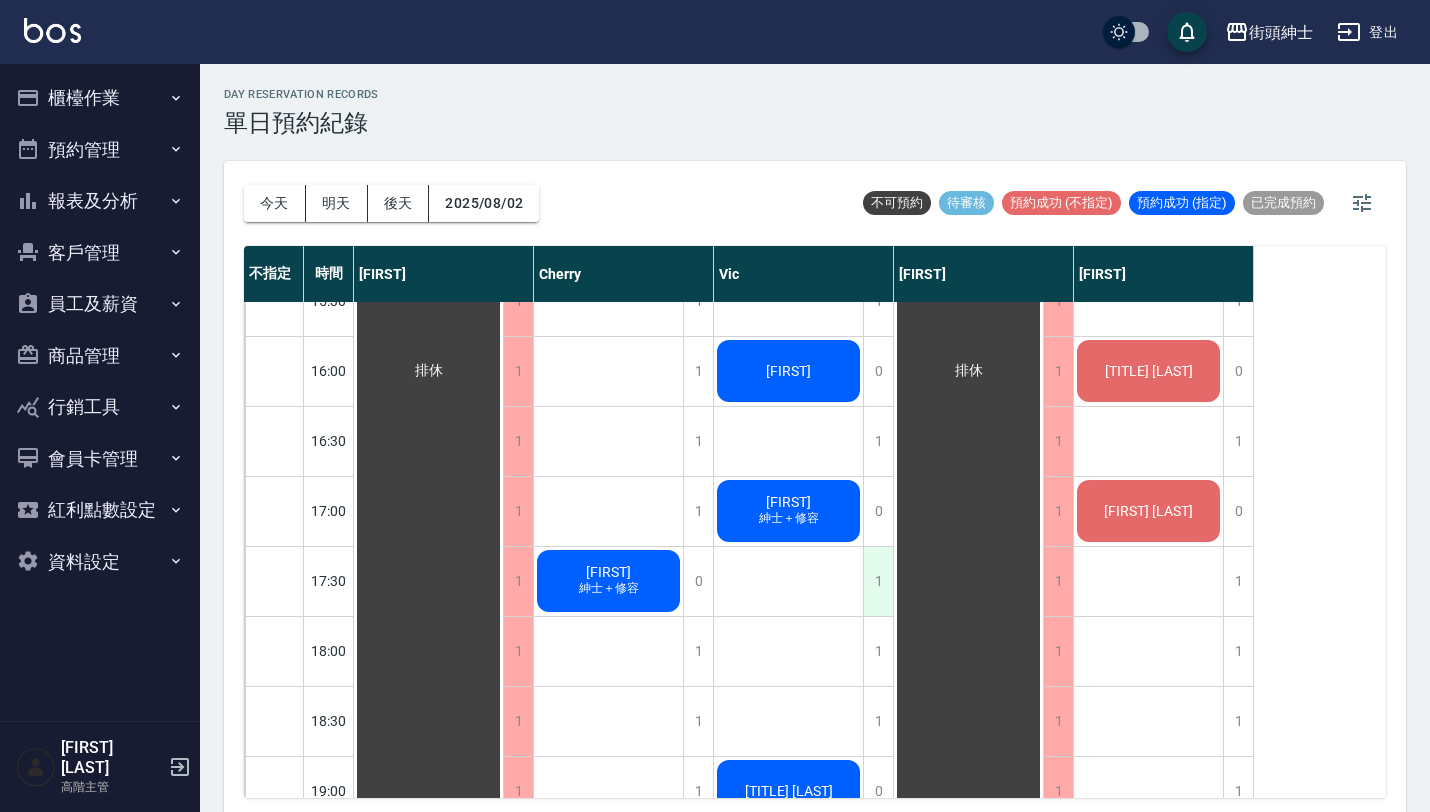 click on "1" at bounding box center [878, 581] 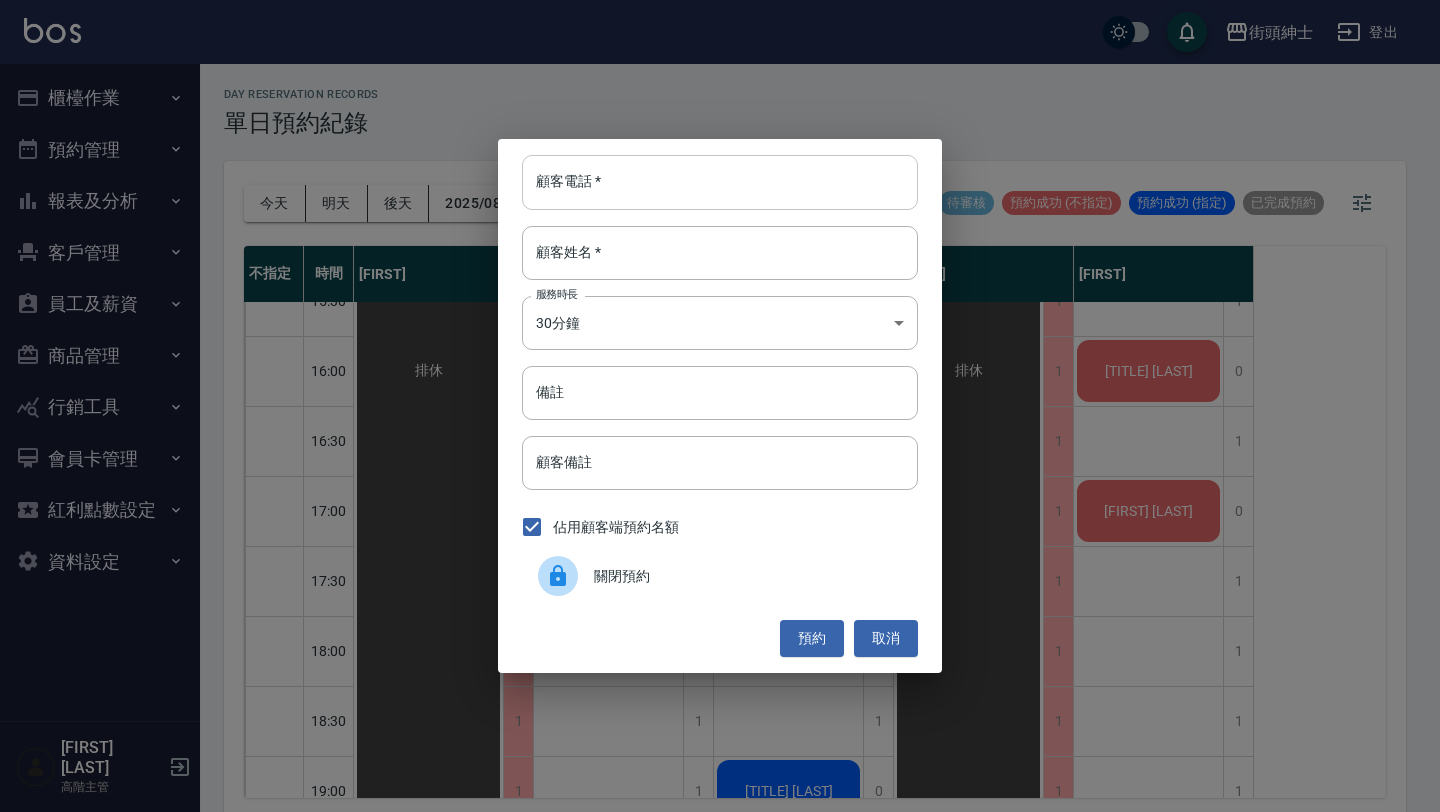 click on "顧客電話   *" at bounding box center [720, 182] 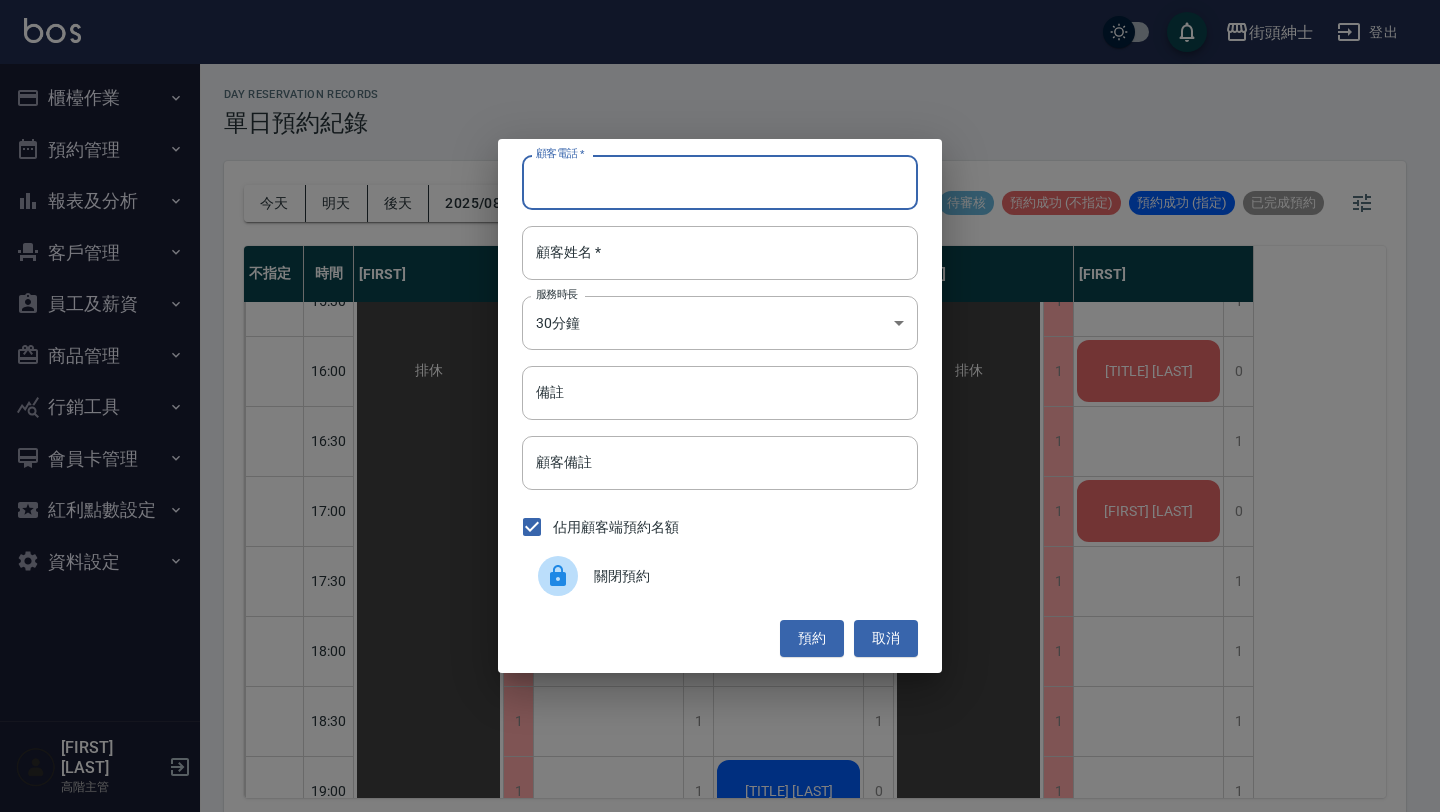 paste on "翁 電話：09[PHONE]" 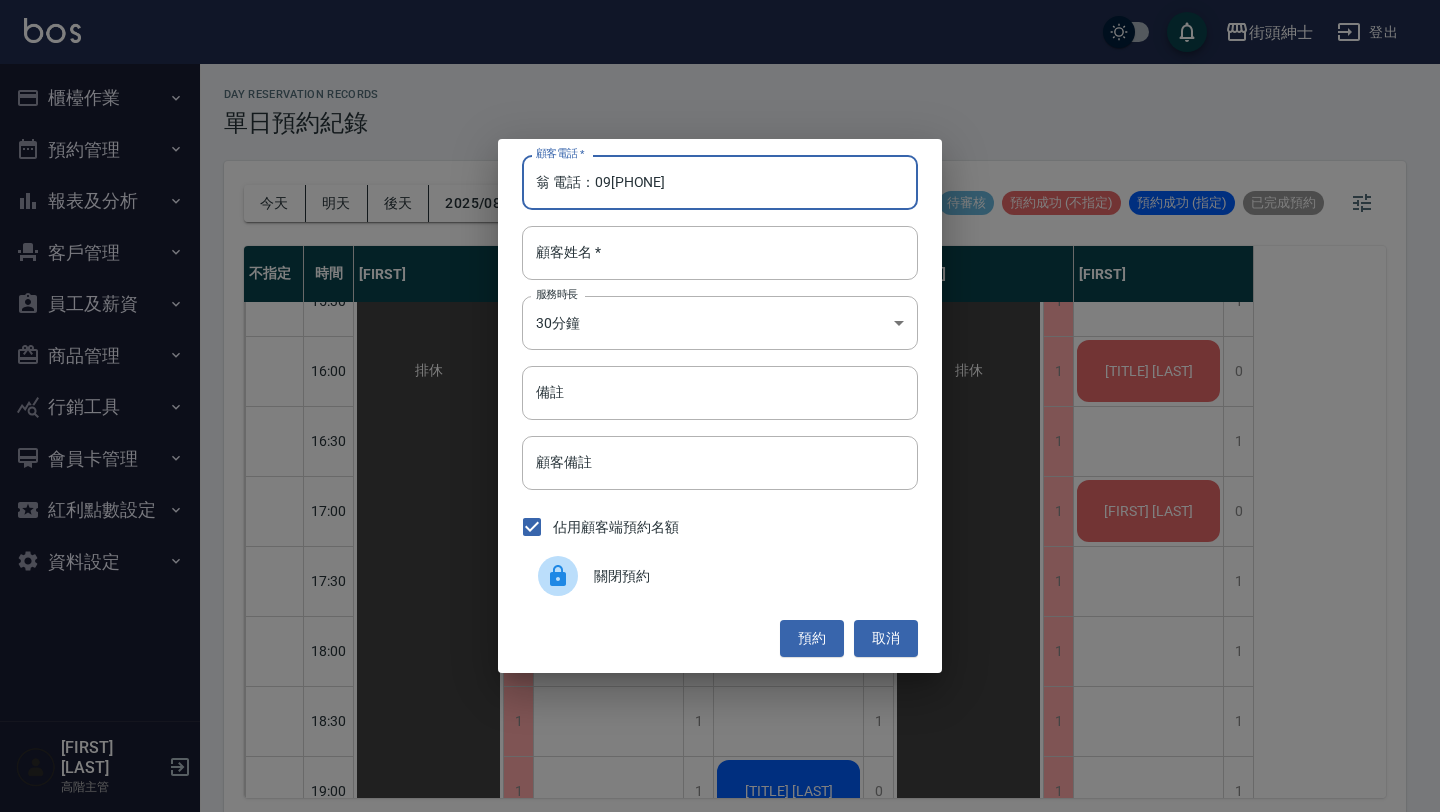 drag, startPoint x: 595, startPoint y: 186, endPoint x: 432, endPoint y: 186, distance: 163 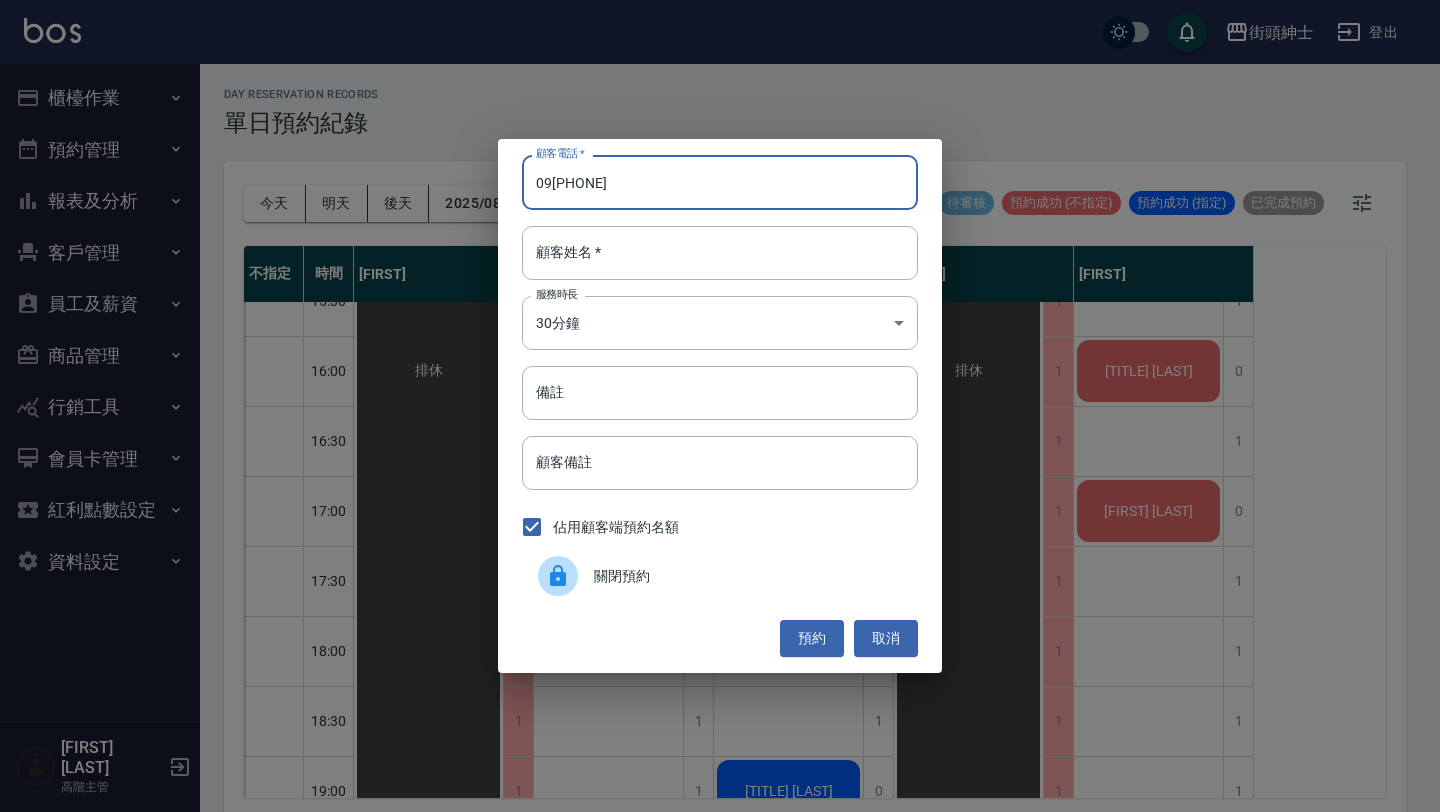 type on "09[PHONE]" 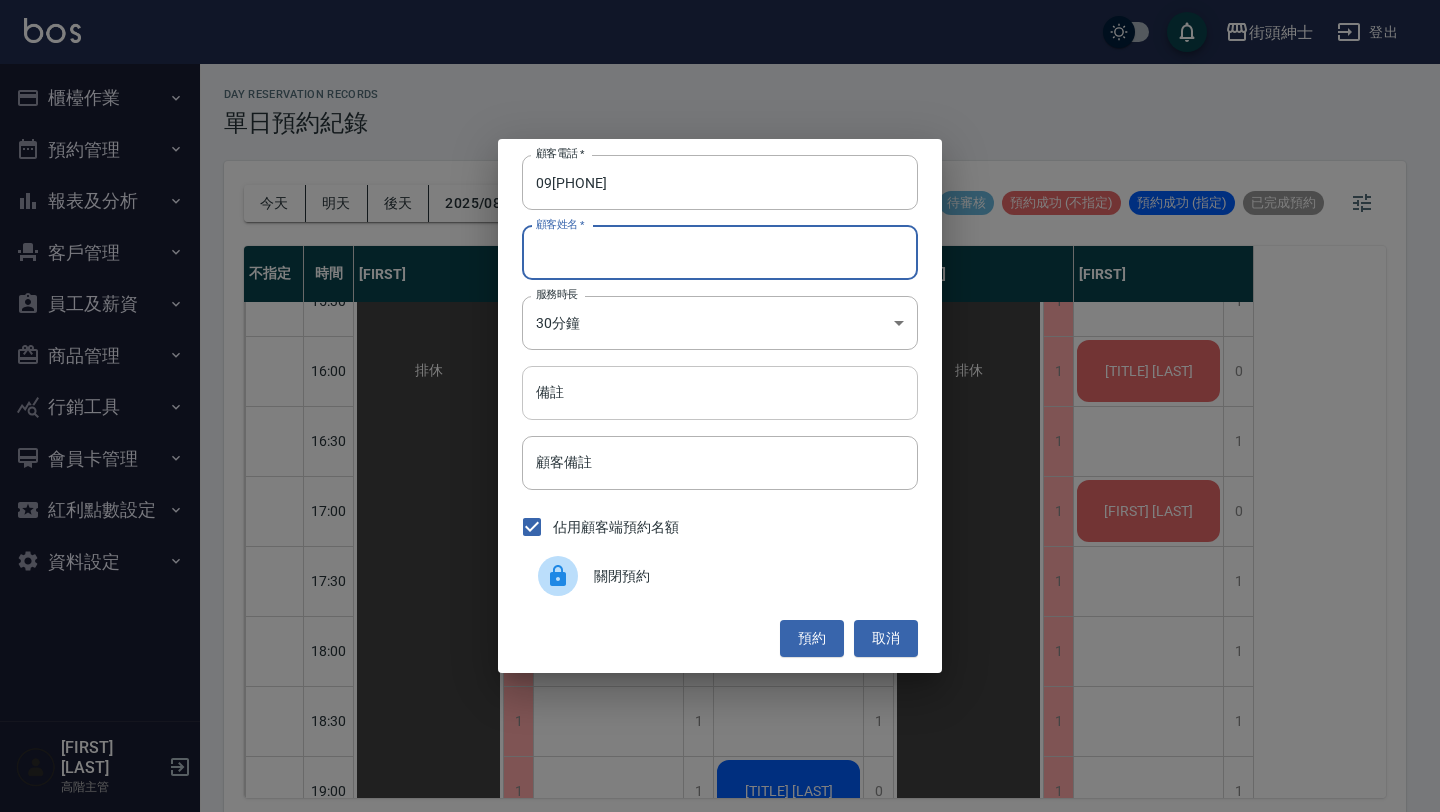 type 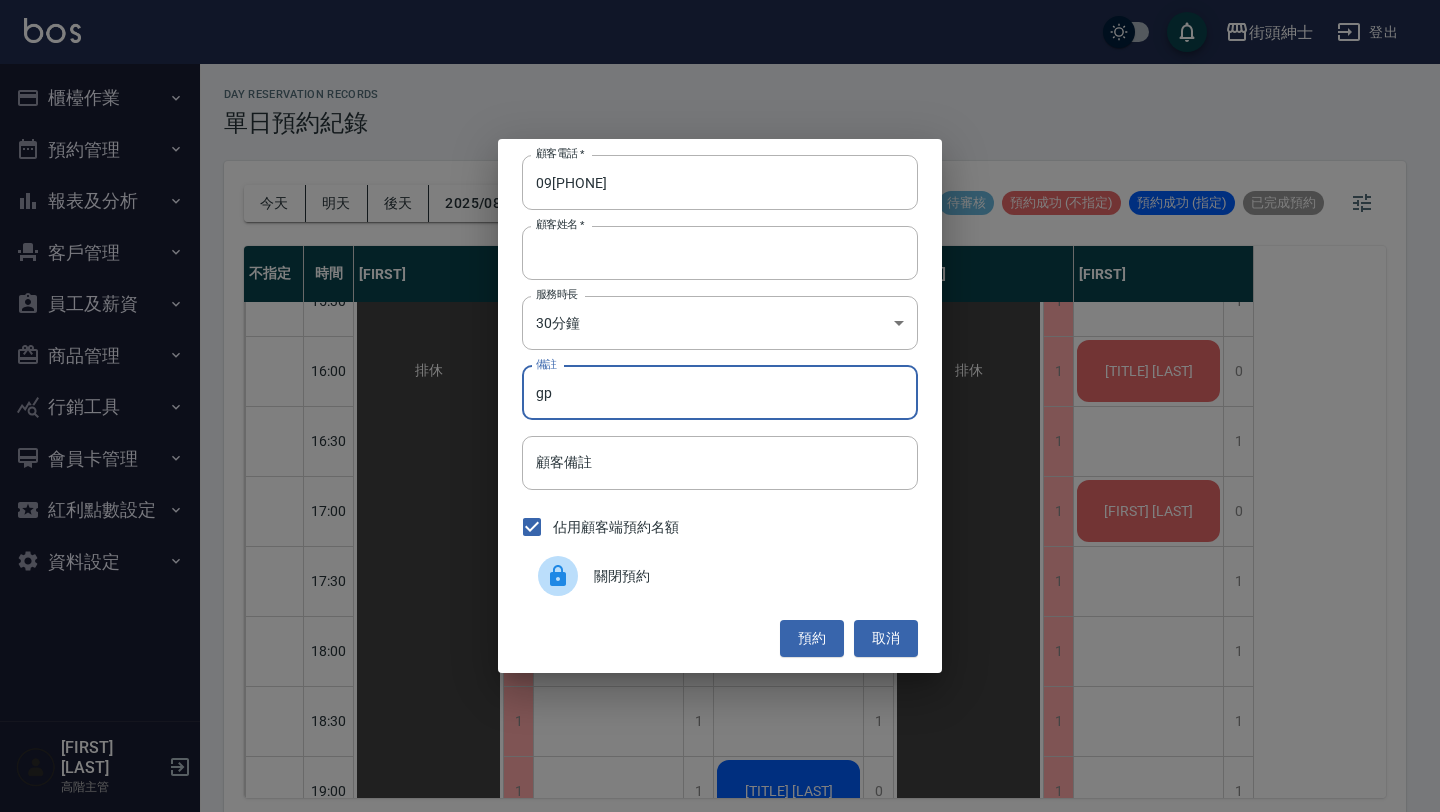 type on "g" 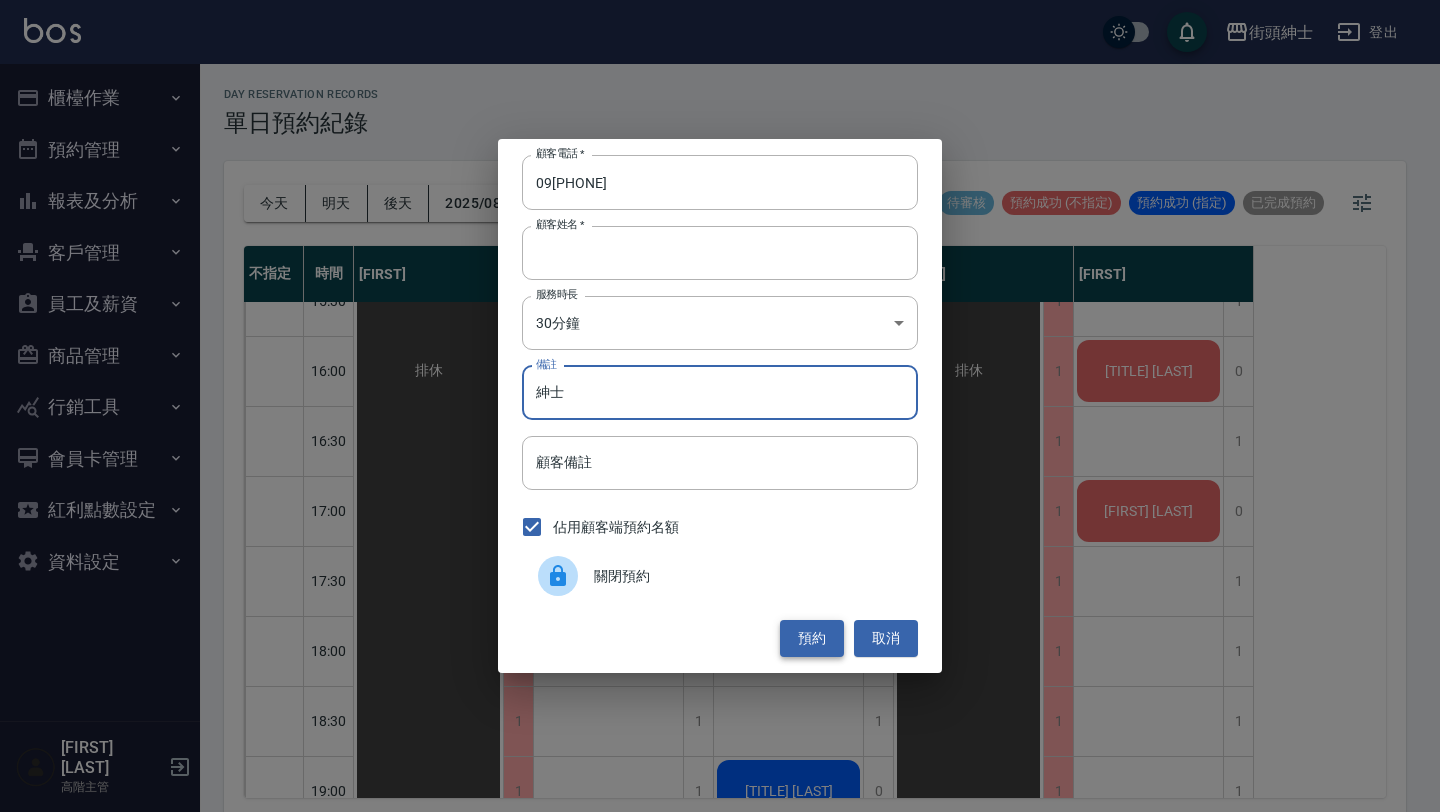 type on "紳士" 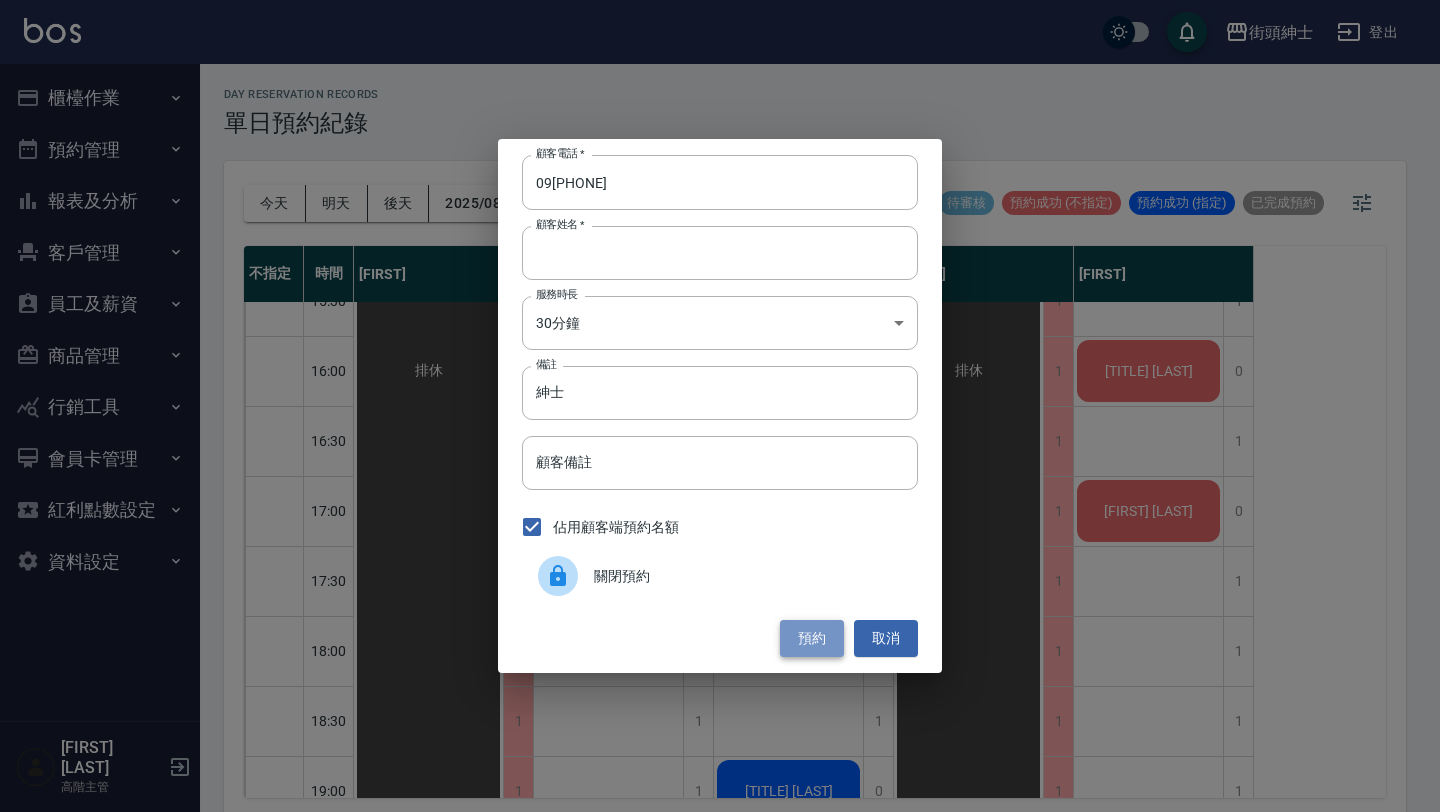 click on "預約" at bounding box center (812, 638) 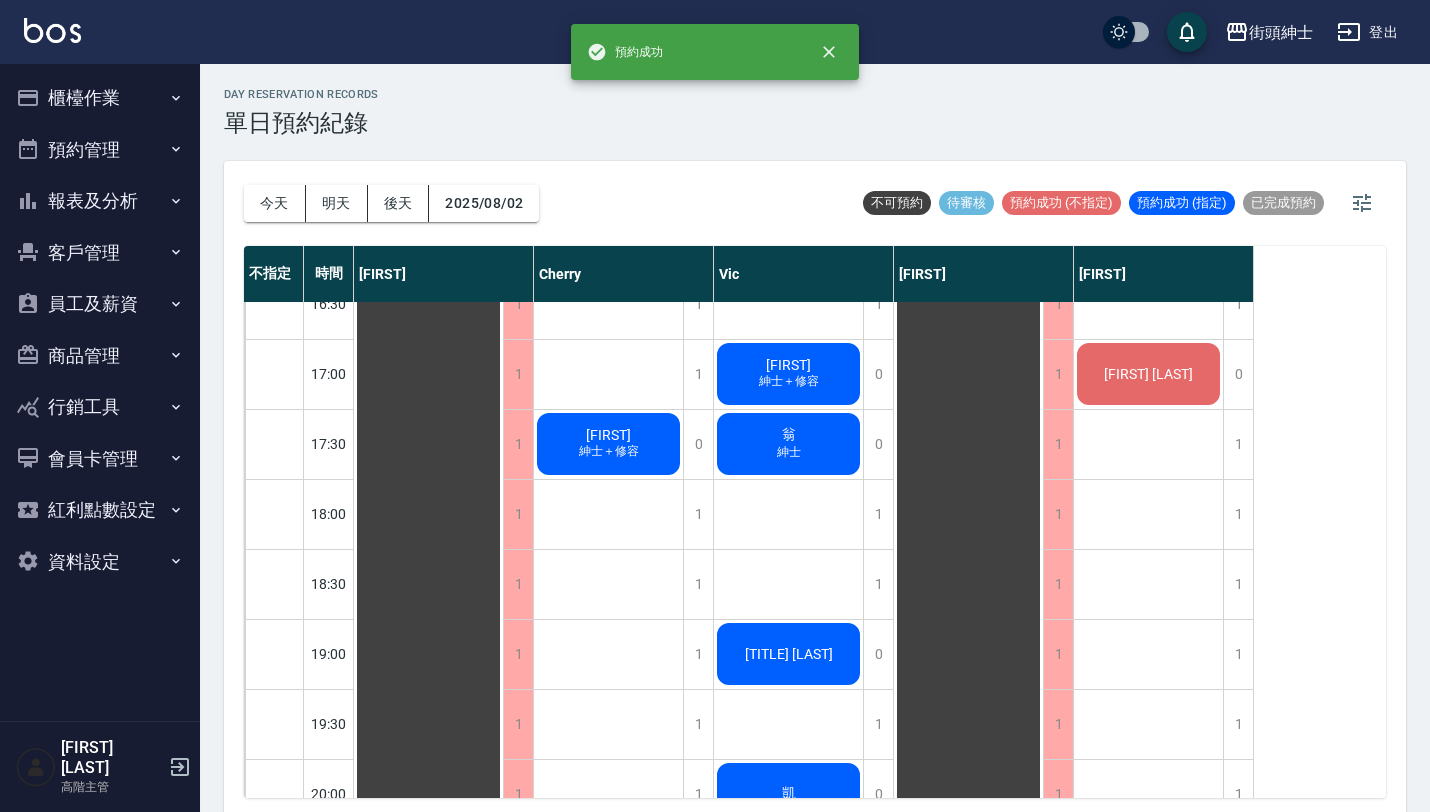 scroll, scrollTop: 1084, scrollLeft: 0, axis: vertical 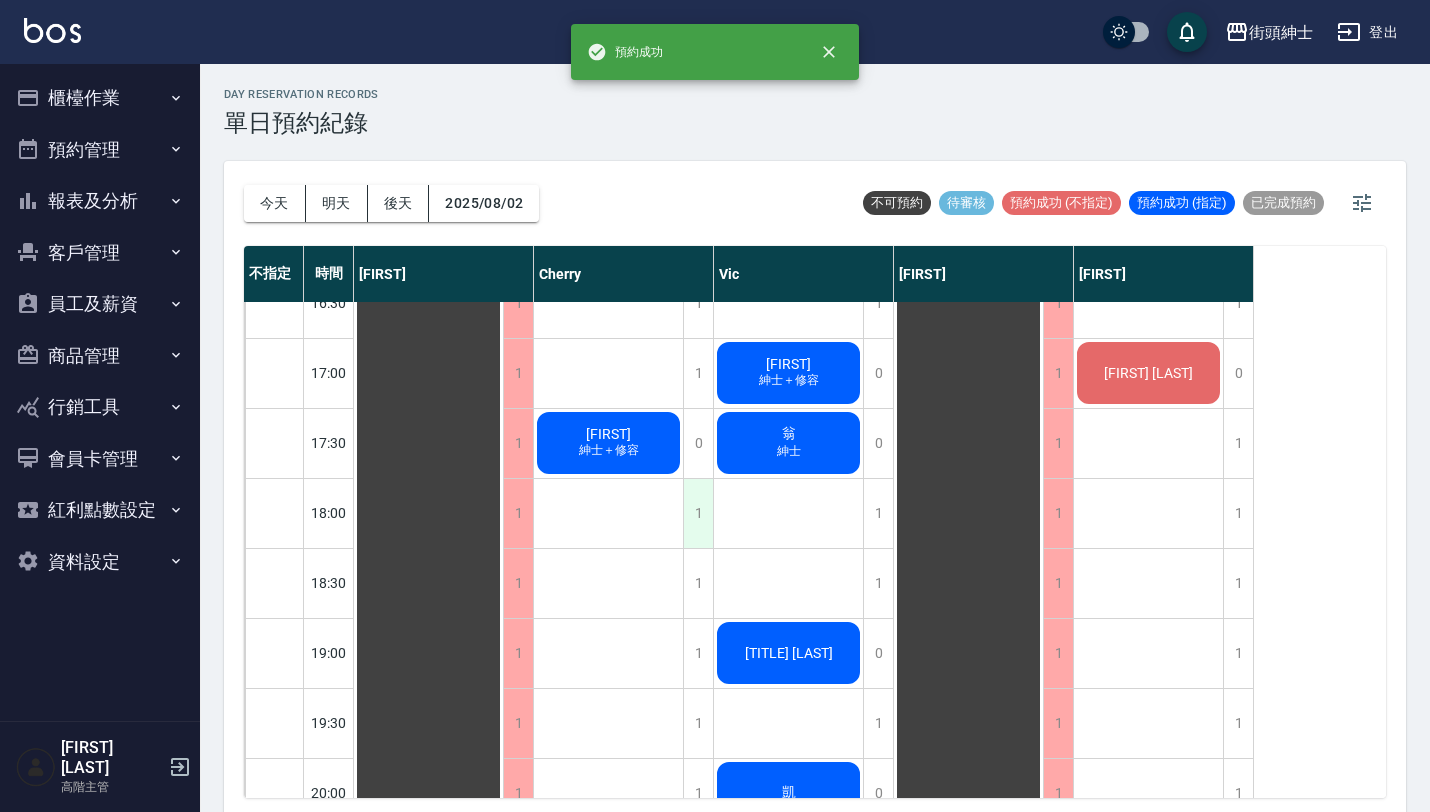 click on "1" at bounding box center (698, 513) 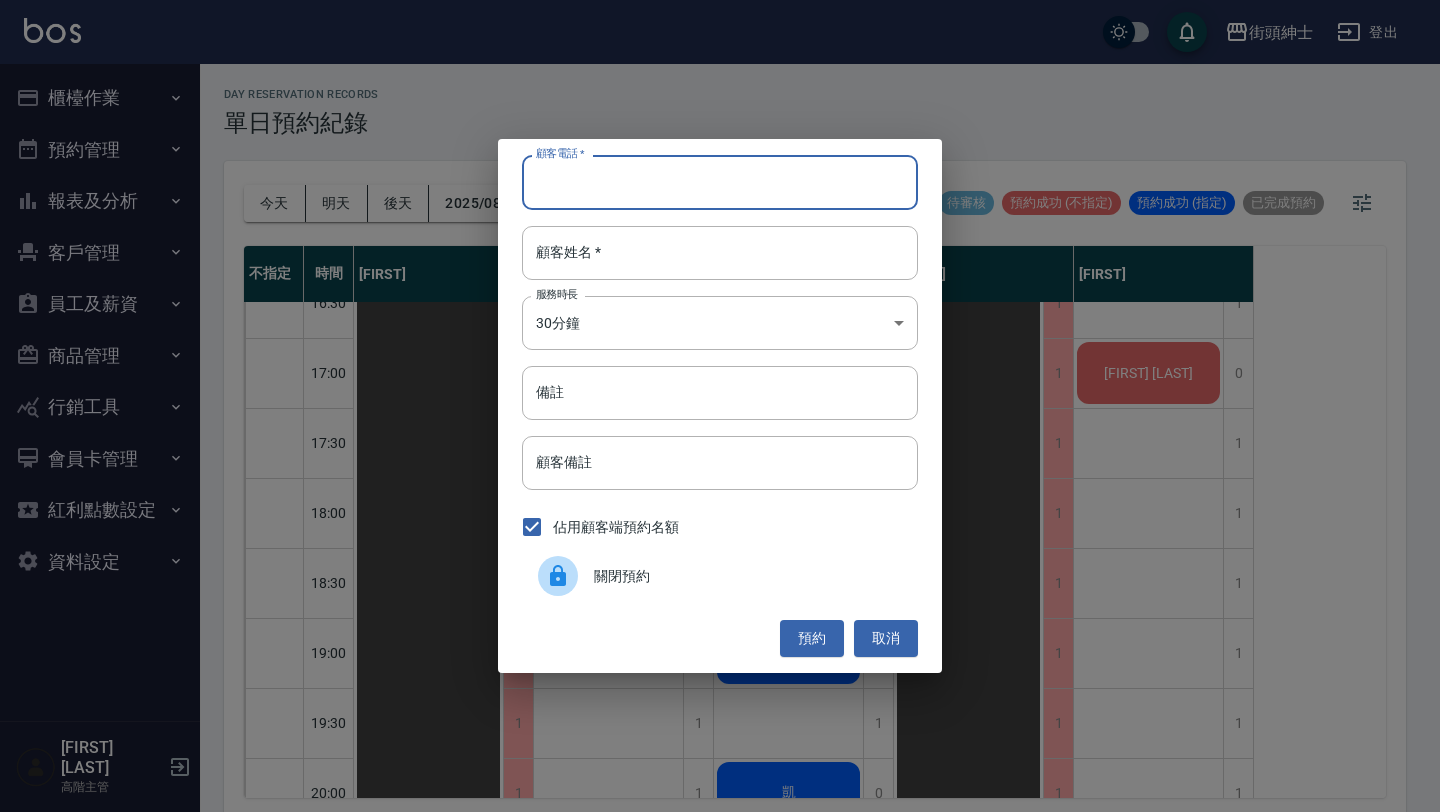 click on "顧客電話   *" at bounding box center (720, 182) 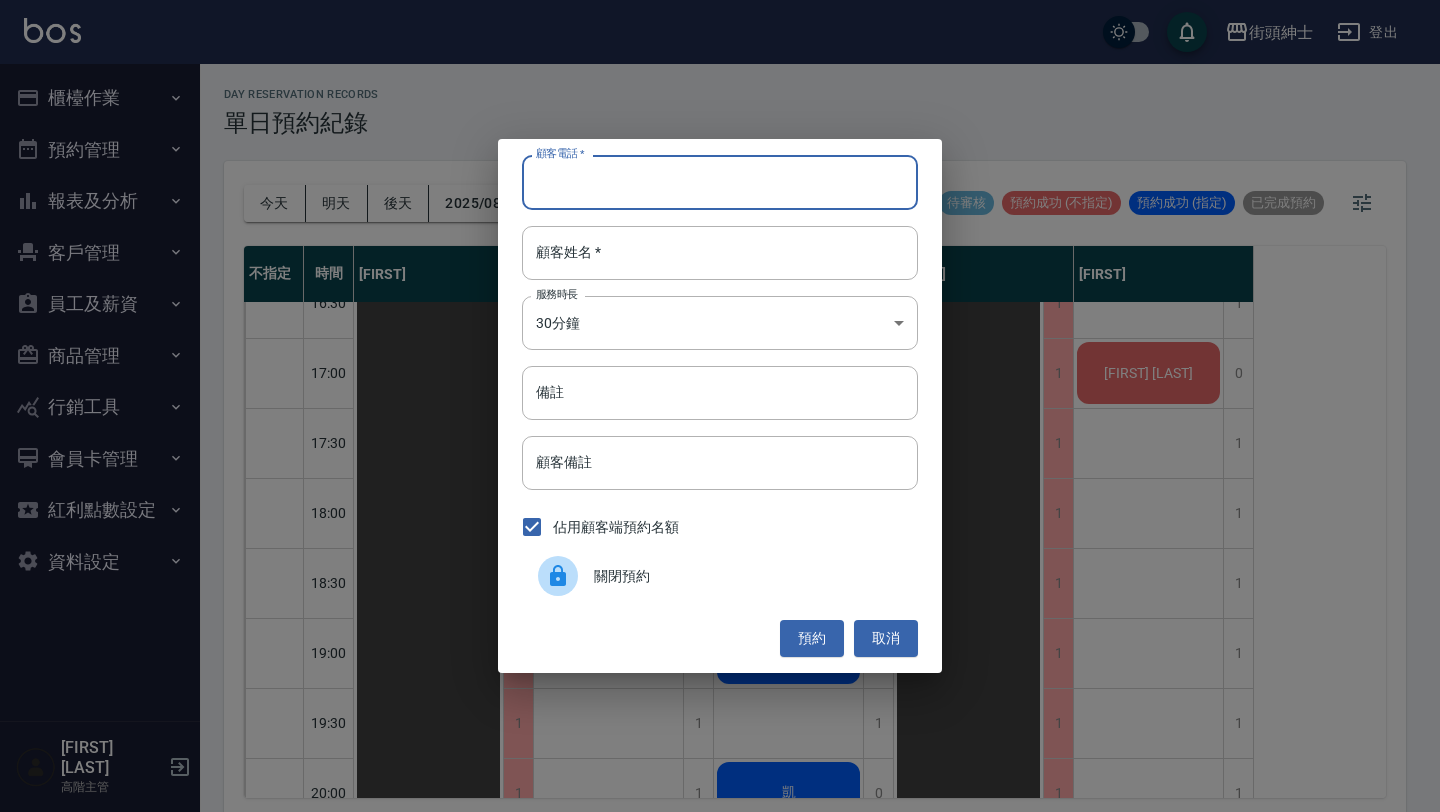 paste on "翁 電話：09[PHONE]" 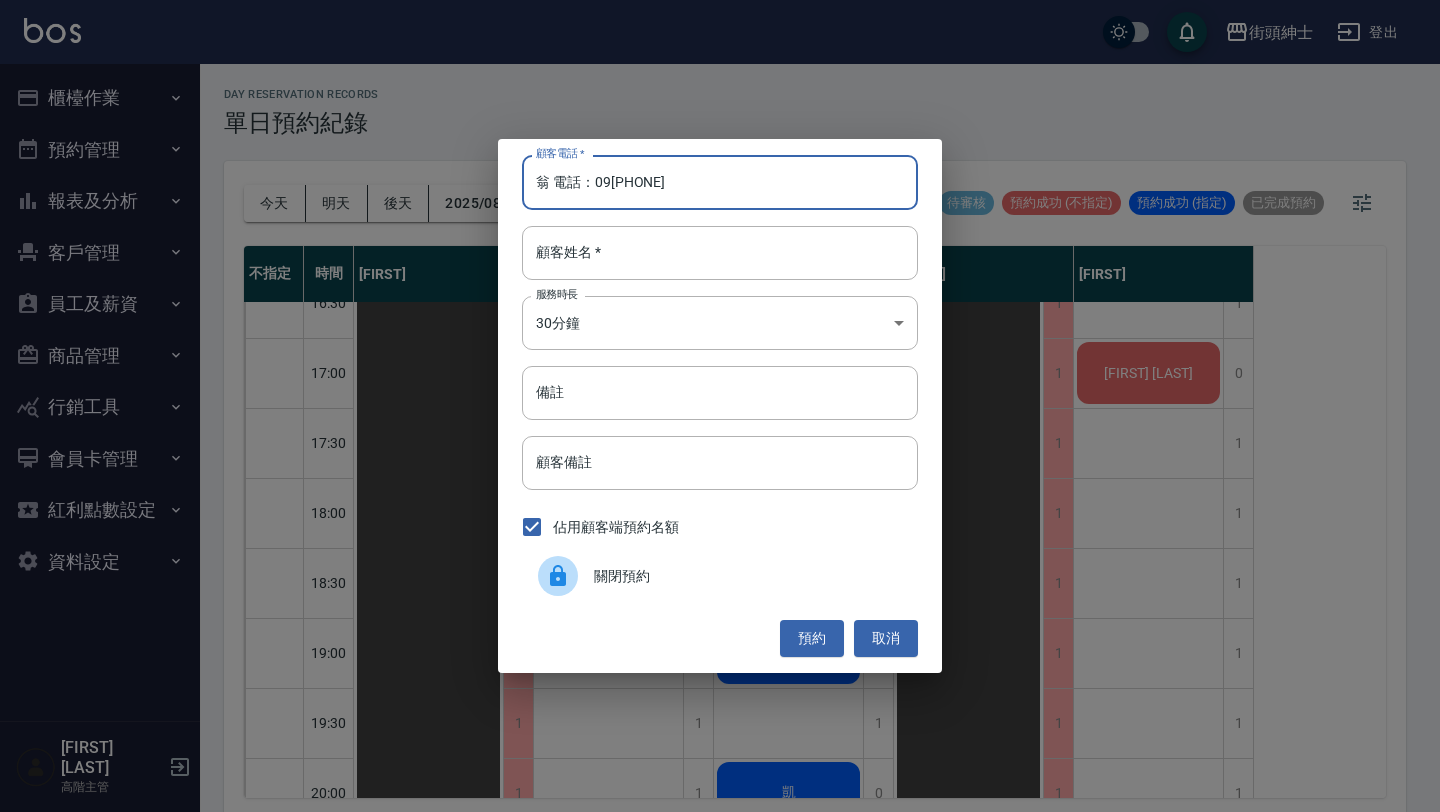 drag, startPoint x: 594, startPoint y: 177, endPoint x: 379, endPoint y: 177, distance: 215 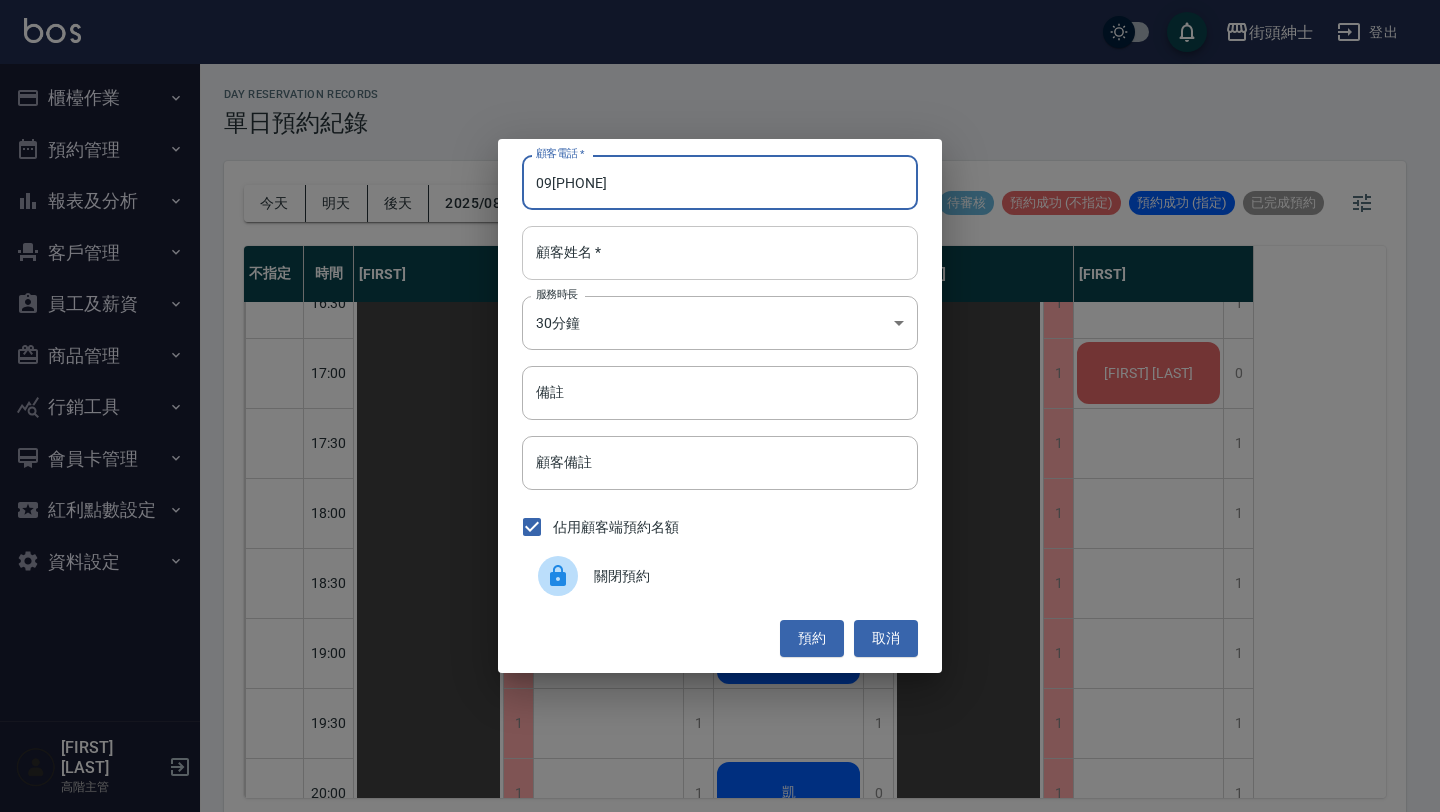type on "09[PHONE]" 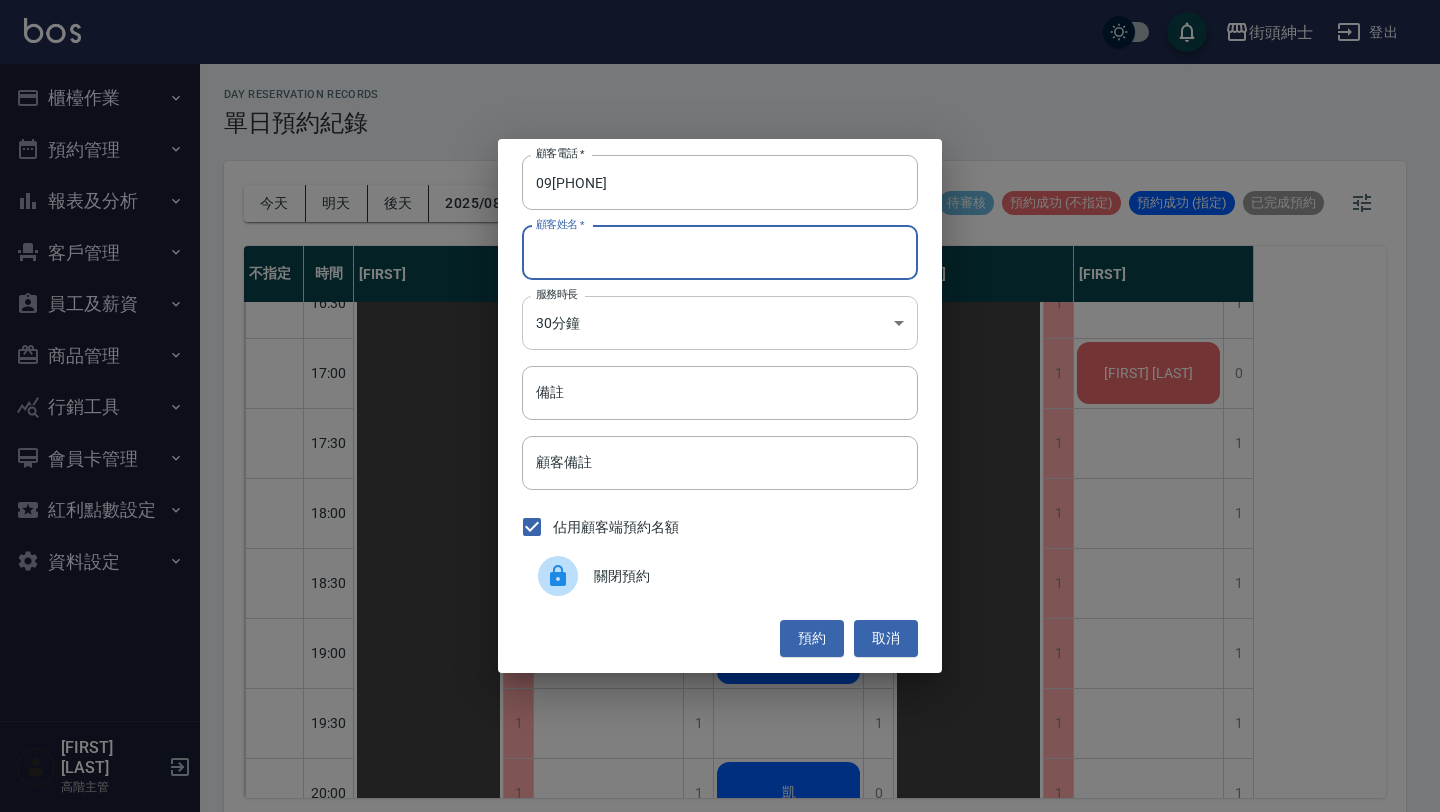 type 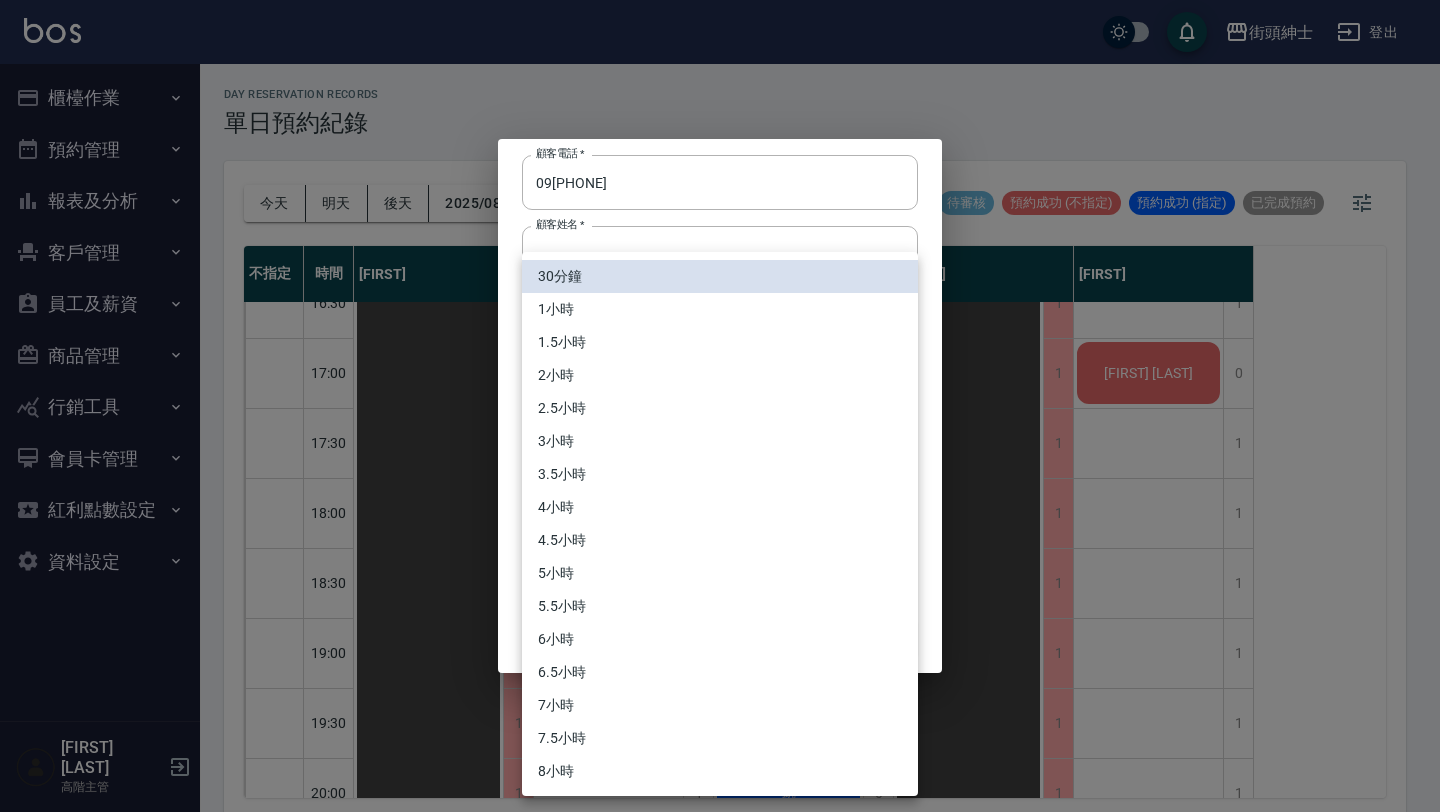click on "街頭紳士 登出 櫃檯作業 打帳單 帳單列表 掛單列表 座位開單 營業儀表板 現金收支登錄 高階收支登錄 材料自購登錄 每日結帳 排班表 現場電腦打卡 掃碼打卡 預約管理 預約管理 單日預約紀錄 單週預約紀錄 報表及分析 報表目錄 消費分析儀表板 店家區間累計表 店家日報表 店家排行榜 互助日報表 互助月報表 互助排行榜 互助點數明細 互助業績報表 全店業績分析表 每日業績分析表 營業統計分析表 營業項目月分析表 設計師業績表 設計師日報表 設計師業績分析表 設計師業績月報表 設計師抽成報表 設計師排行榜 商品銷售排行榜 商品消耗明細 商品進銷貨報表 商品庫存表 商品庫存盤點表 會員卡銷售報表 服務扣項明細表 單一服務項目查詢 店販抽成明細 店販分類抽成明細 顧客入金餘額表 顧客卡券餘額表 每日非現金明細 每日收支明細 收支分類明細表 收支匯款表 1" at bounding box center [720, 409] 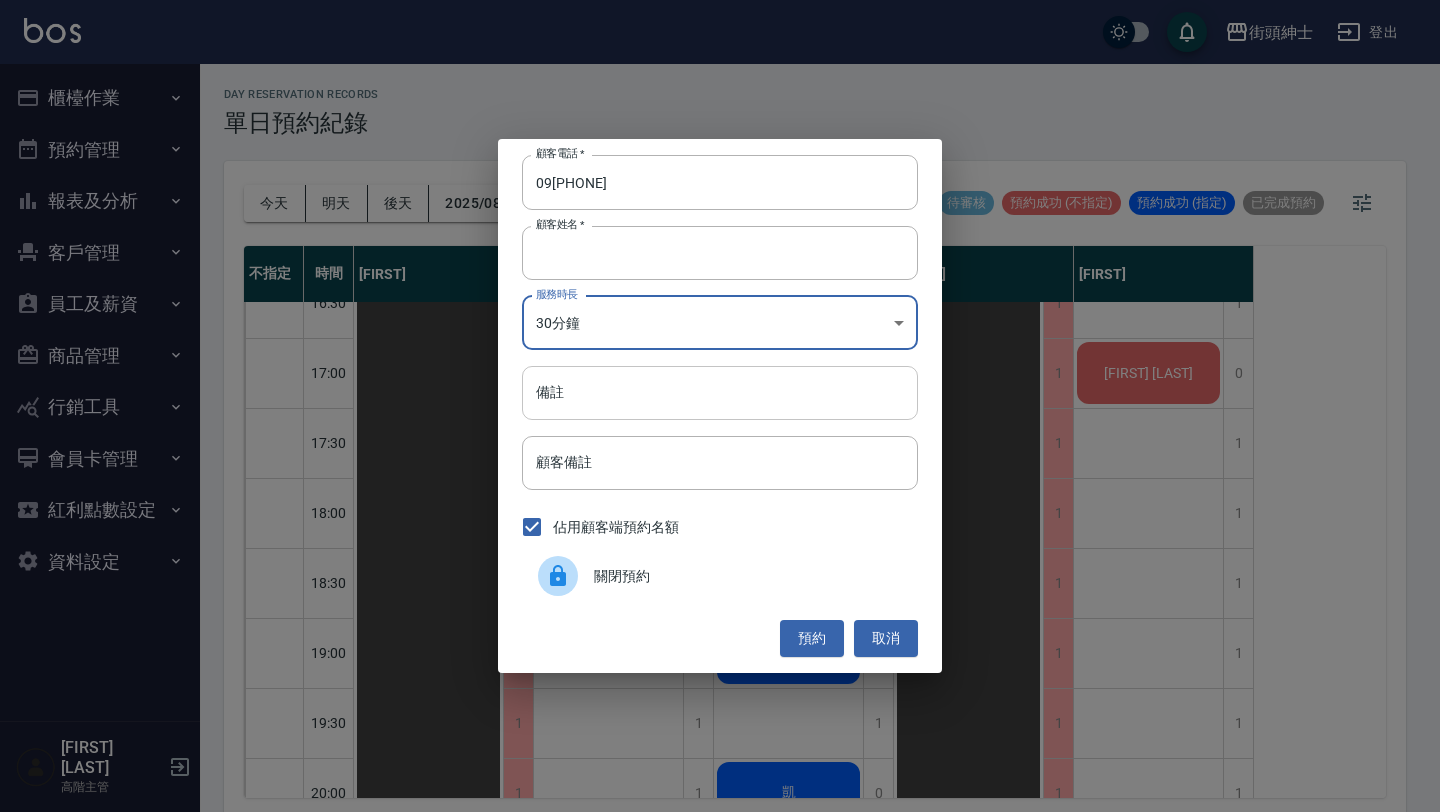 click on "備註" at bounding box center (720, 393) 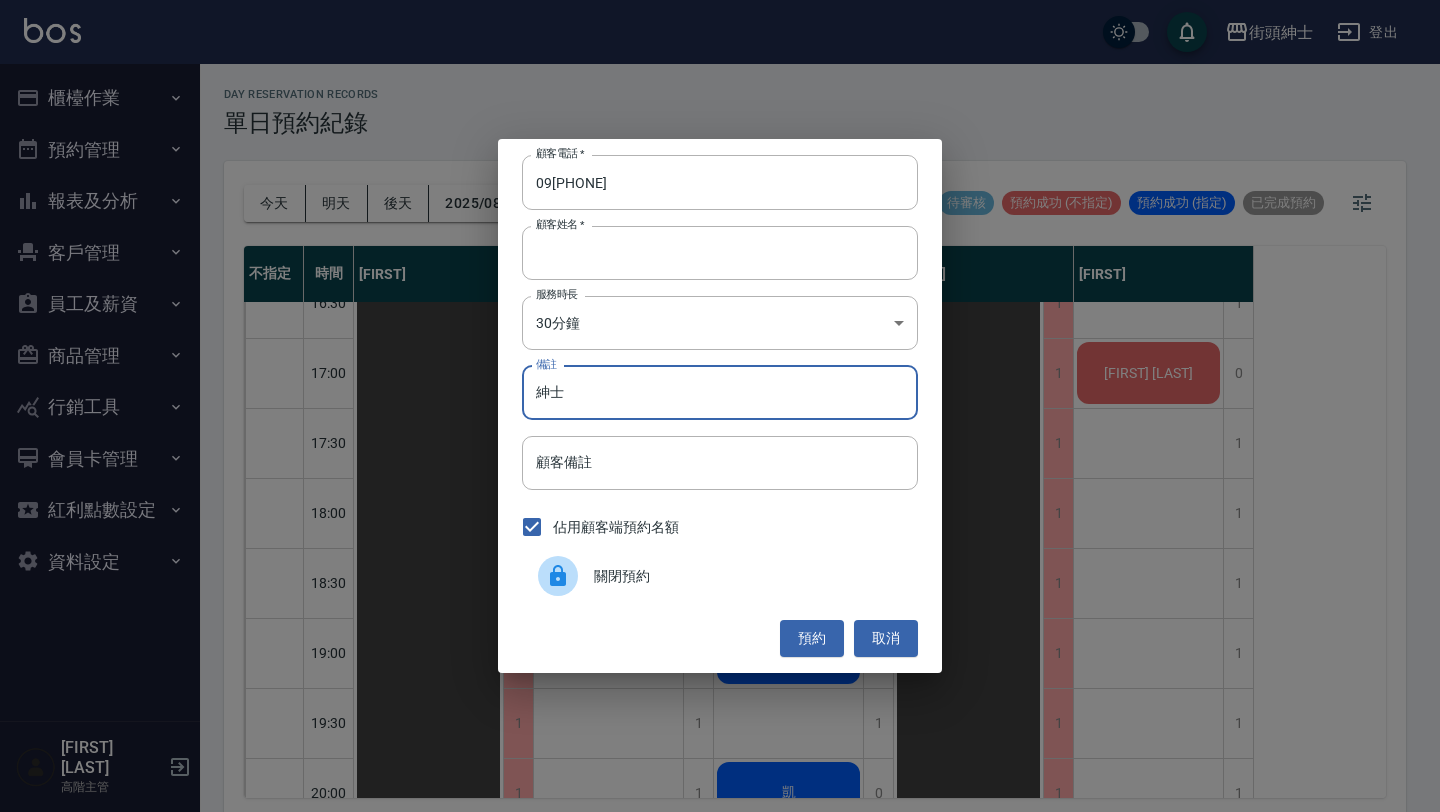 type on "紳士" 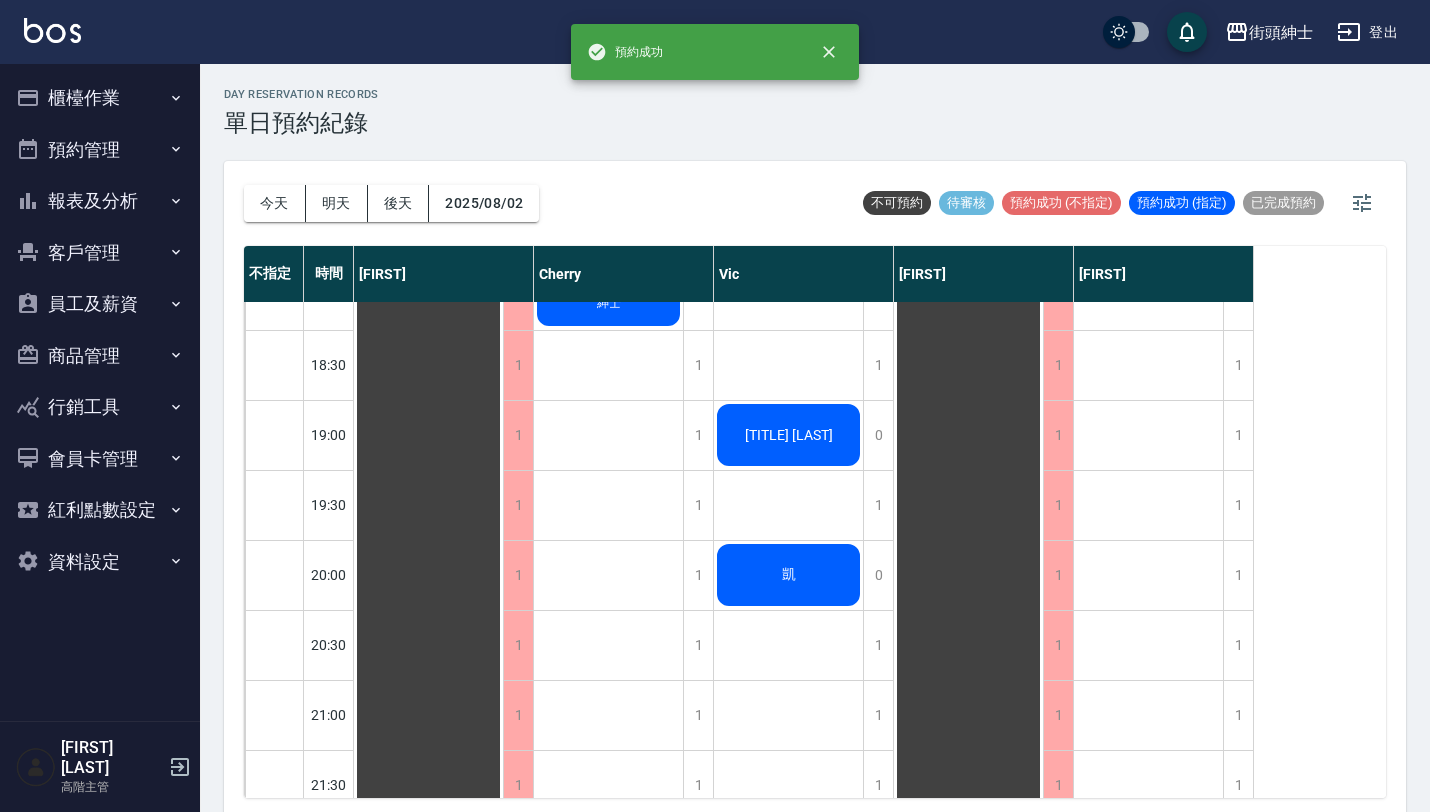 scroll, scrollTop: 1168, scrollLeft: 0, axis: vertical 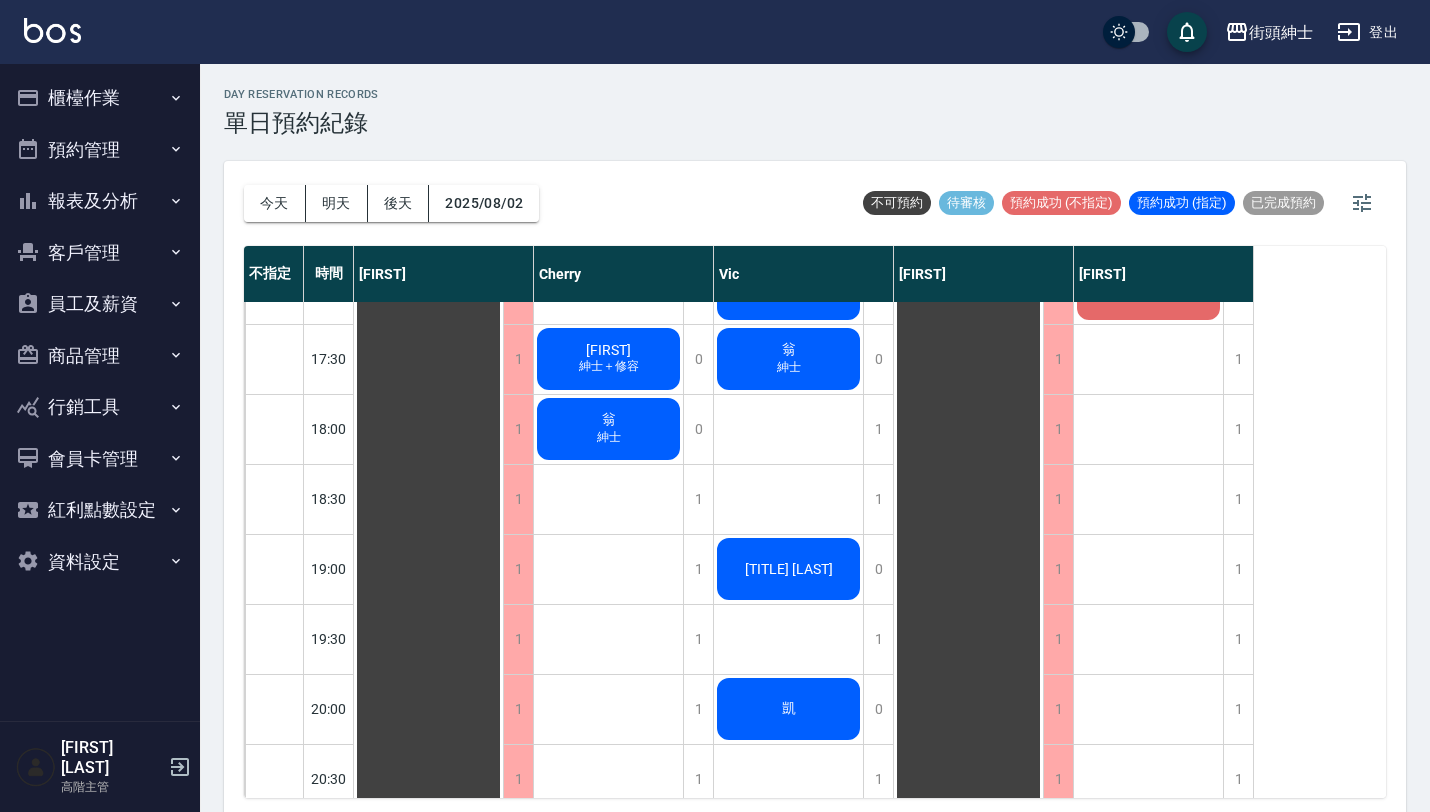 click on "[TITLE] [LAST]" at bounding box center (429, 149) 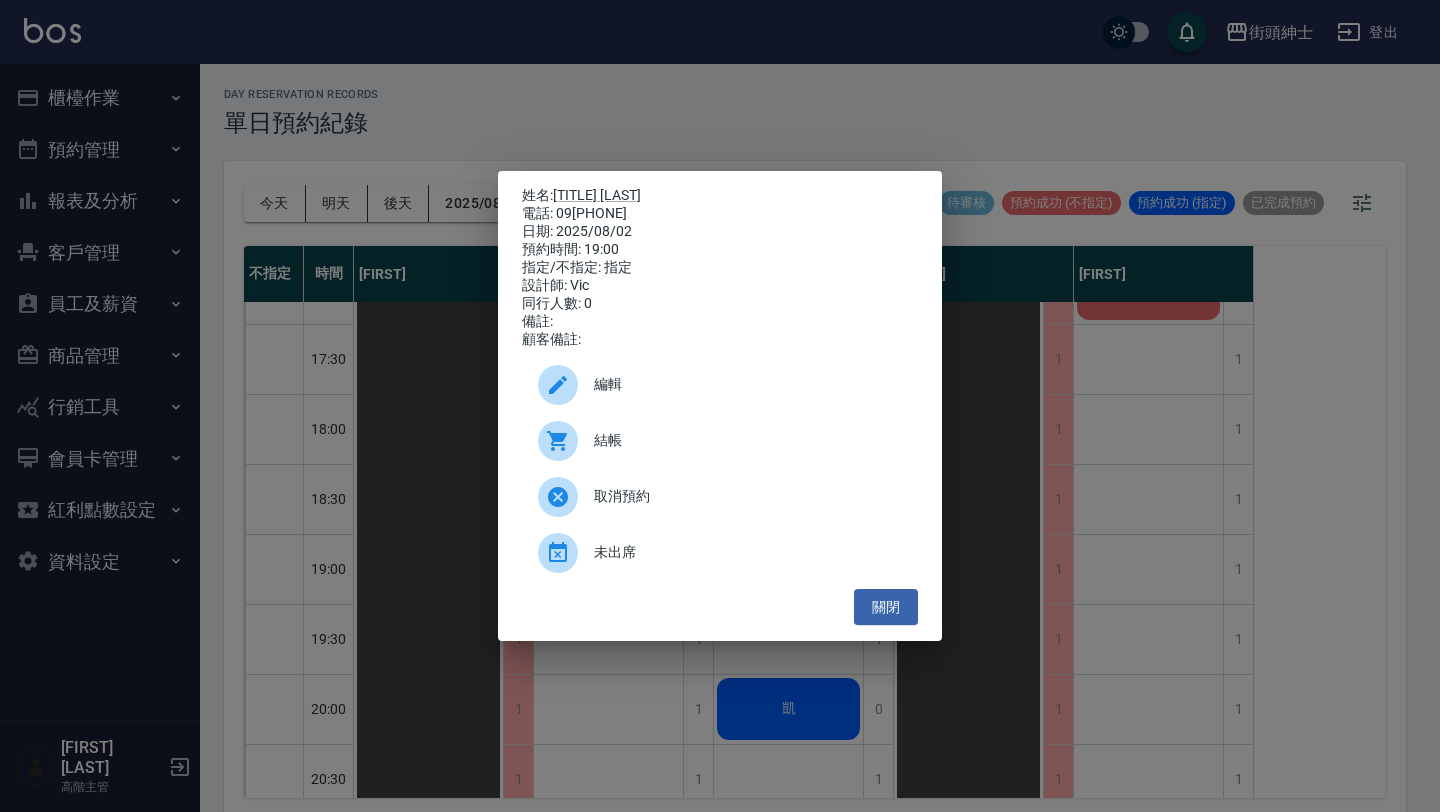 click on "姓名:  翁先生 電話: 09[PHONE] 日期: 2025/08/02 預約時間: 19:00 指定/不指定: 指定 設計師: Vic 同行人數: 0 備註:  顧客備註:  編輯 結帳 取消預約 未出席 關閉" at bounding box center (720, 406) 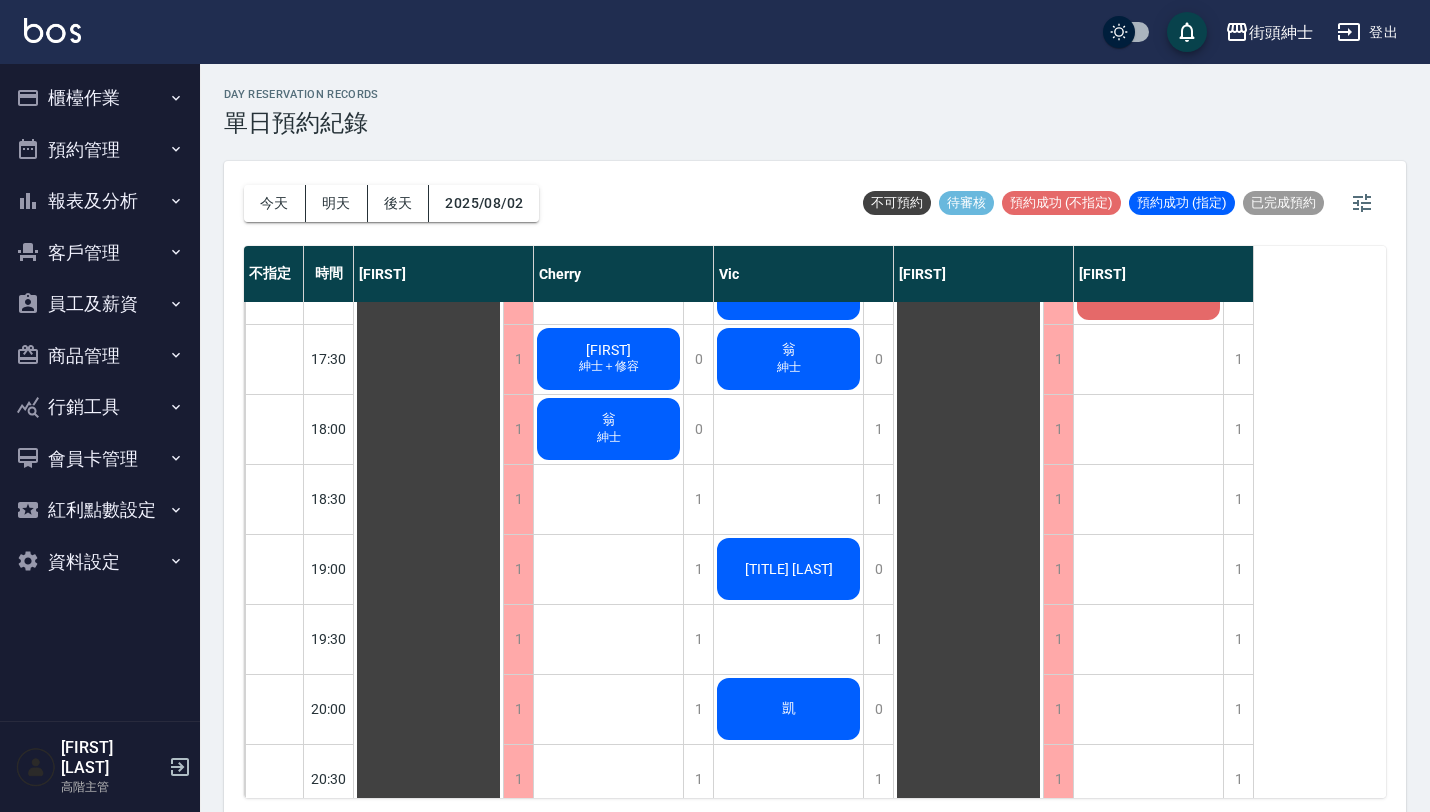 click on "翁 紳士" at bounding box center [428, 149] 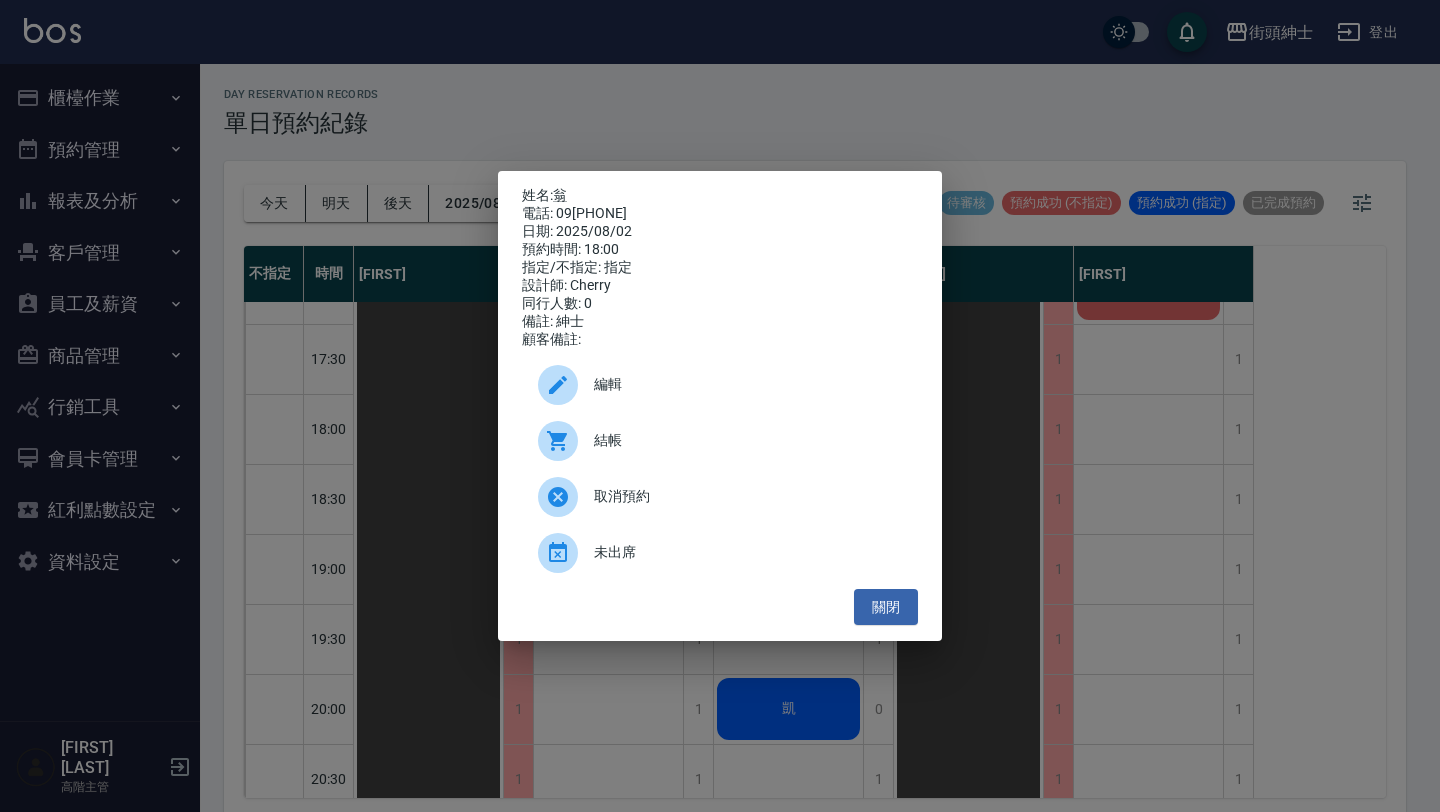 click on "姓名:  翁 電話: 09[PHONE] 日期: 2025/08/02 預約時間: 18:00 指定/不指定: 指定 設計師: Cherry 同行人數: 0 備註: 紳士 顧客備註:  編輯 結帳 取消預約 未出席 關閉" at bounding box center [720, 406] 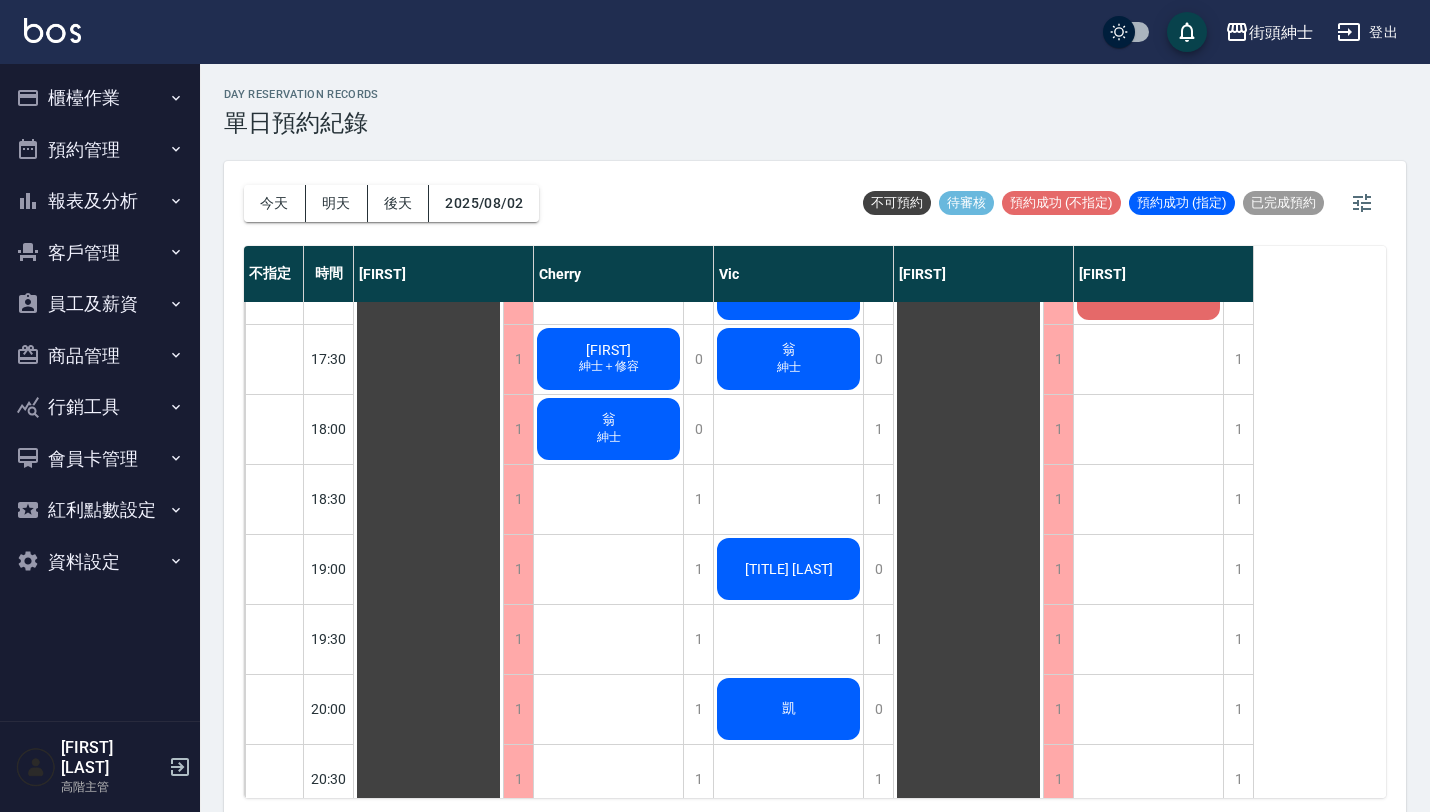 click on "後天" at bounding box center [399, 203] 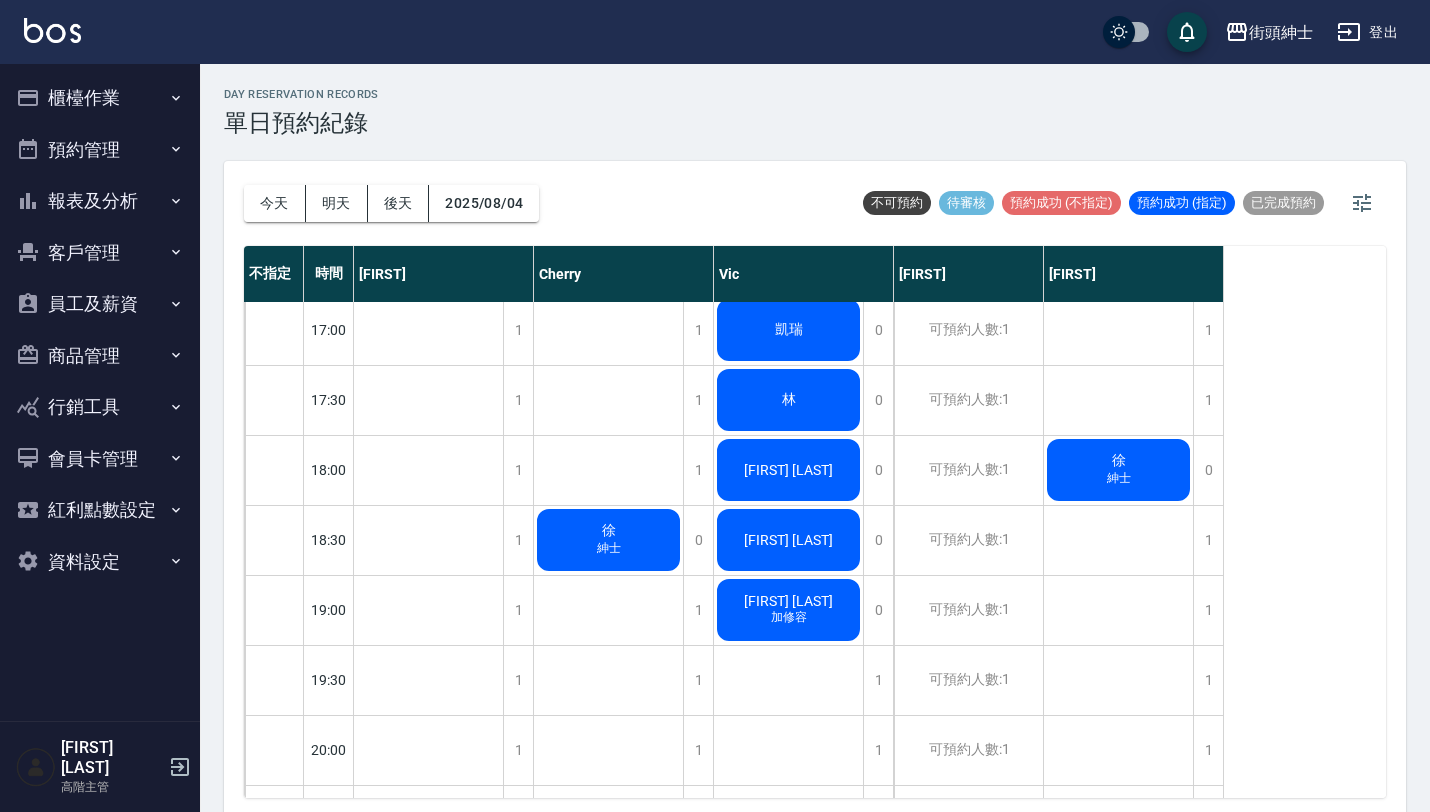 scroll, scrollTop: 1126, scrollLeft: 0, axis: vertical 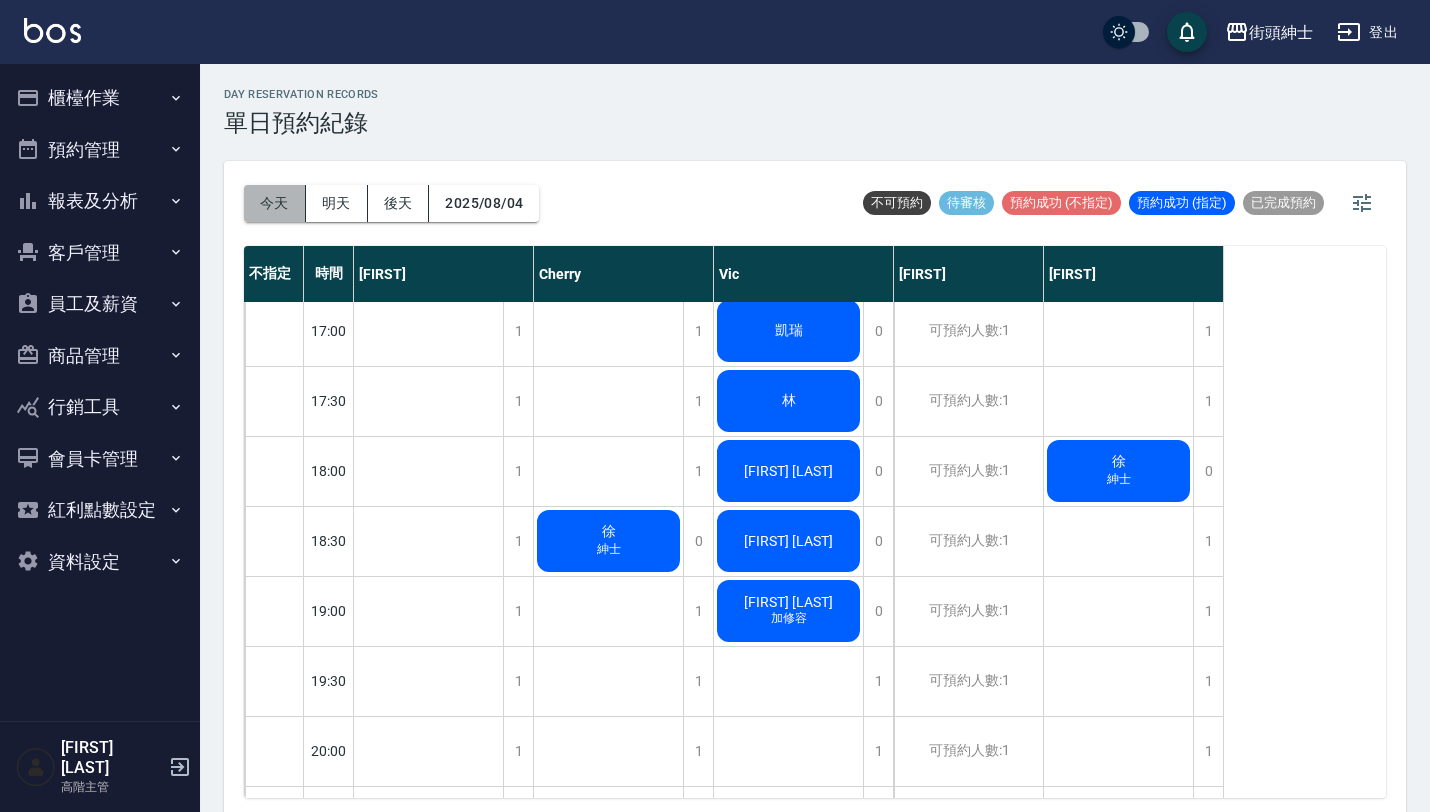 click on "今天" at bounding box center [275, 203] 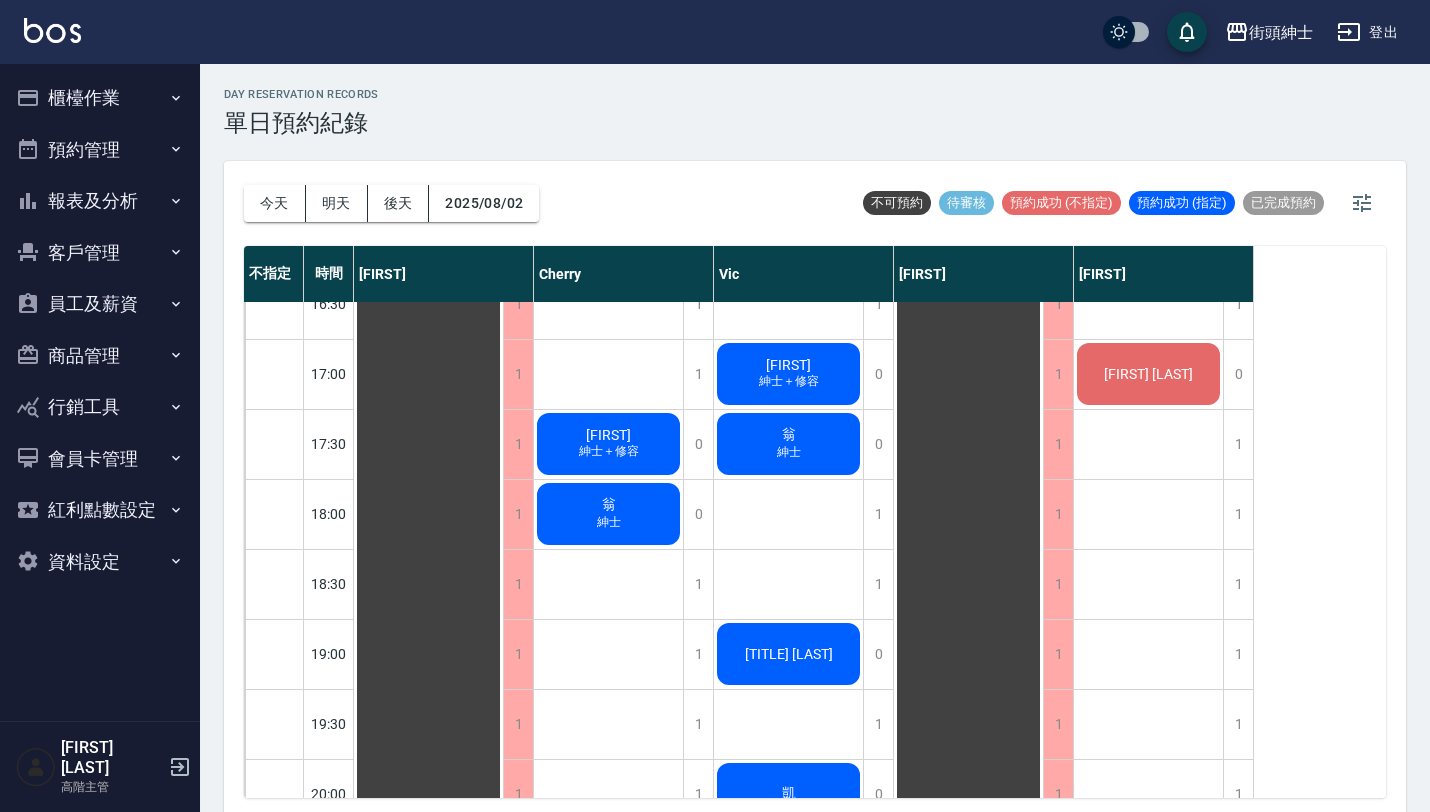 scroll, scrollTop: 1087, scrollLeft: 0, axis: vertical 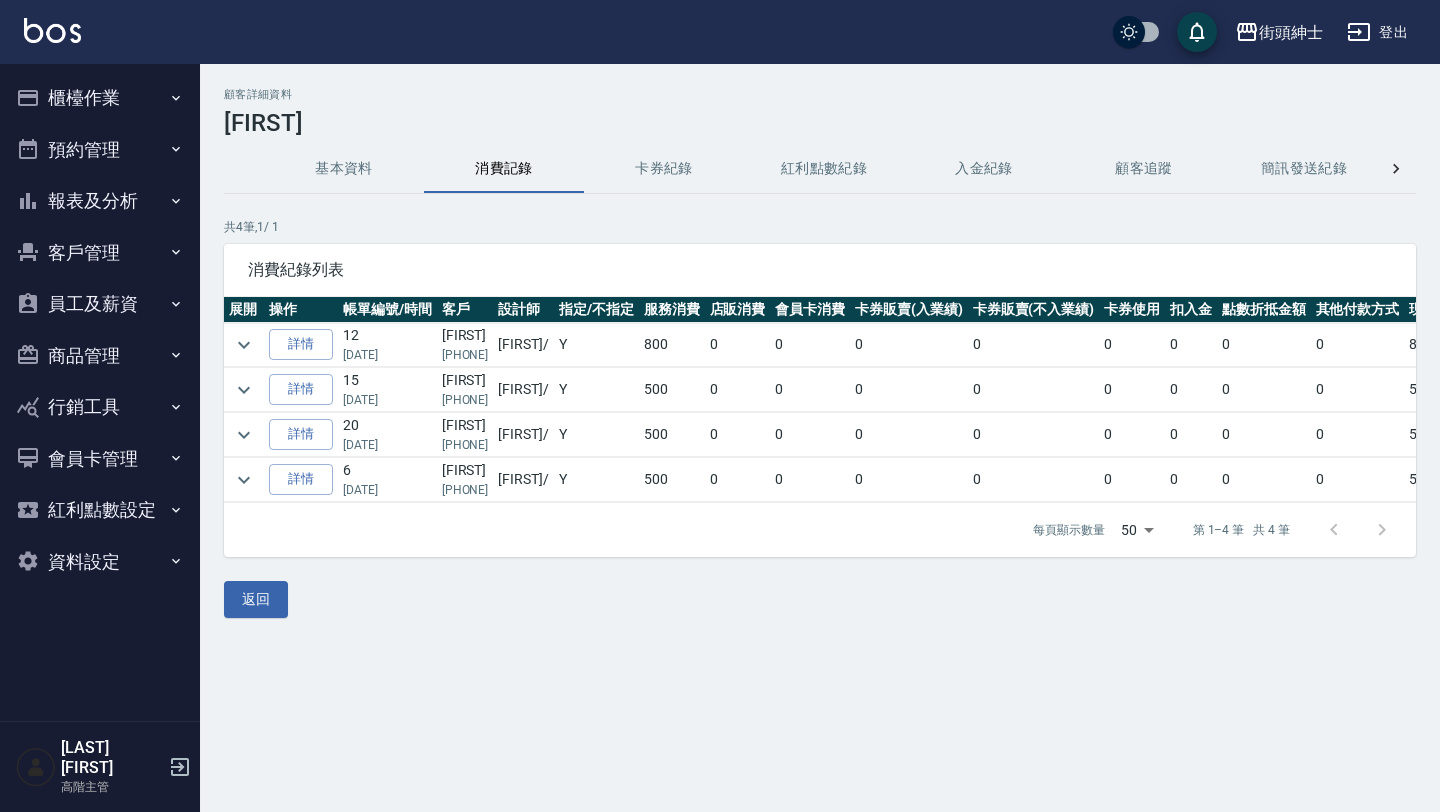 click 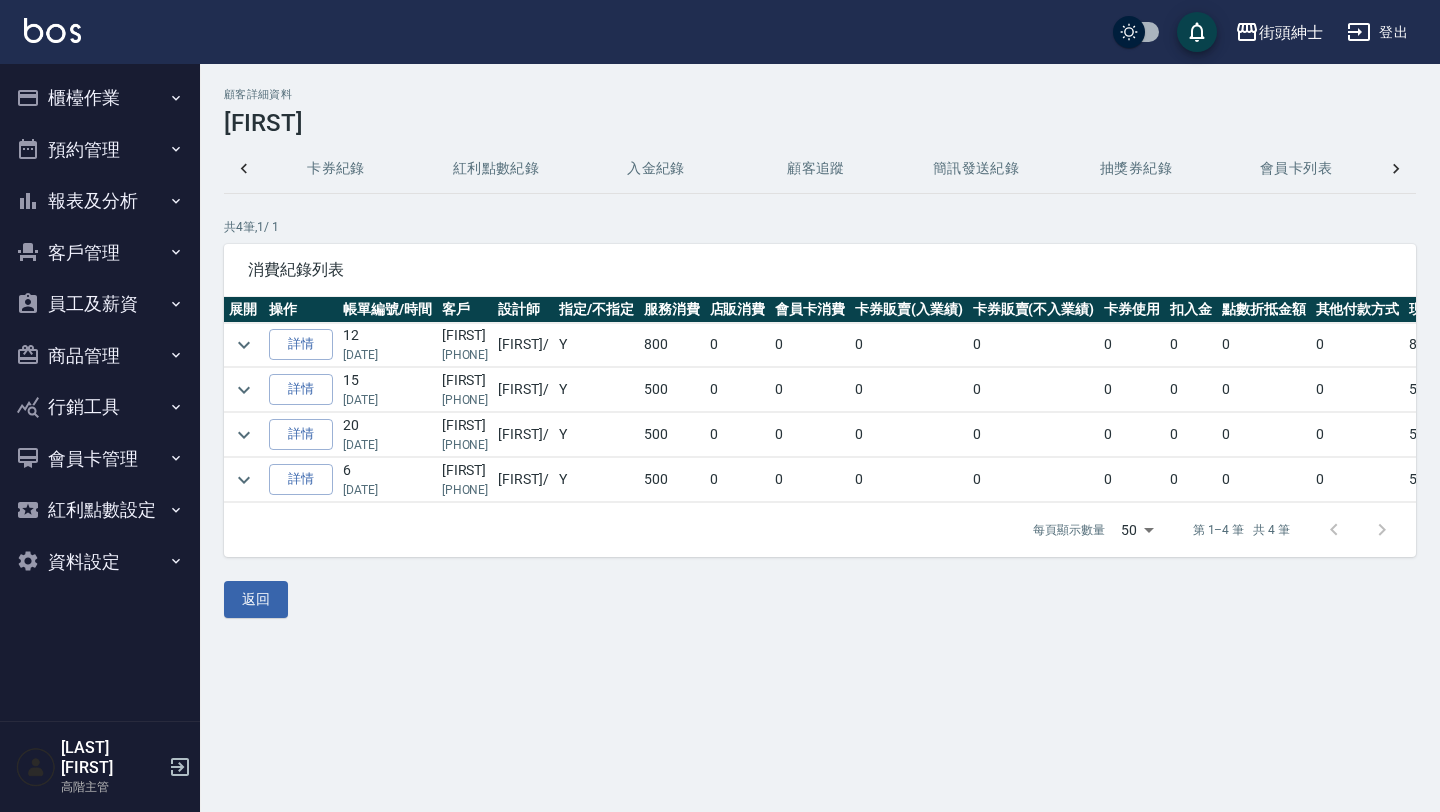 scroll, scrollTop: 0, scrollLeft: 328, axis: horizontal 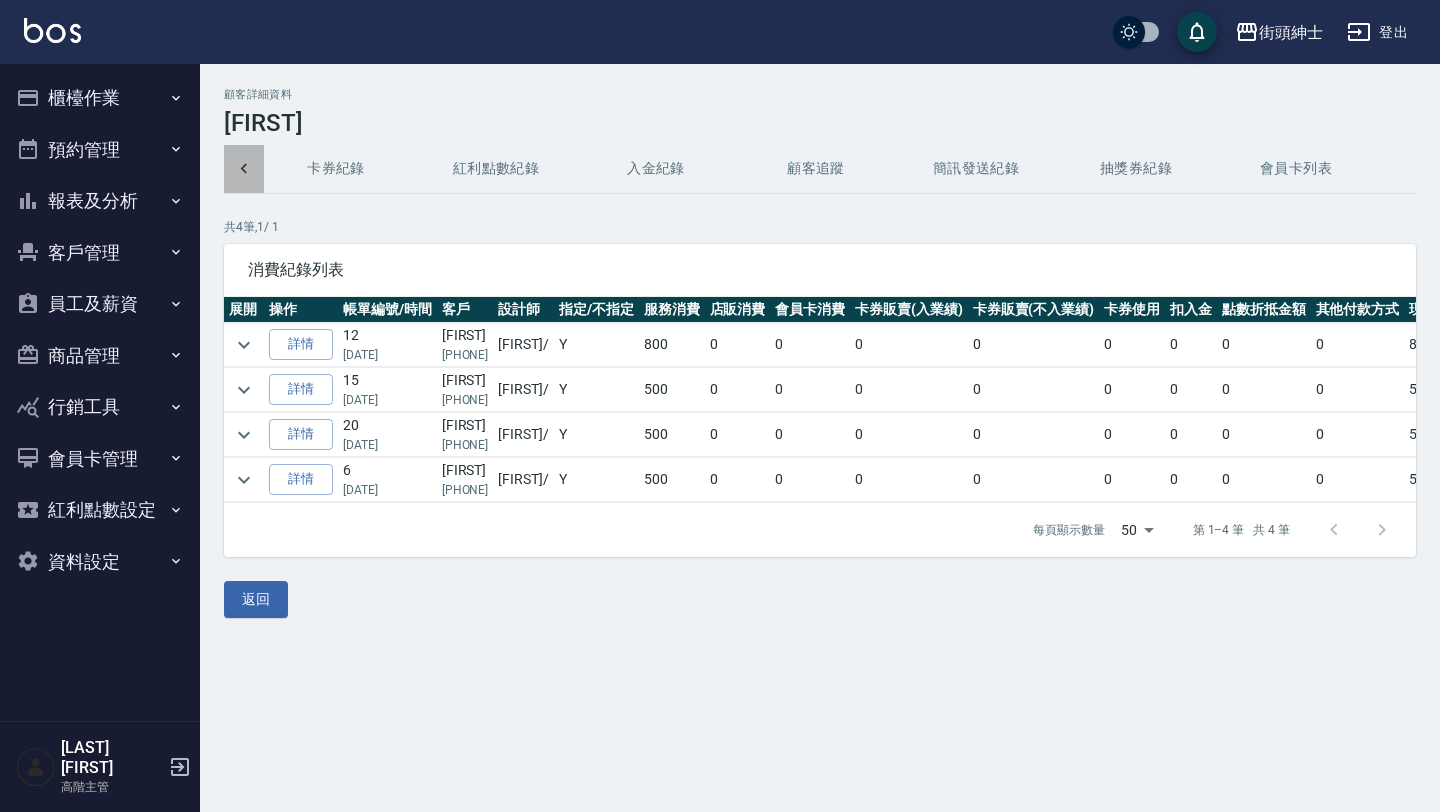 click 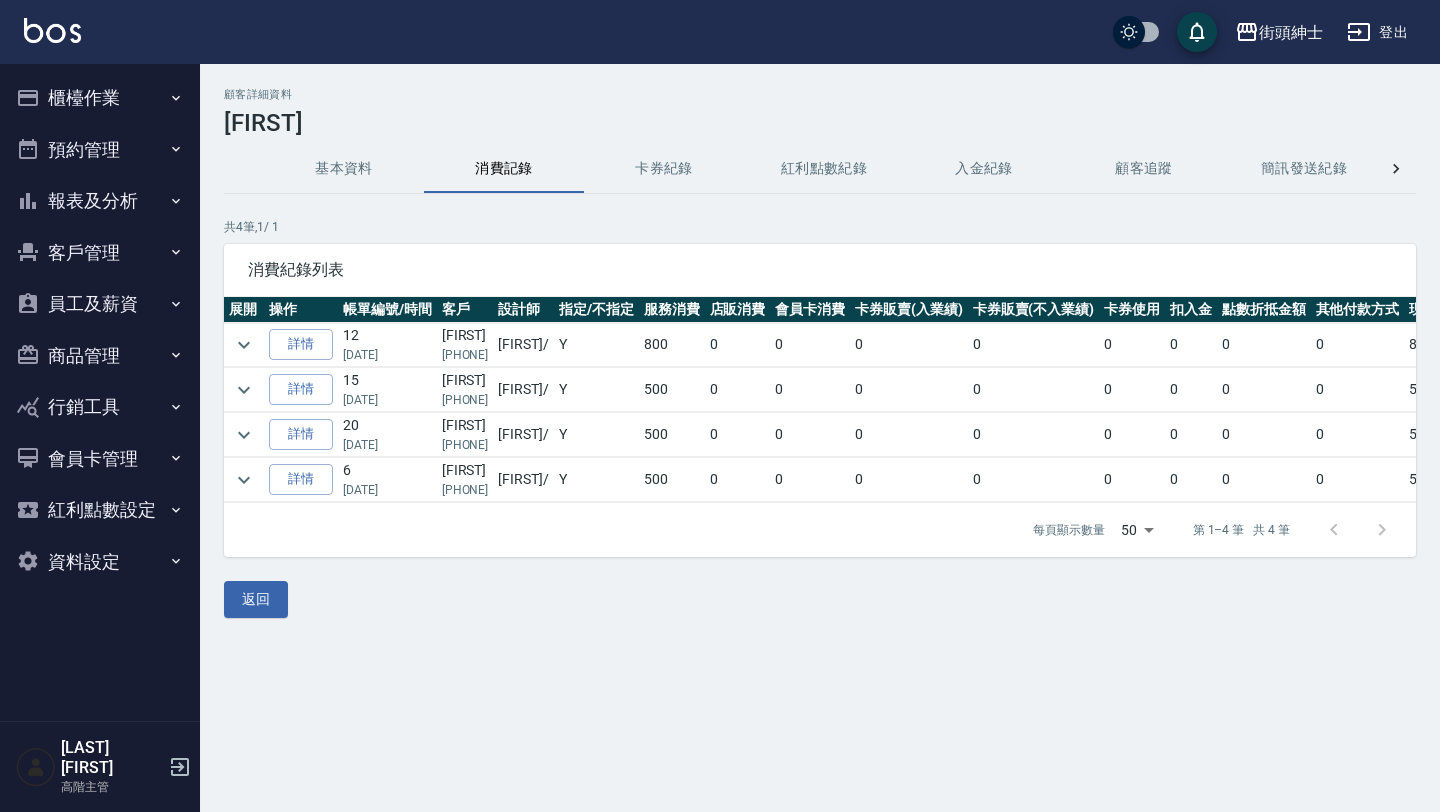 scroll, scrollTop: 0, scrollLeft: 0, axis: both 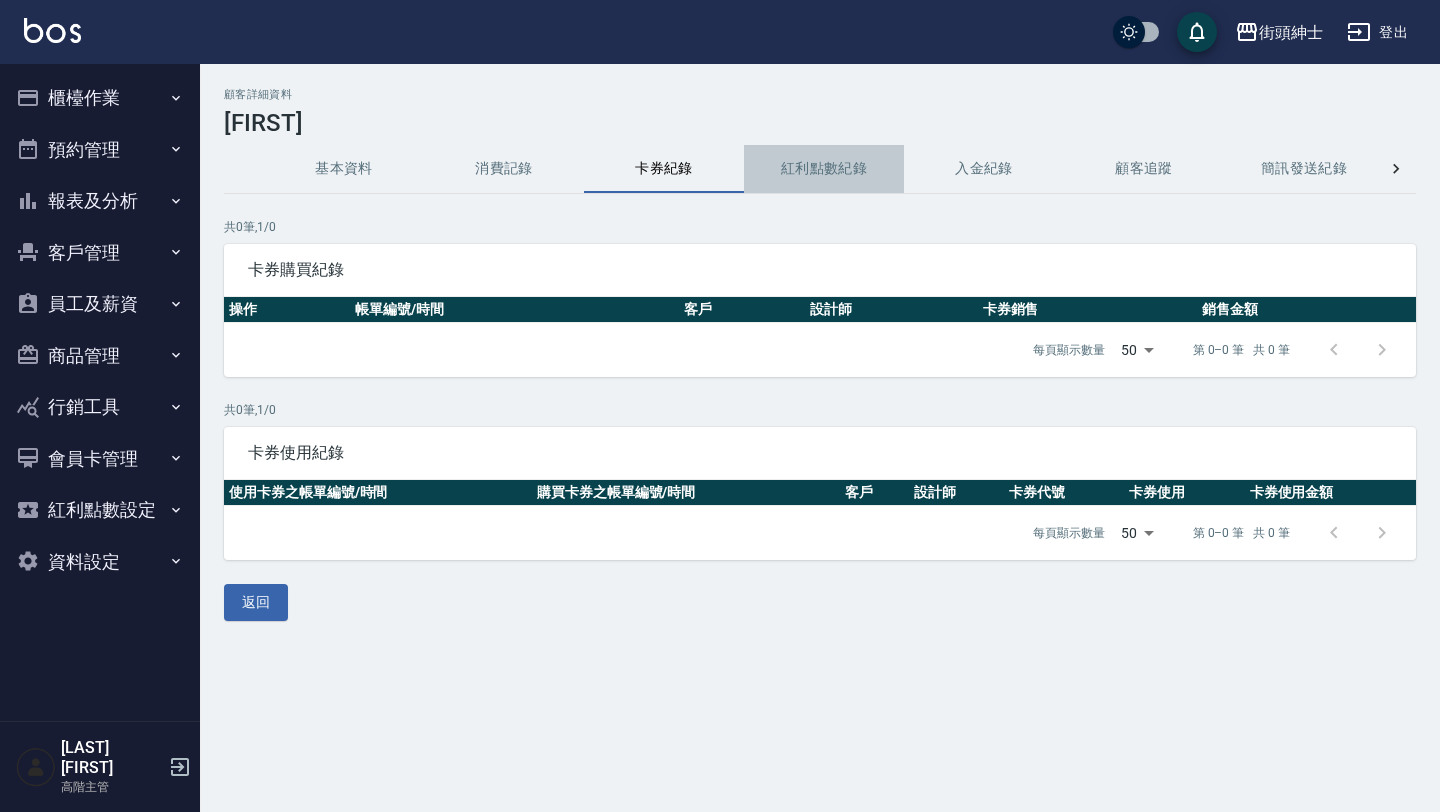 click on "紅利點數紀錄" at bounding box center [824, 169] 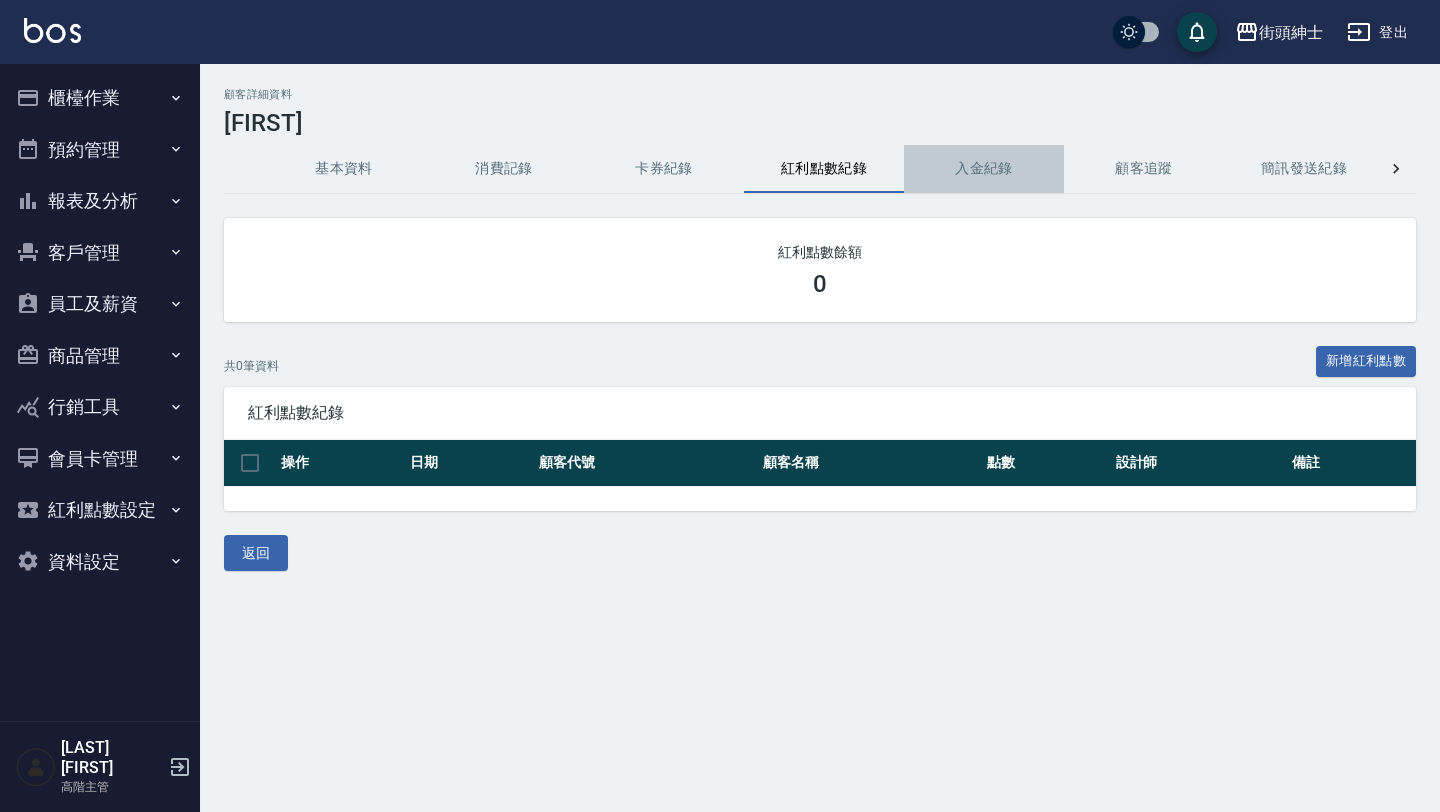 click on "入金紀錄" at bounding box center (984, 169) 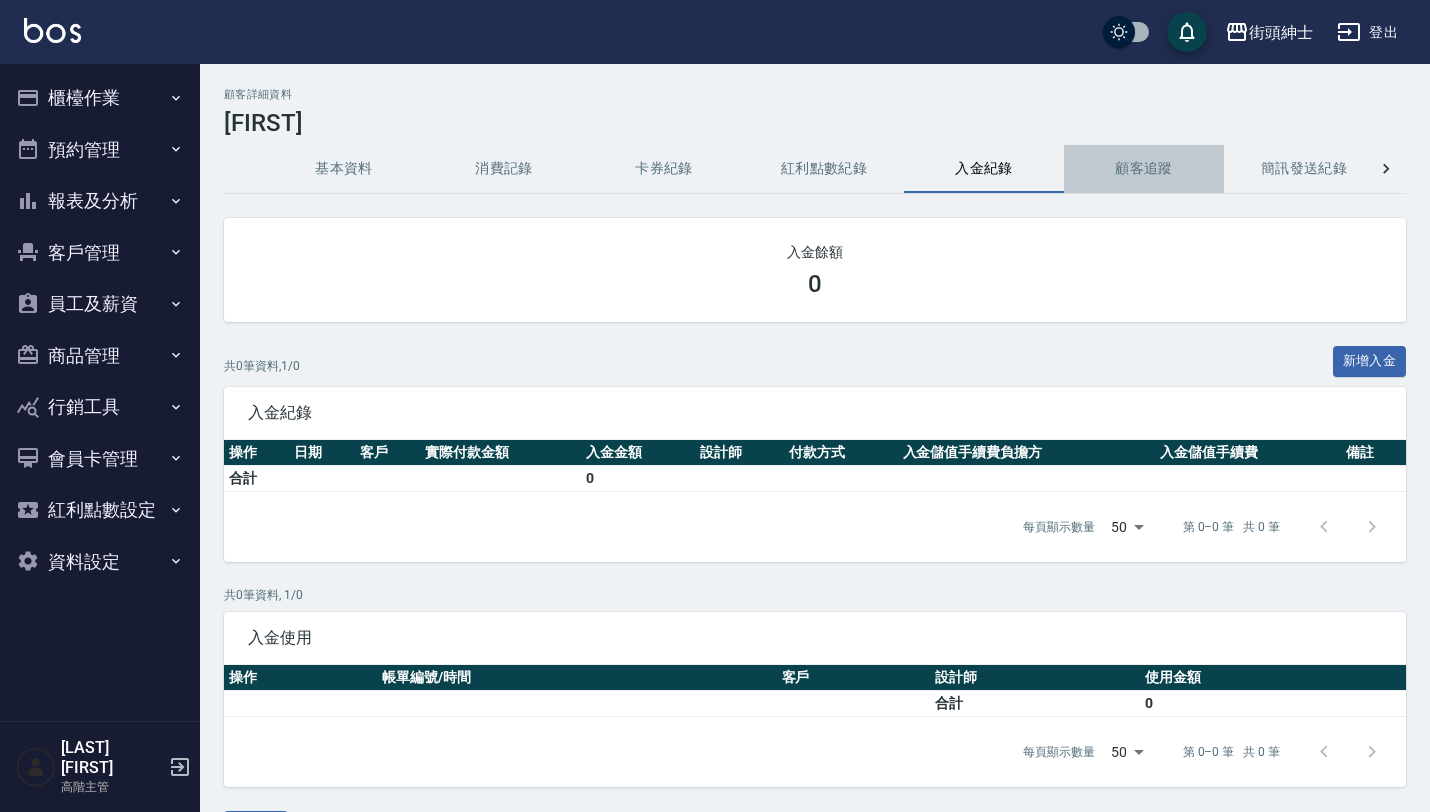 click on "顧客追蹤" at bounding box center (1144, 169) 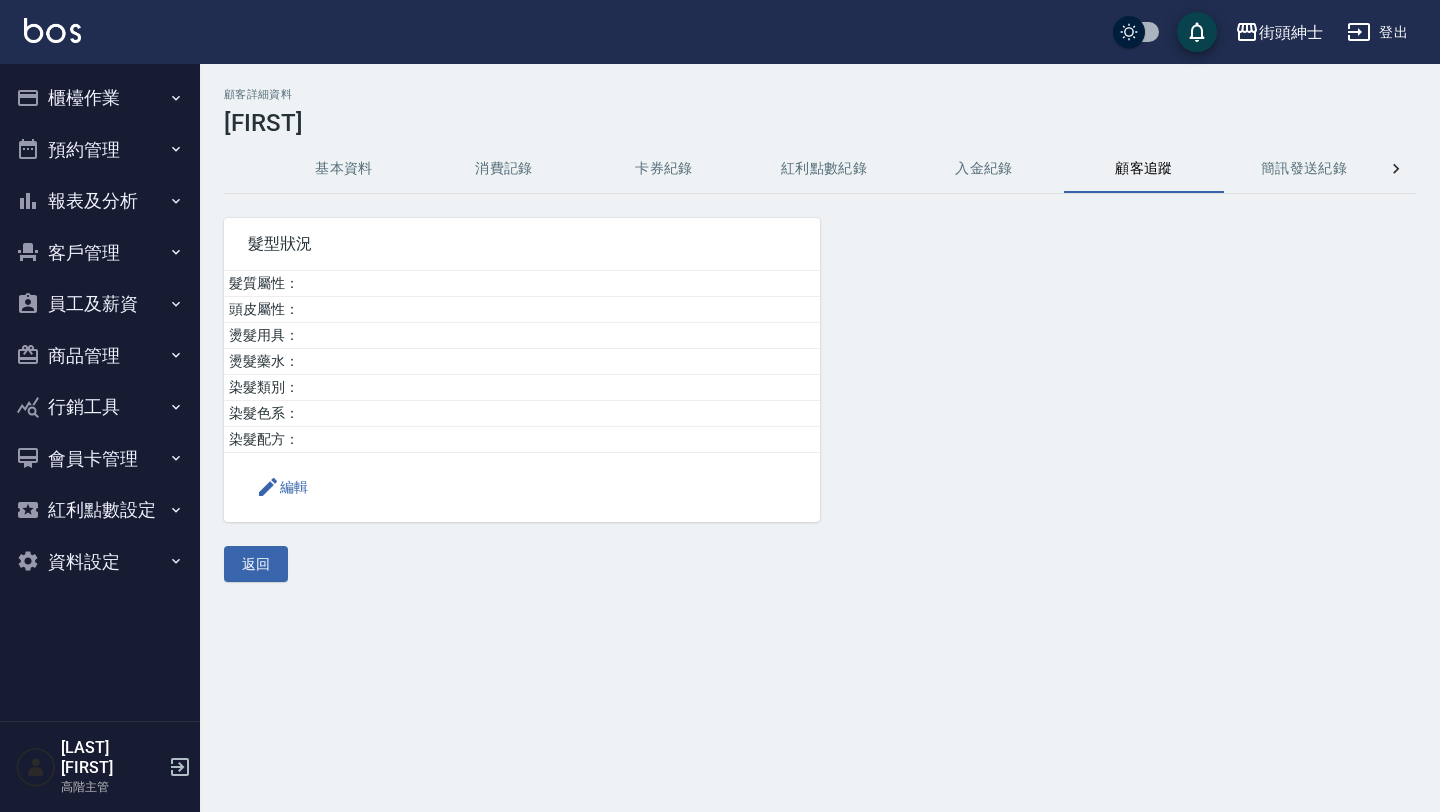 click on "基本資料" at bounding box center (344, 169) 